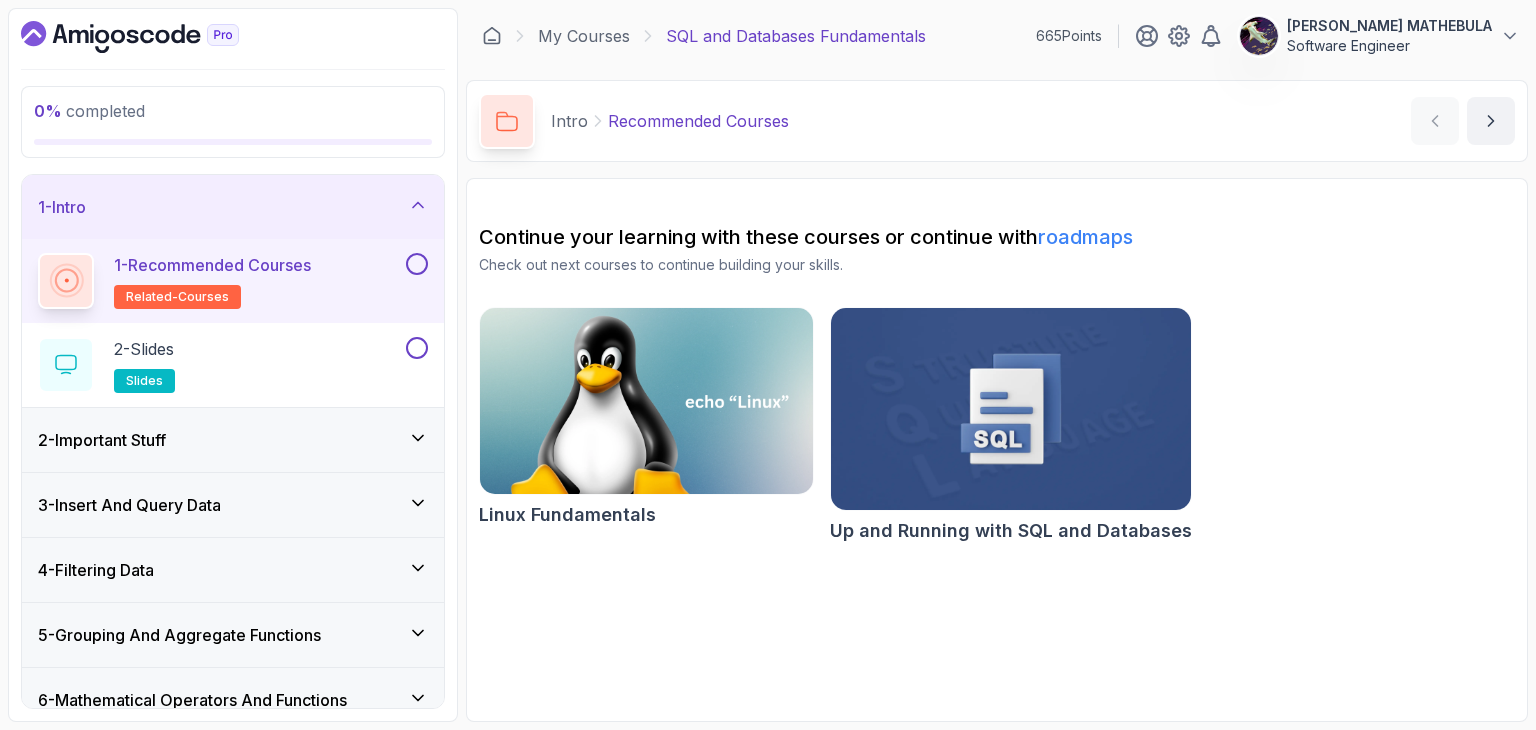 scroll, scrollTop: 0, scrollLeft: 0, axis: both 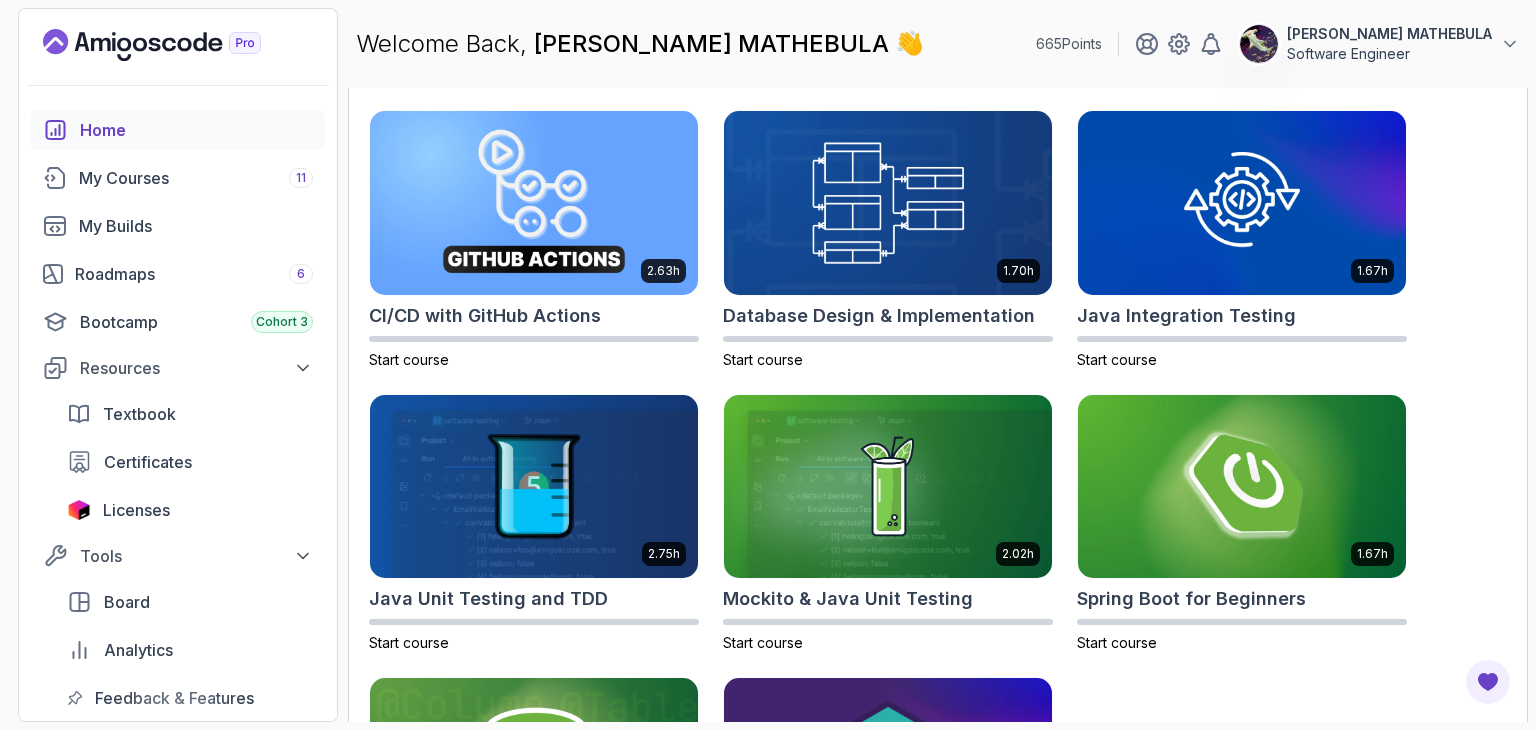 click on "2.63h CI/CD with GitHub Actions Start course 1.70h Database Design & Implementation Start course 1.67h Java Integration Testing Start course 2.75h Java Unit Testing and TDD Start course 2.02h Mockito & Java Unit Testing Start course 1.67h Spring Boot for Beginners Start course 6.65h Spring Data JPA Start course 1.28h Testcontainers with Java Start course" at bounding box center (938, 523) 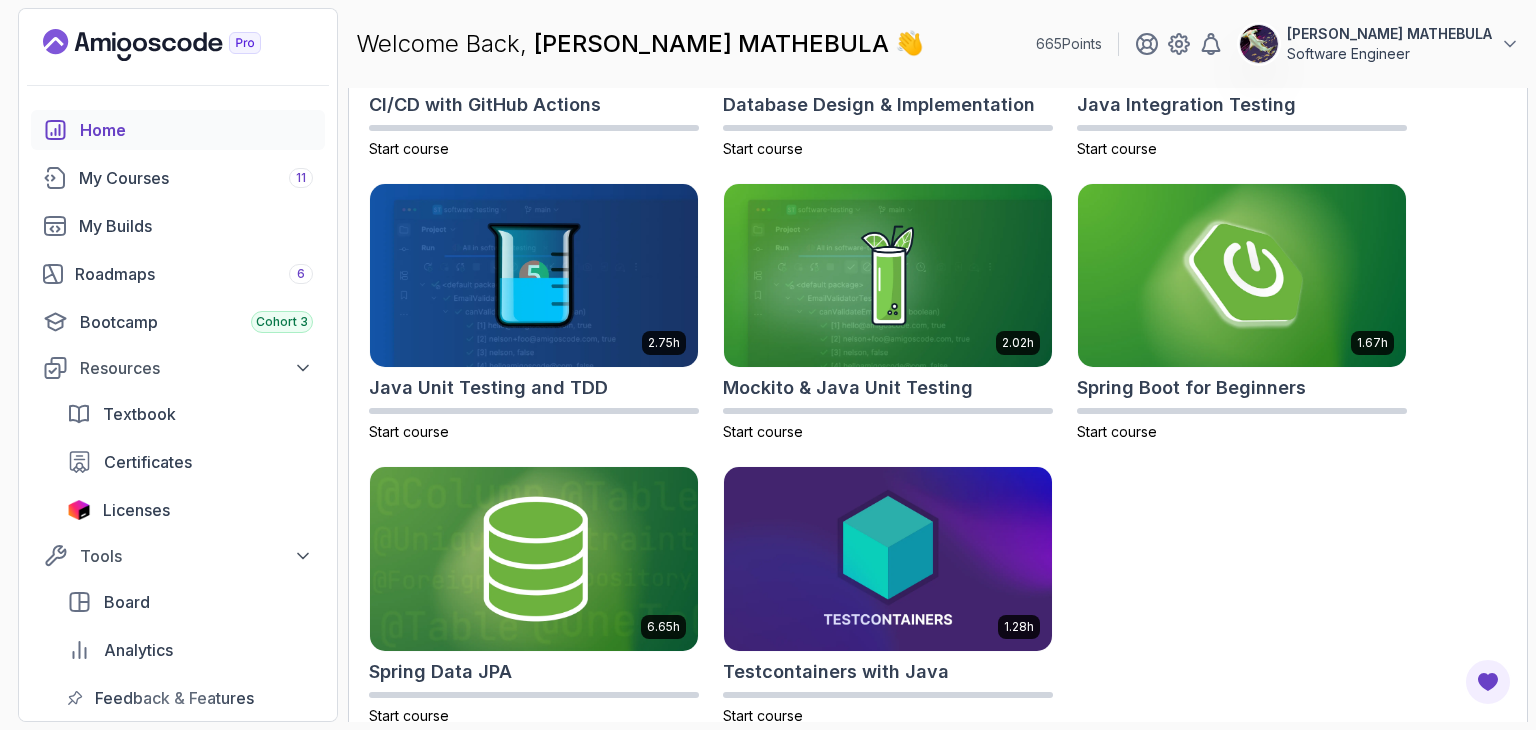 scroll, scrollTop: 835, scrollLeft: 0, axis: vertical 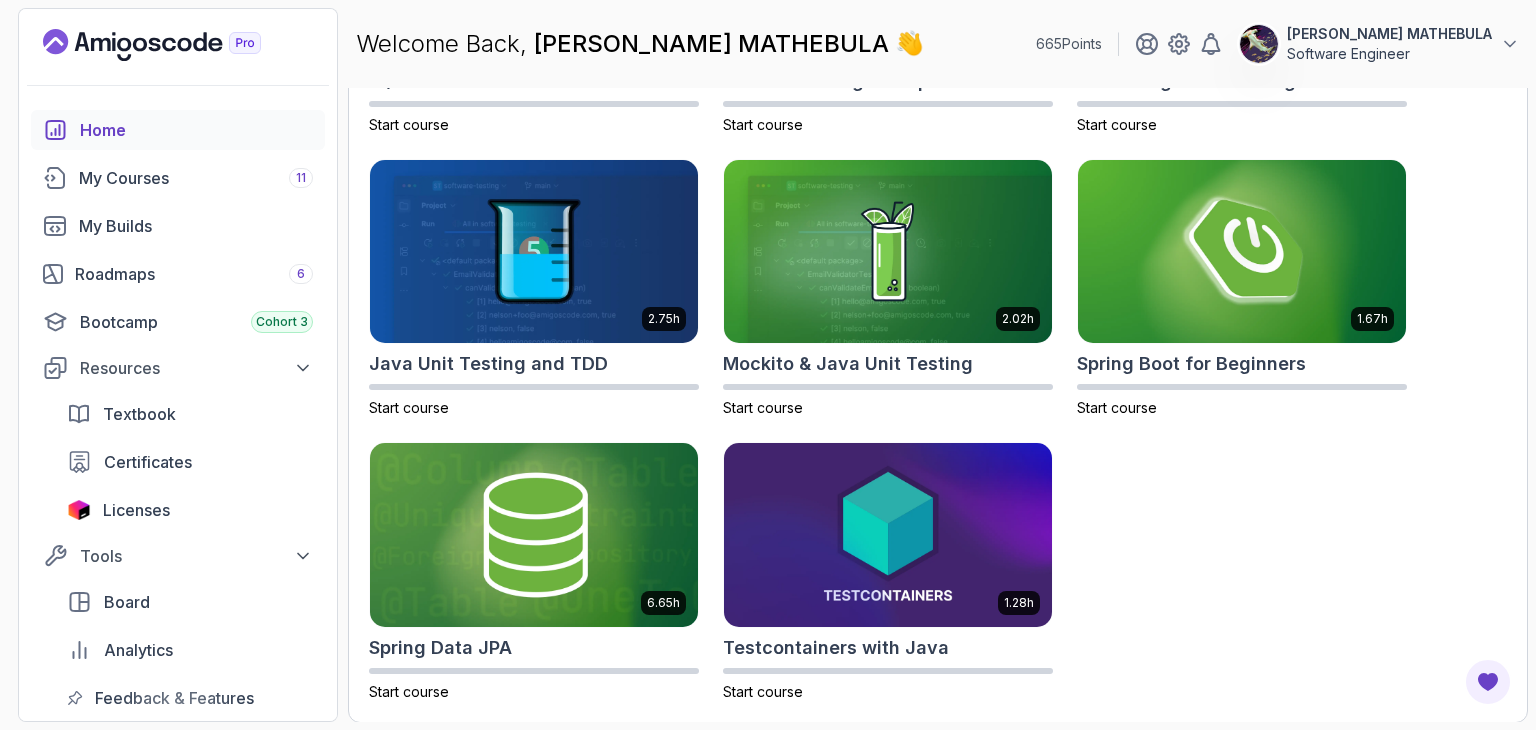 click on "2.63h CI/CD with GitHub Actions Start course 1.70h Database Design & Implementation Start course 1.67h Java Integration Testing Start course 2.75h Java Unit Testing and TDD Start course 2.02h Mockito & Java Unit Testing Start course 1.67h Spring Boot for Beginners Start course 6.65h Spring Data JPA Start course 1.28h Testcontainers with Java Start course" at bounding box center [938, 288] 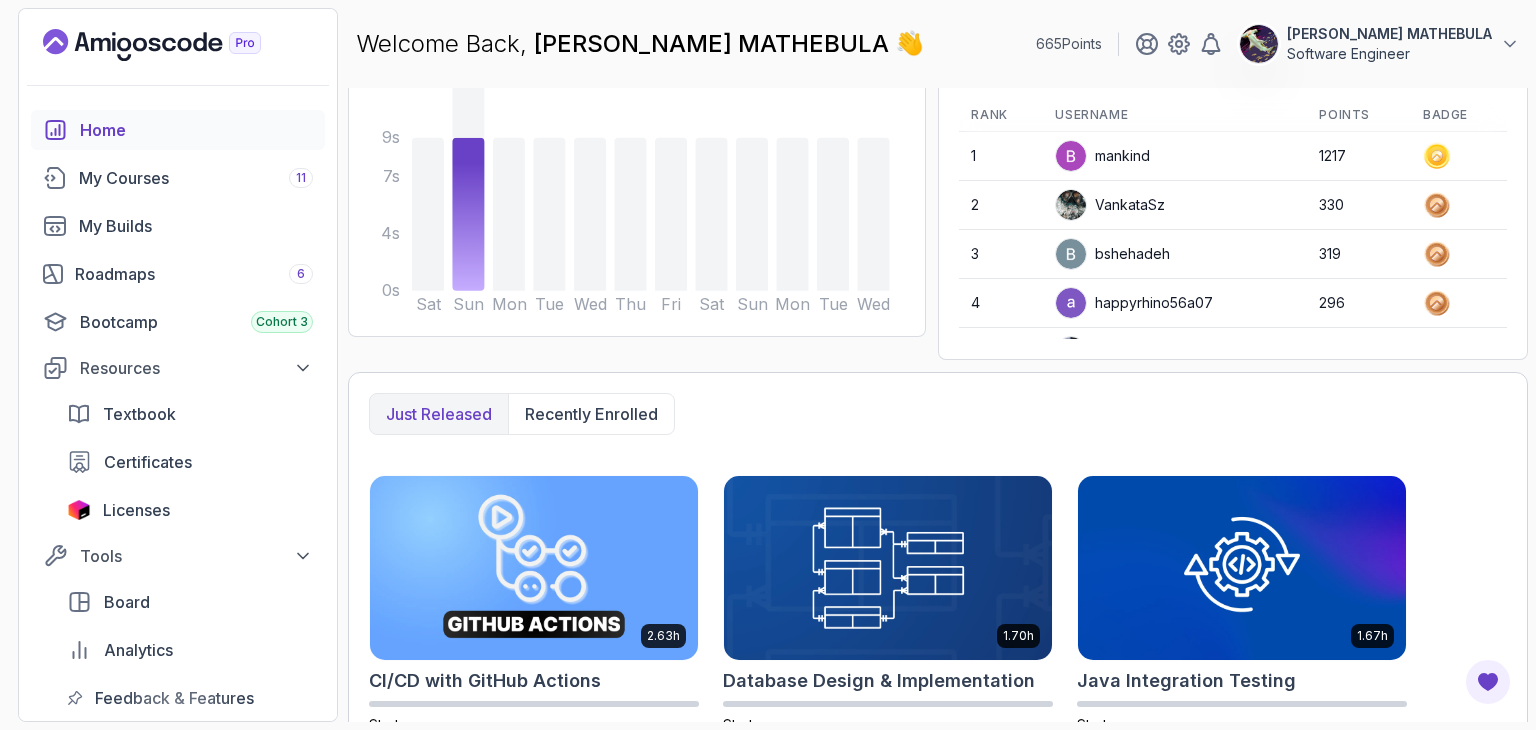 scroll, scrollTop: 135, scrollLeft: 0, axis: vertical 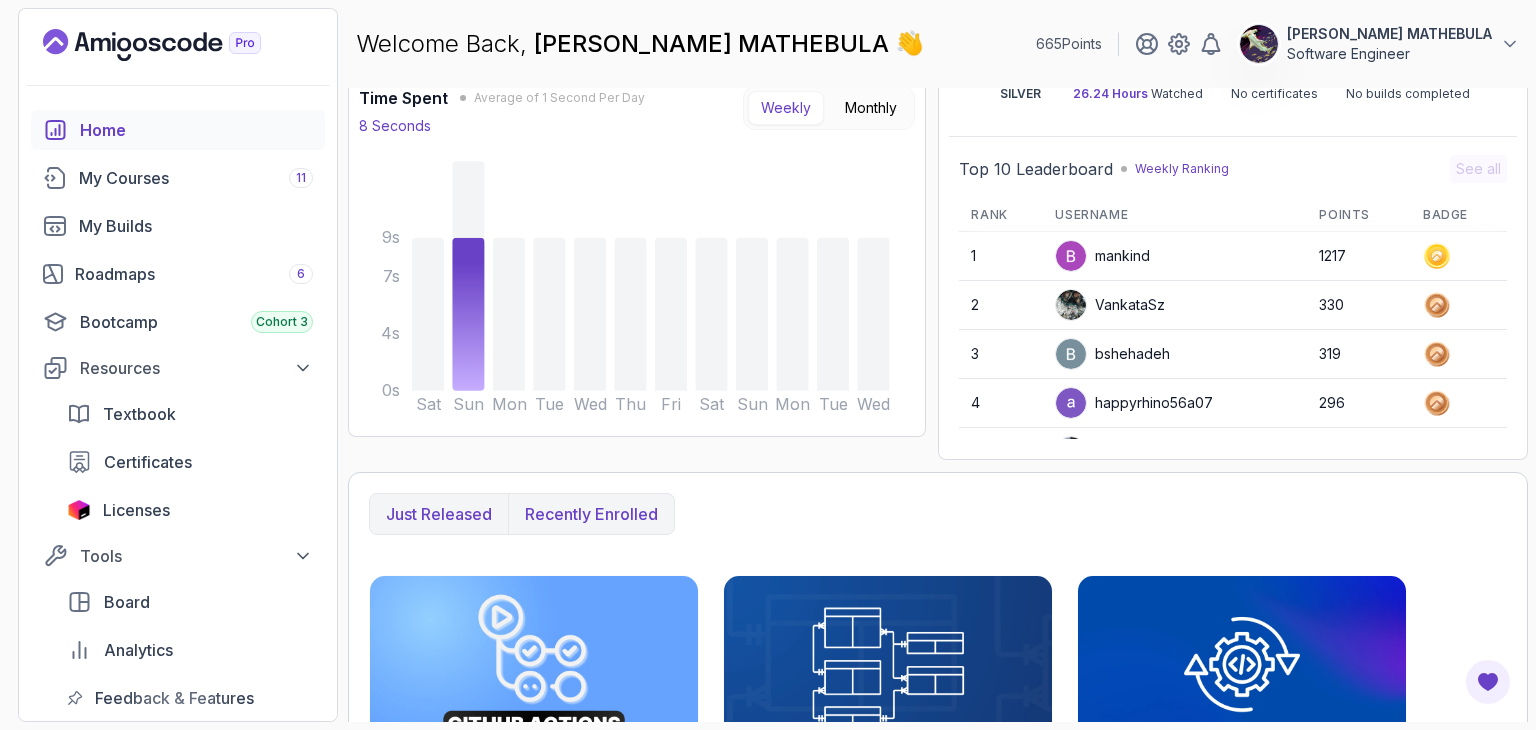 click on "Recently enrolled" at bounding box center [591, 514] 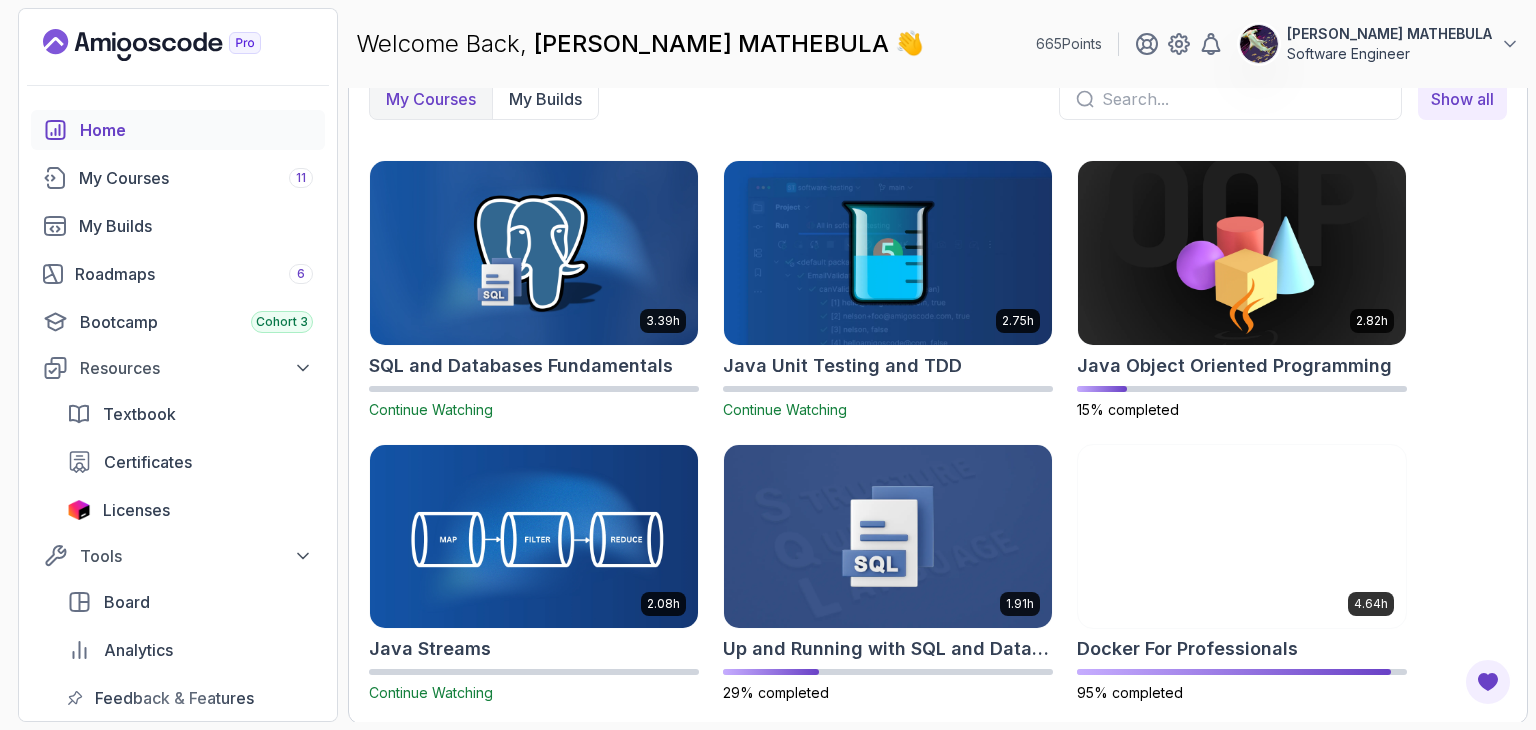 scroll, scrollTop: 632, scrollLeft: 0, axis: vertical 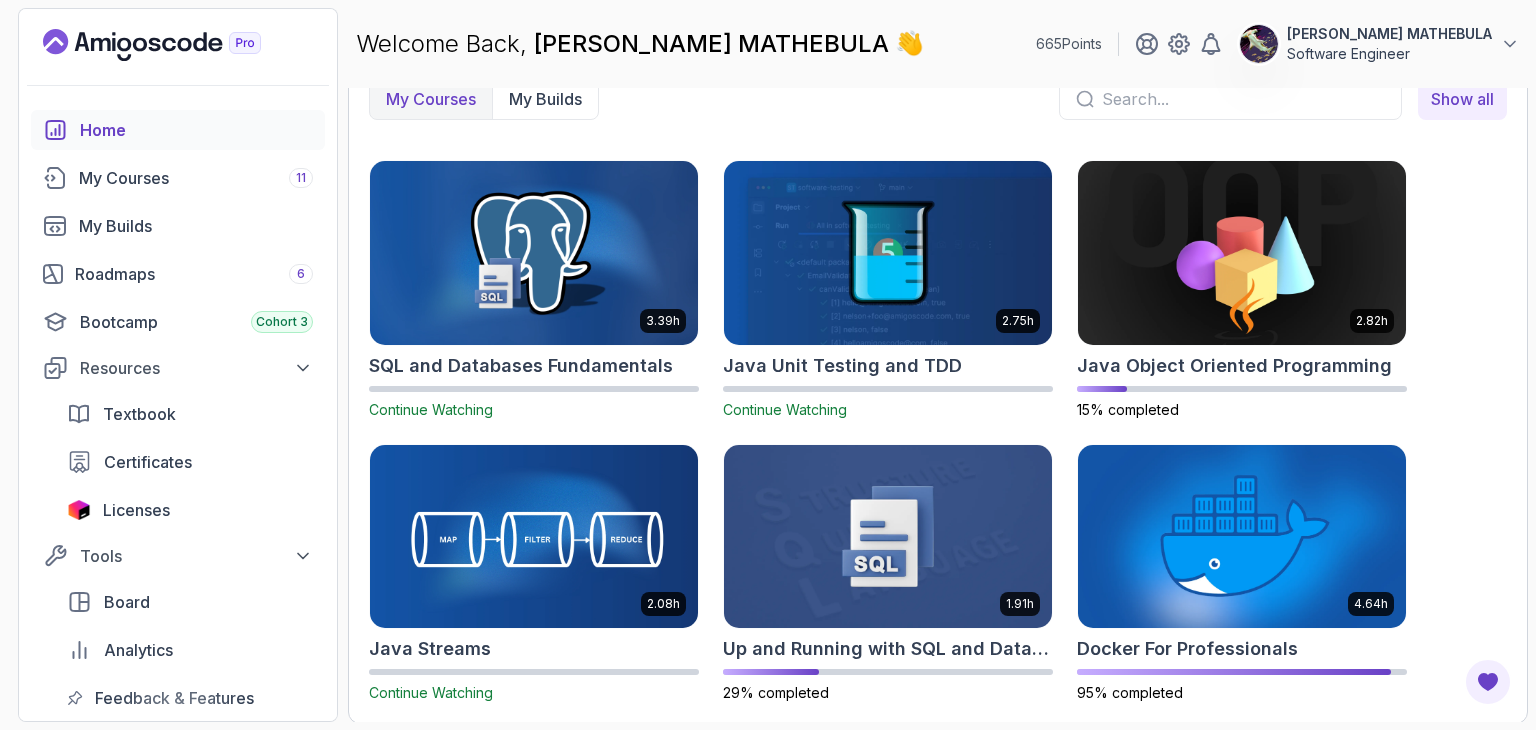 click at bounding box center [534, 252] 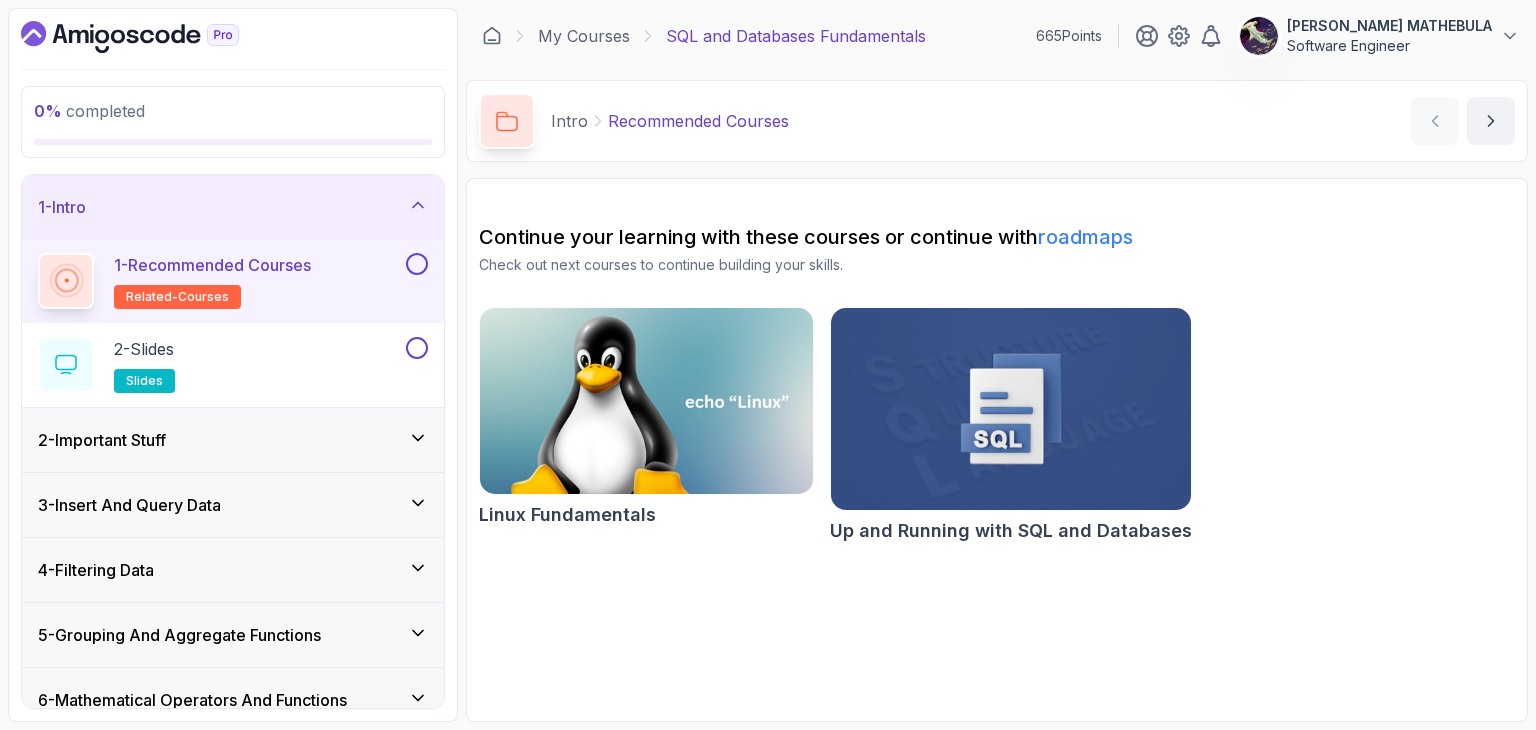 click on "1  -  Recommended Courses related-courses" at bounding box center [212, 281] 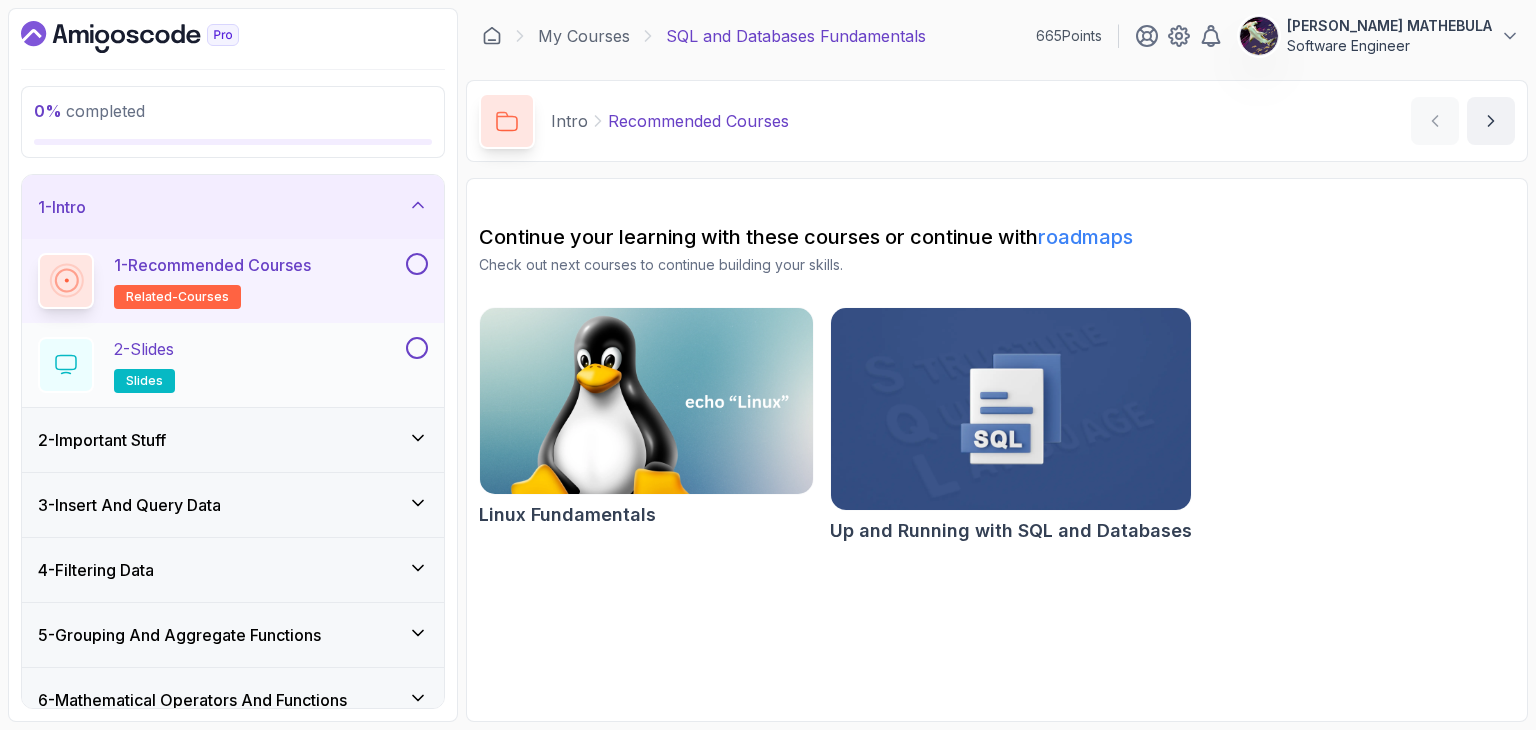 click on "2  -  Slides slides" at bounding box center (233, 365) 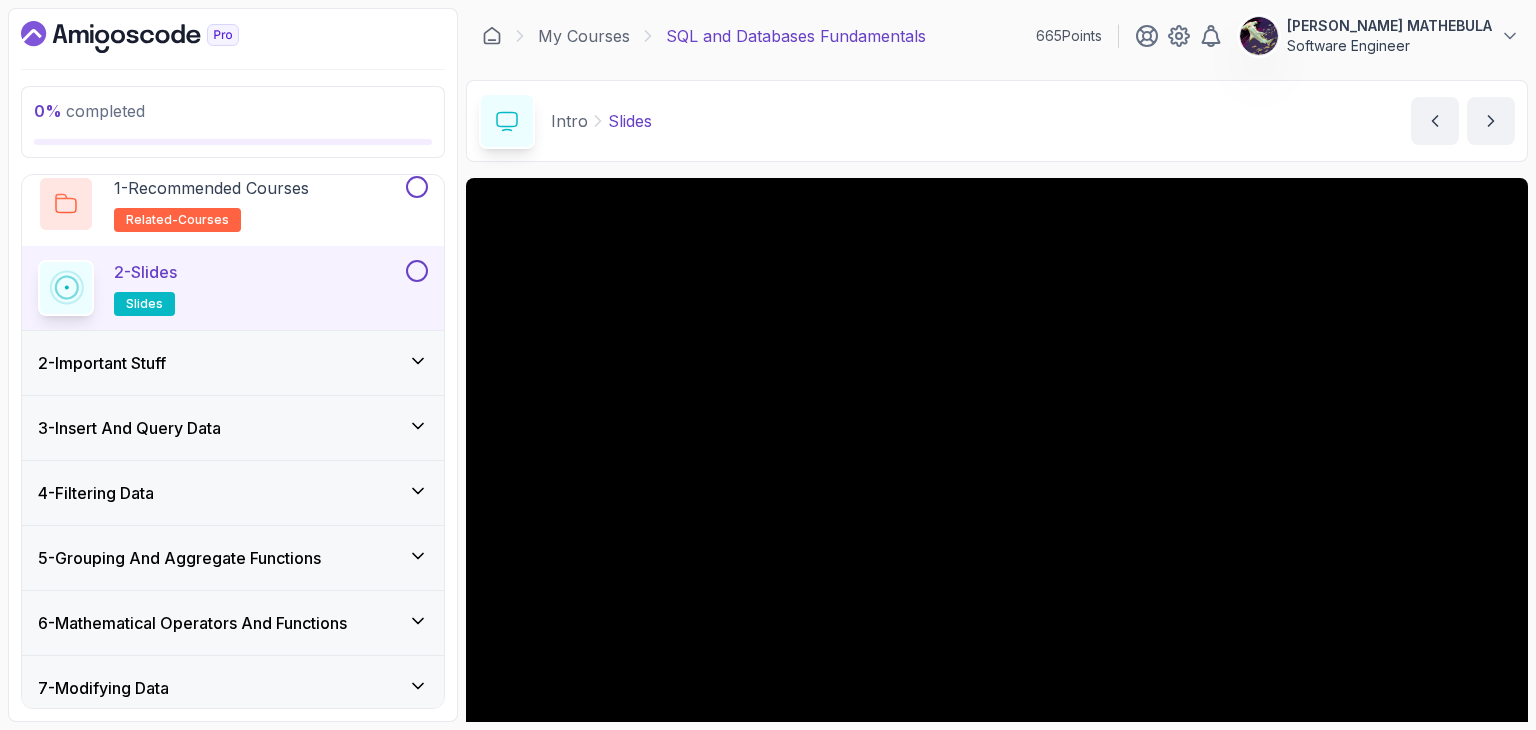 scroll, scrollTop: 200, scrollLeft: 0, axis: vertical 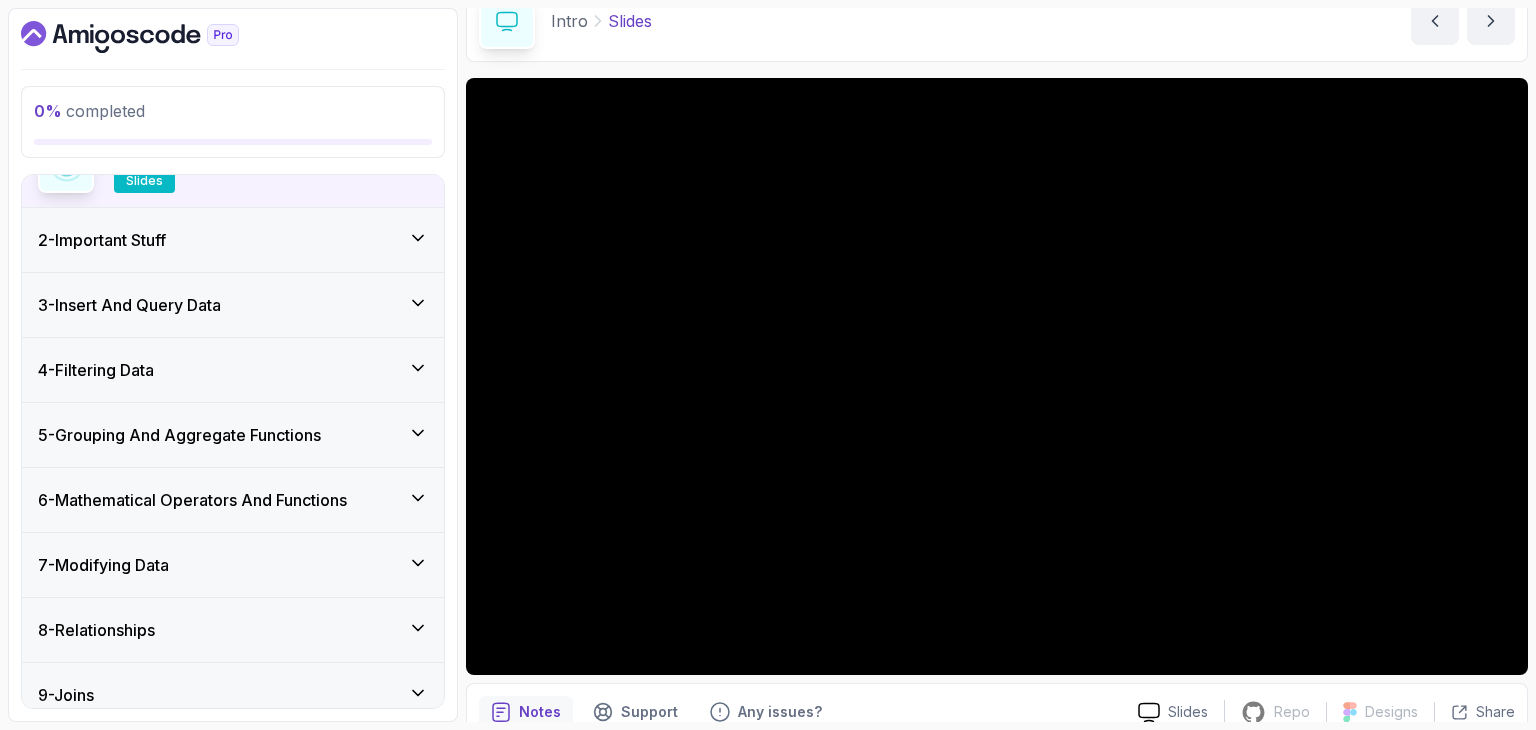 click on "2  -  Important Stuff" at bounding box center [233, 240] 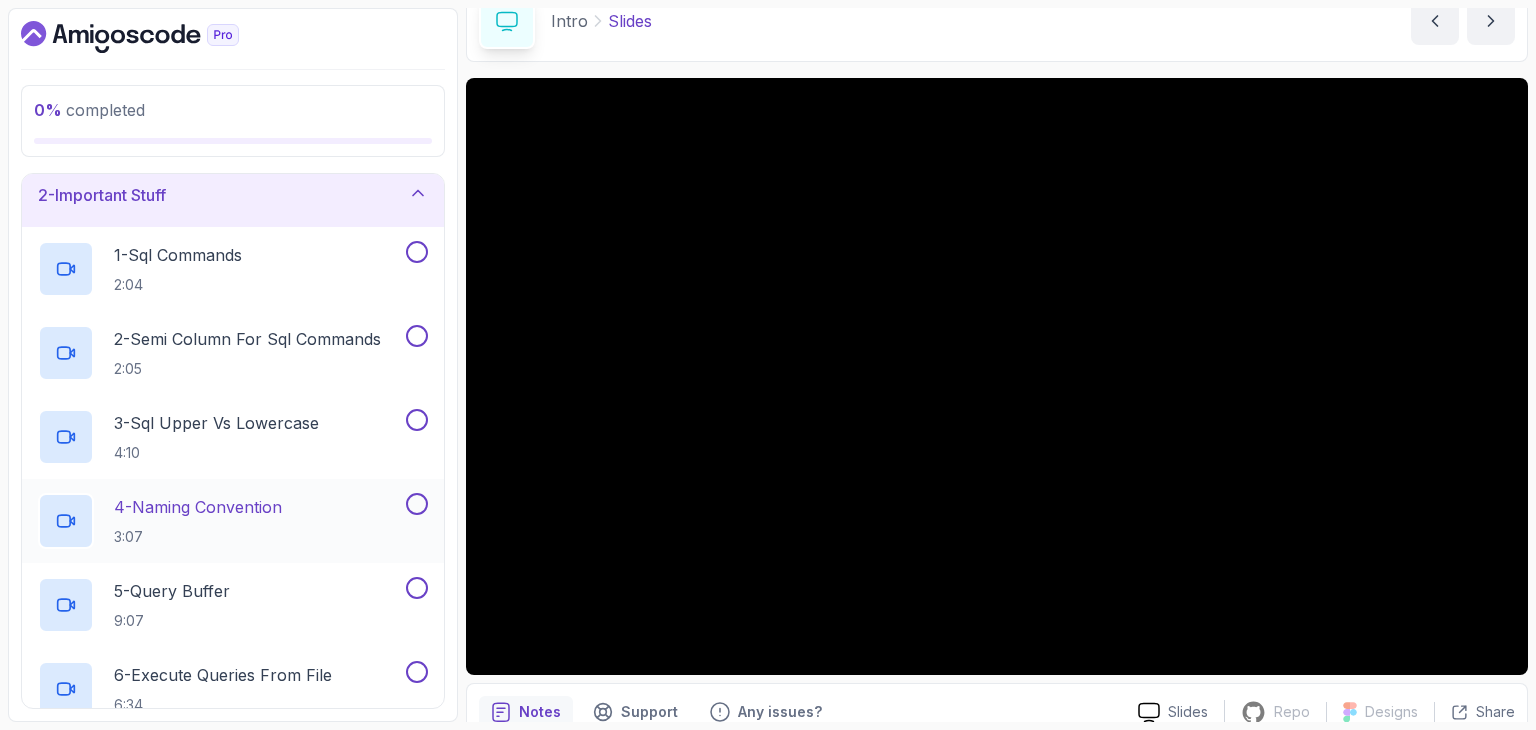scroll, scrollTop: 65, scrollLeft: 0, axis: vertical 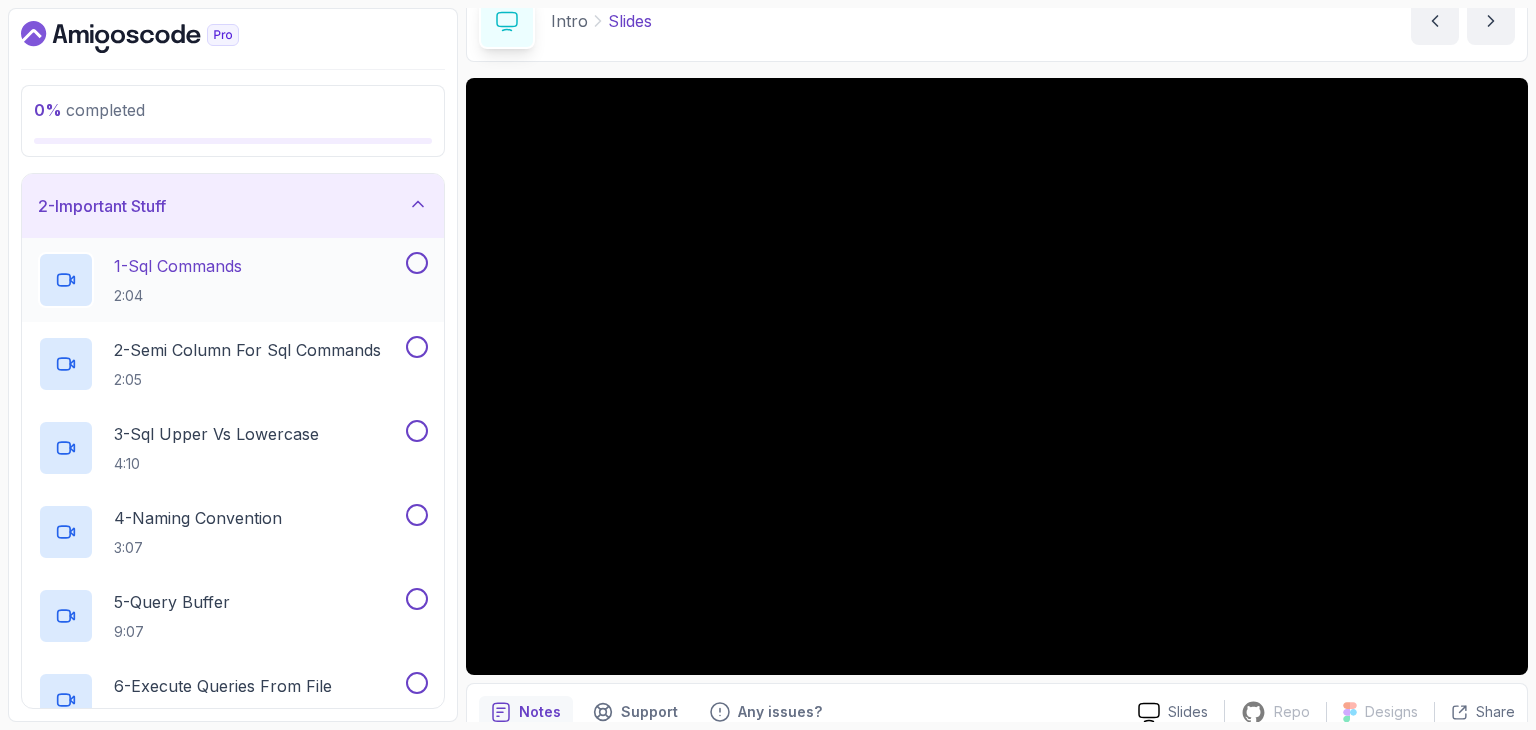 click on "1  -  Sql Commands 2:04" at bounding box center (220, 280) 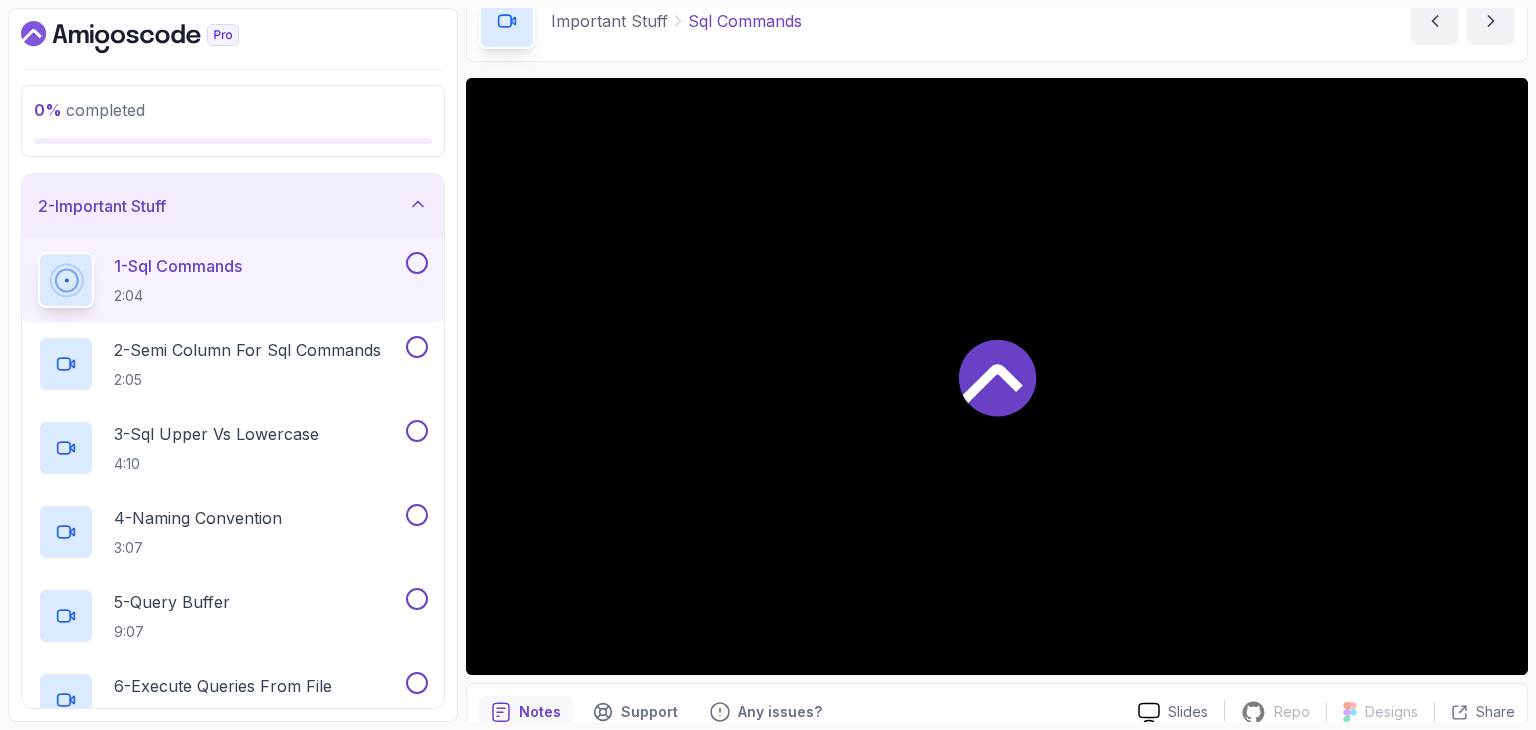 scroll, scrollTop: 100, scrollLeft: 0, axis: vertical 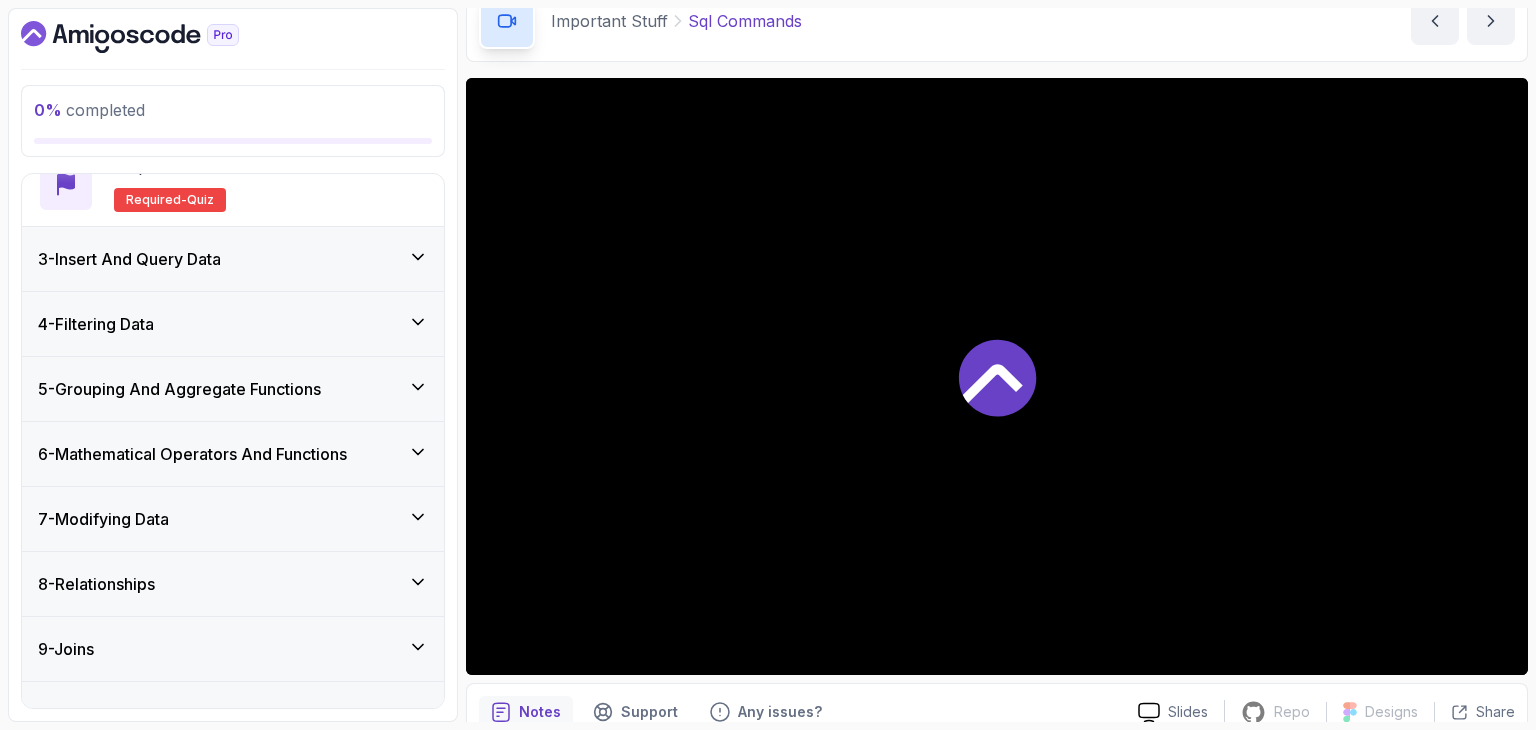 click on "3  -  Insert And Query Data" at bounding box center (233, 259) 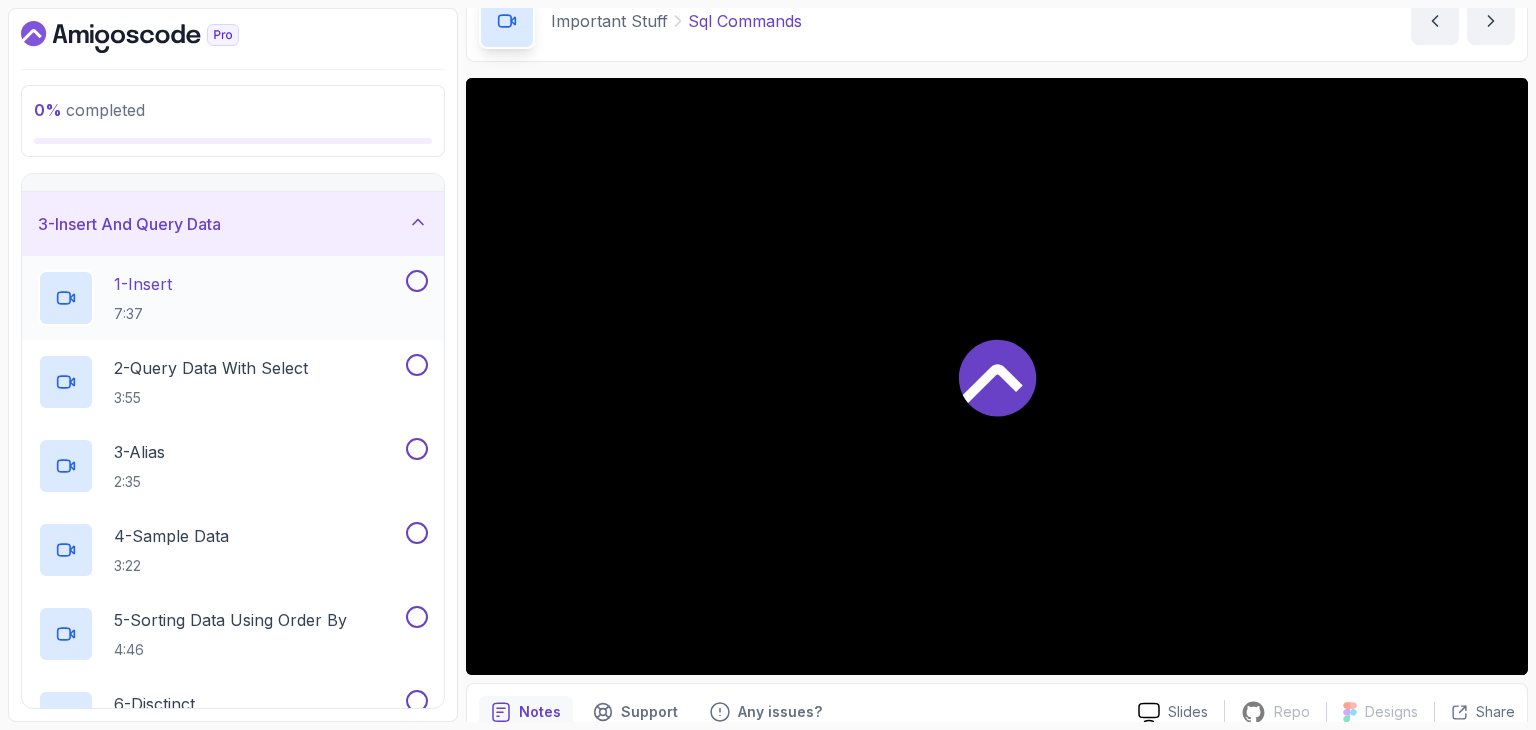 scroll, scrollTop: 77, scrollLeft: 0, axis: vertical 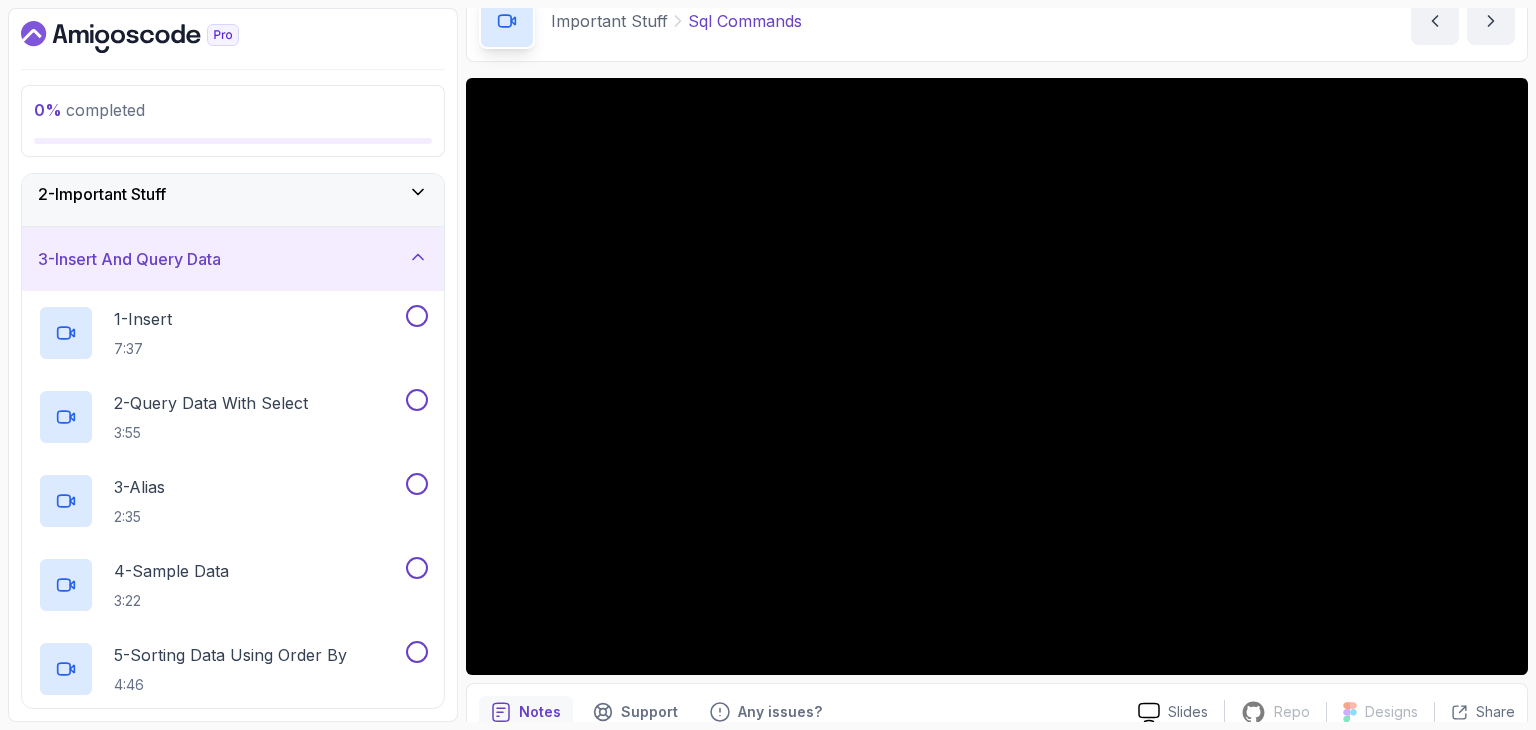 click on "3  -  Insert And Query Data" at bounding box center [233, 259] 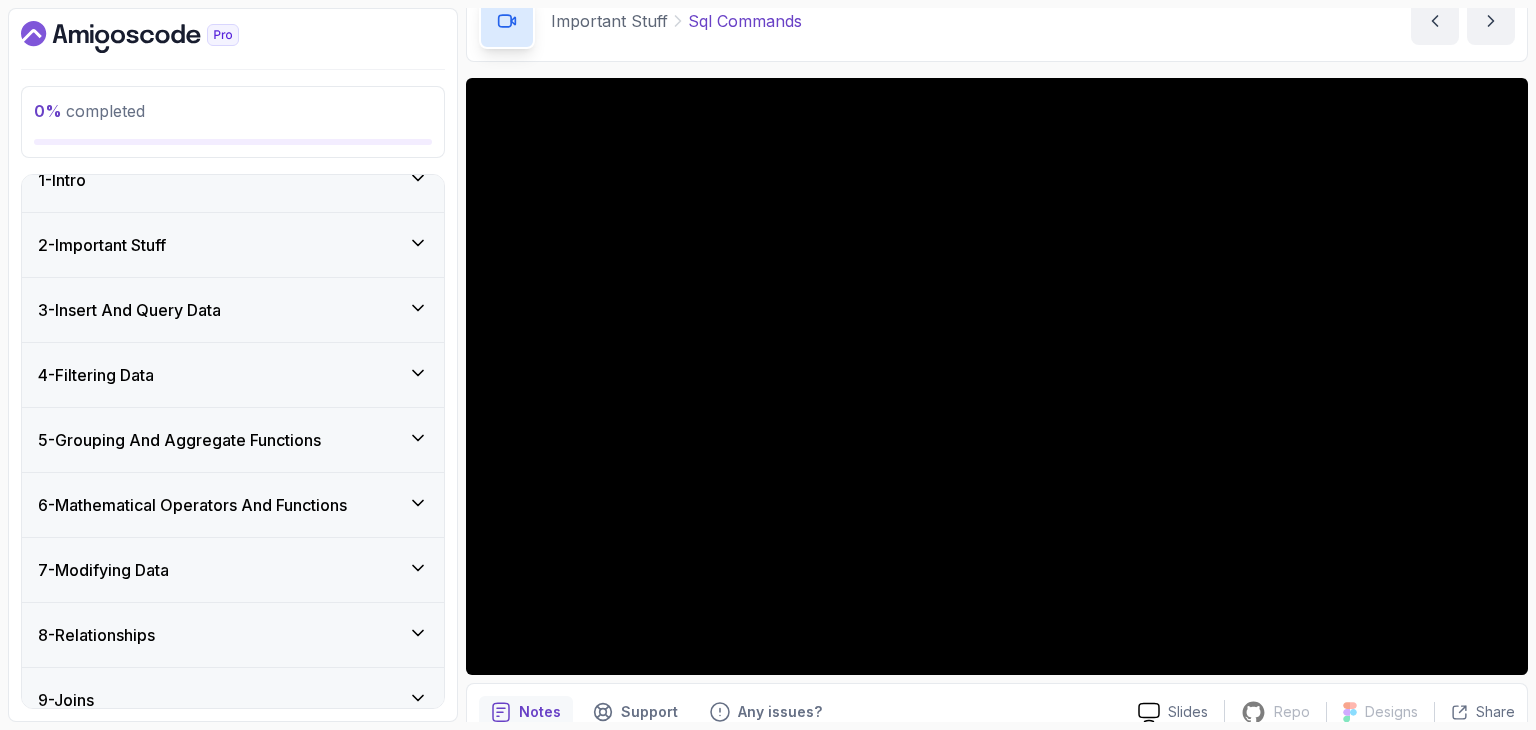 scroll, scrollTop: 0, scrollLeft: 0, axis: both 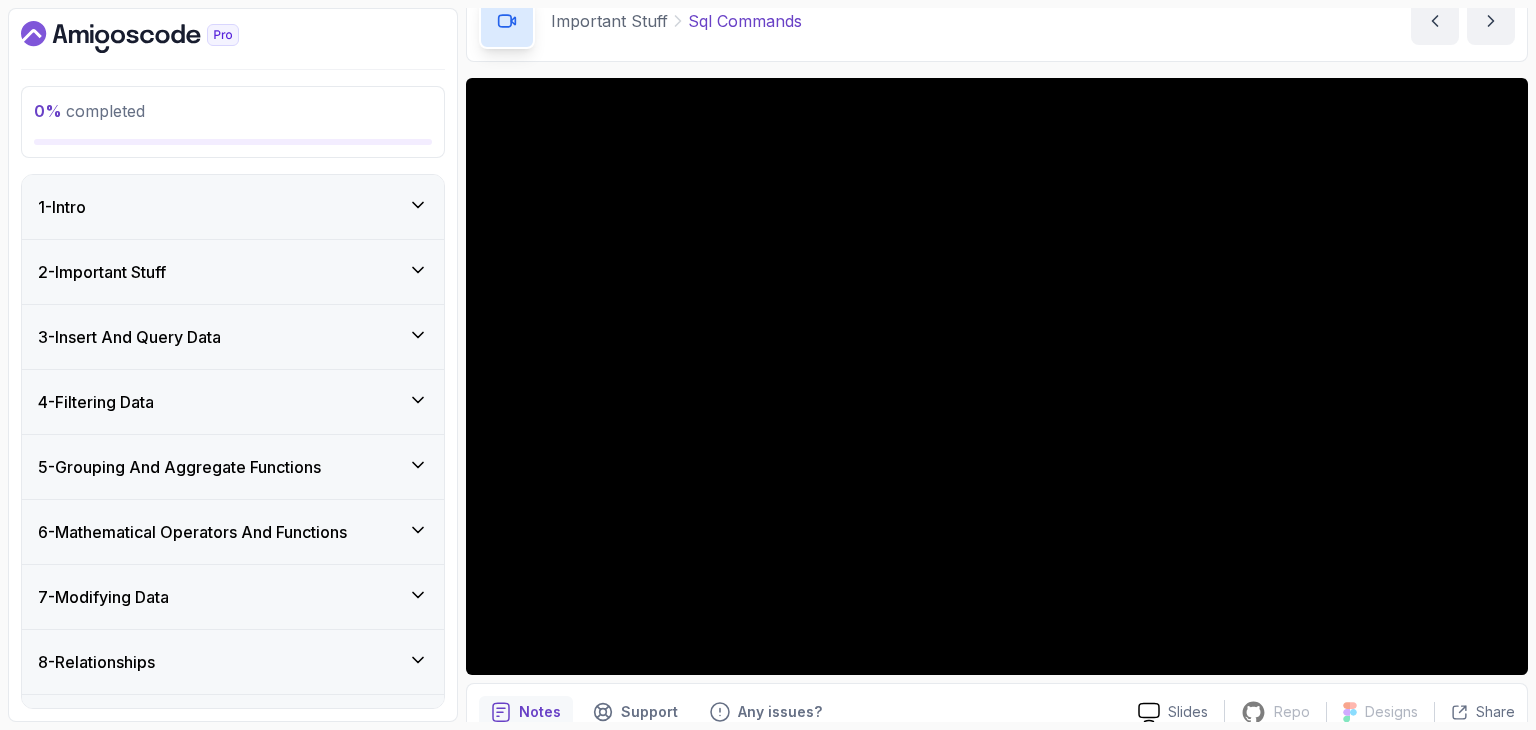 click on "Important Stuff Sql Commands Sql Commands by  nelson" at bounding box center [997, 21] 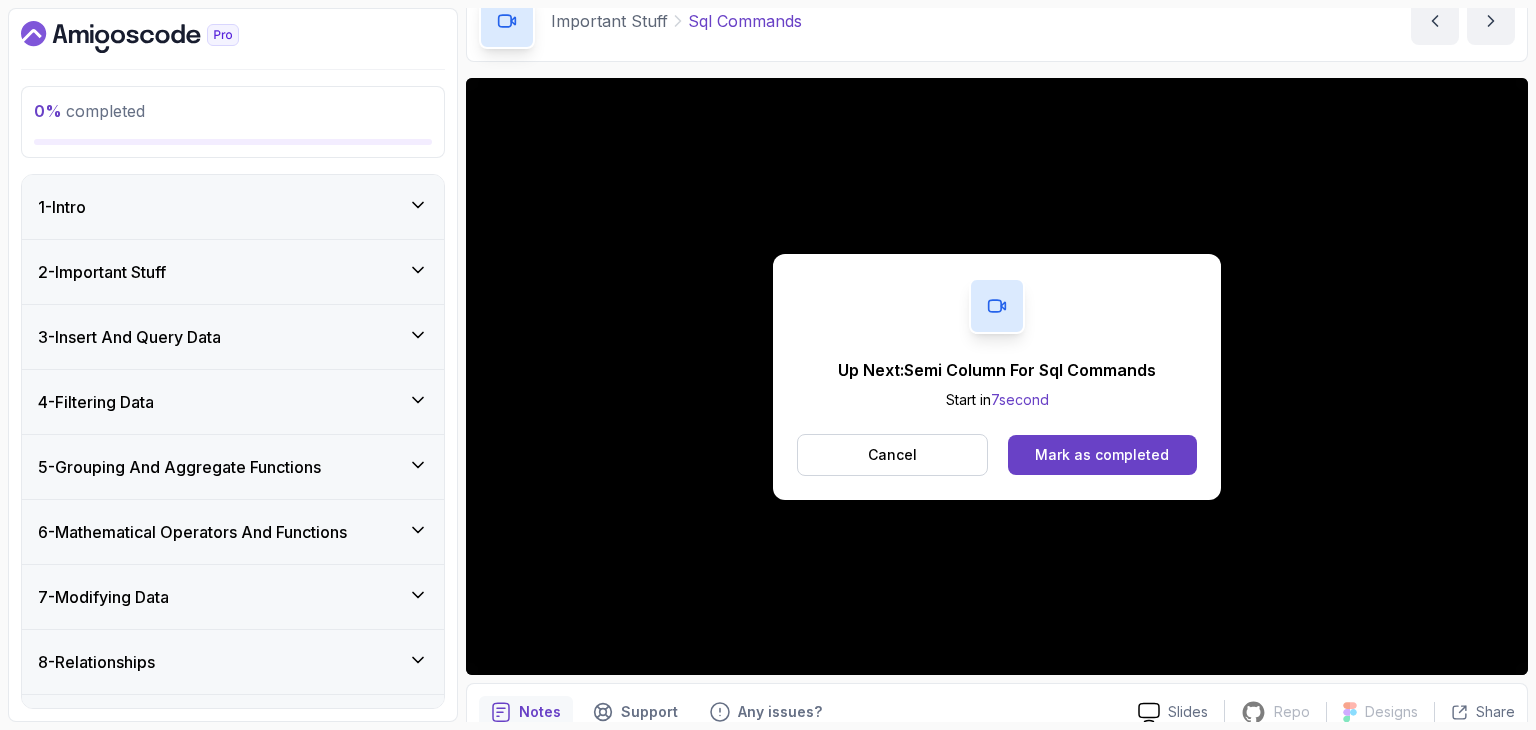 click on "1  -  Intro" at bounding box center [233, 207] 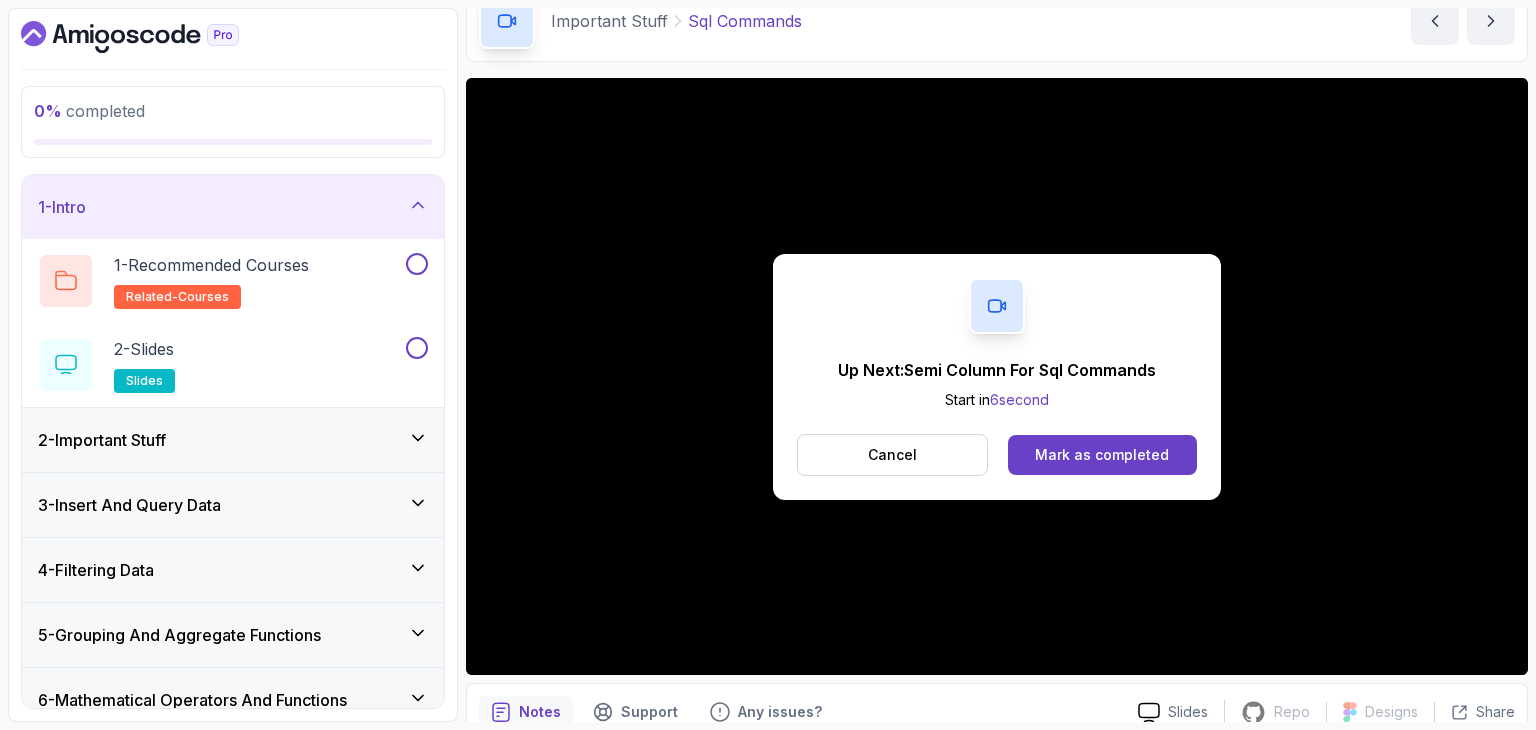 click on "1  -  Intro" at bounding box center [233, 207] 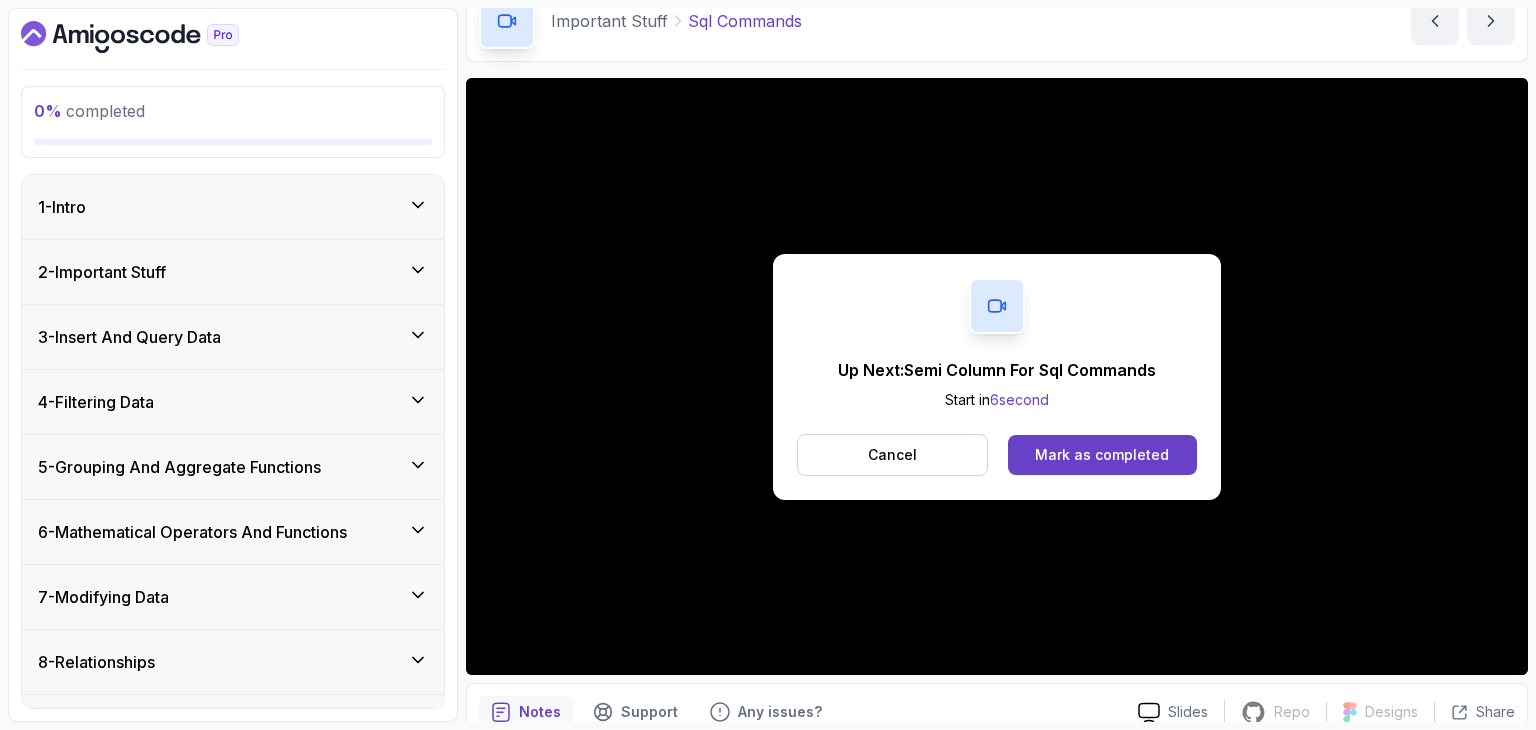 click on "2  -  Important Stuff" at bounding box center (233, 272) 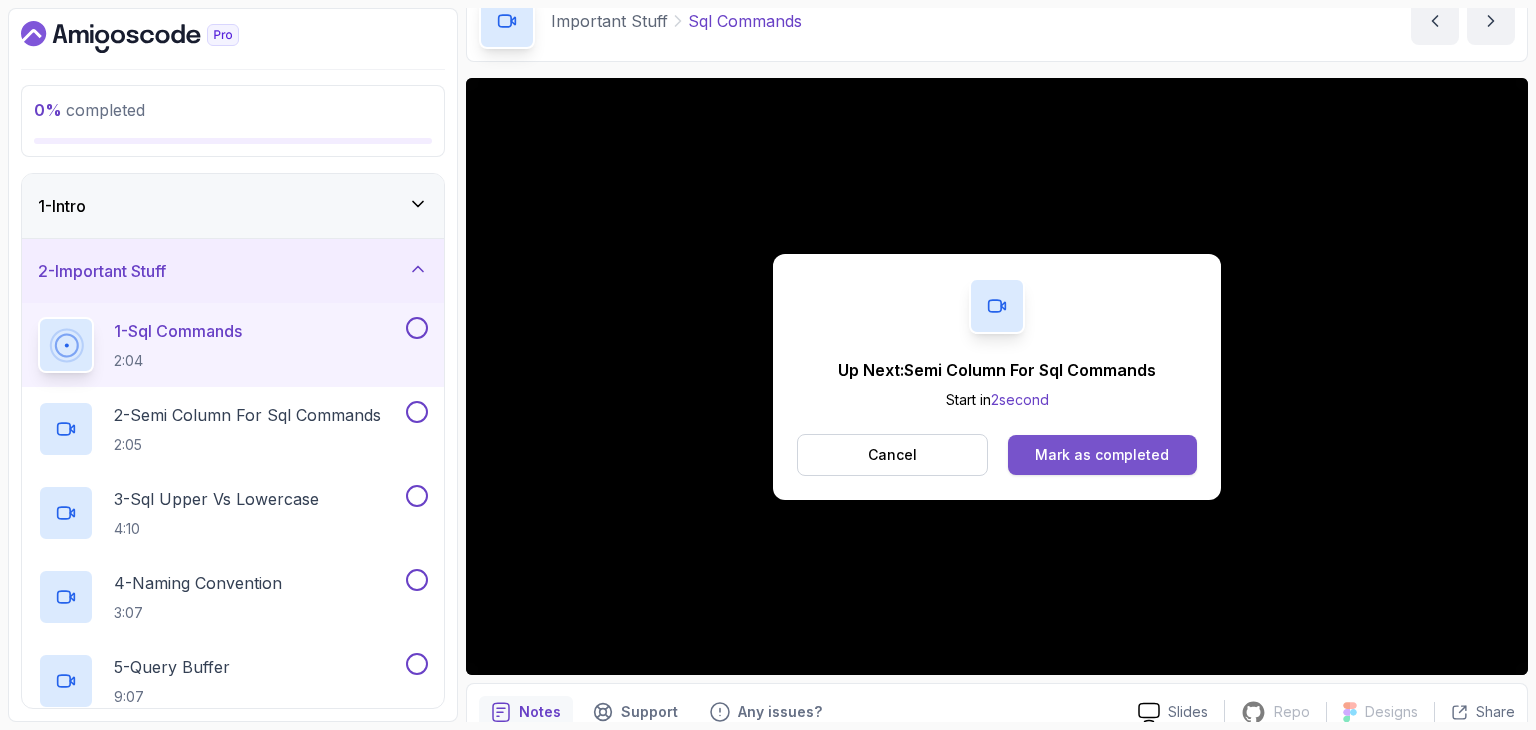 click on "Mark as completed" at bounding box center [1102, 455] 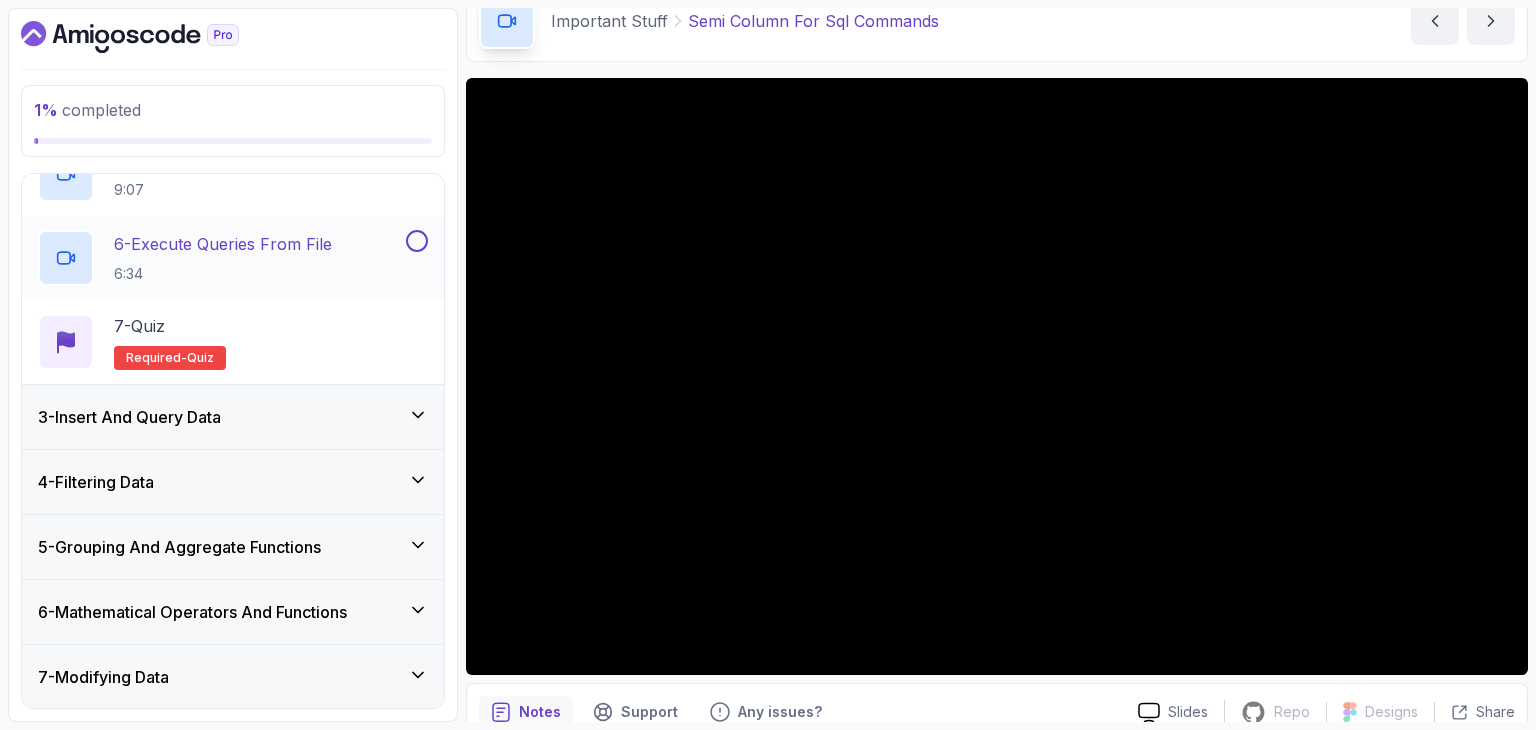 scroll, scrollTop: 508, scrollLeft: 0, axis: vertical 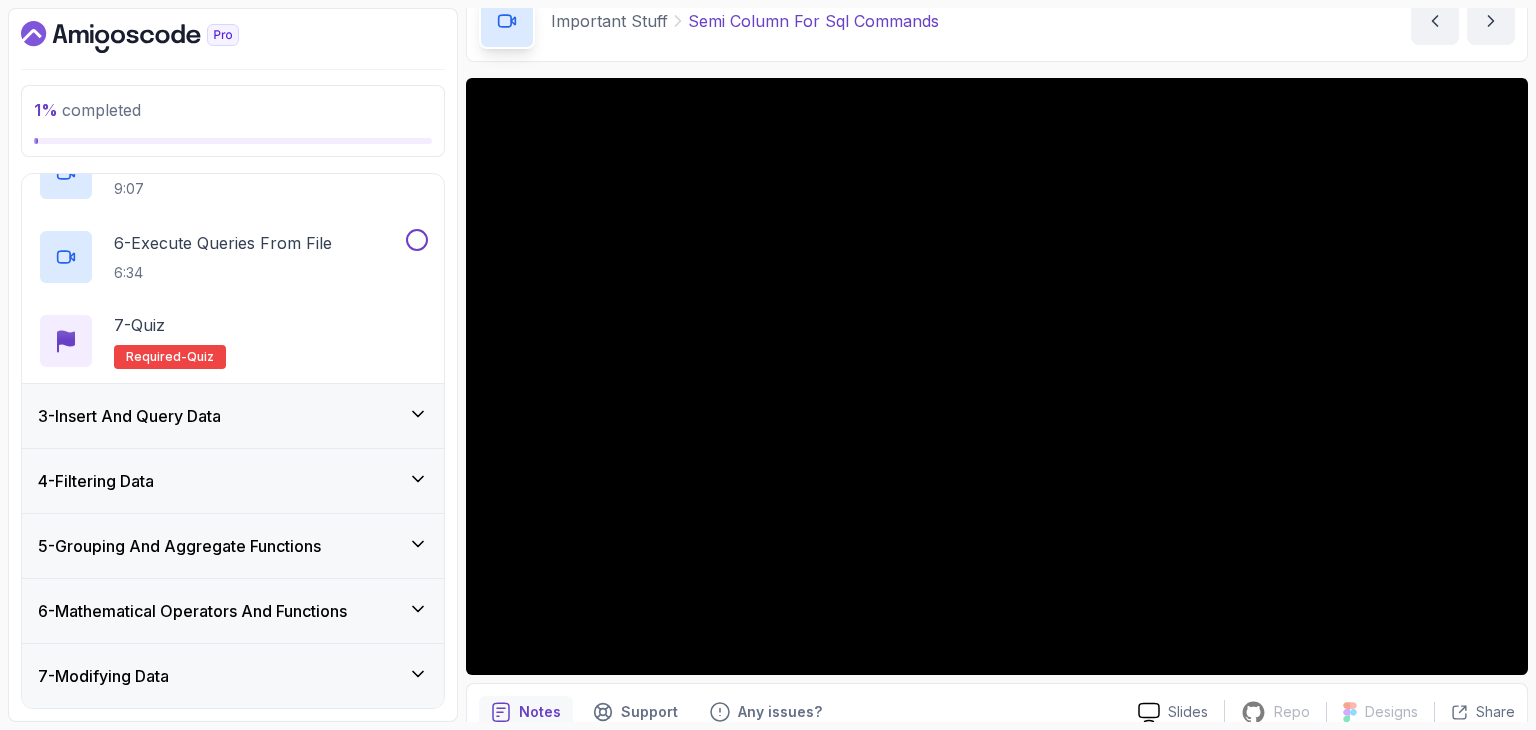 click on "3  -  Insert And Query Data" at bounding box center (233, 416) 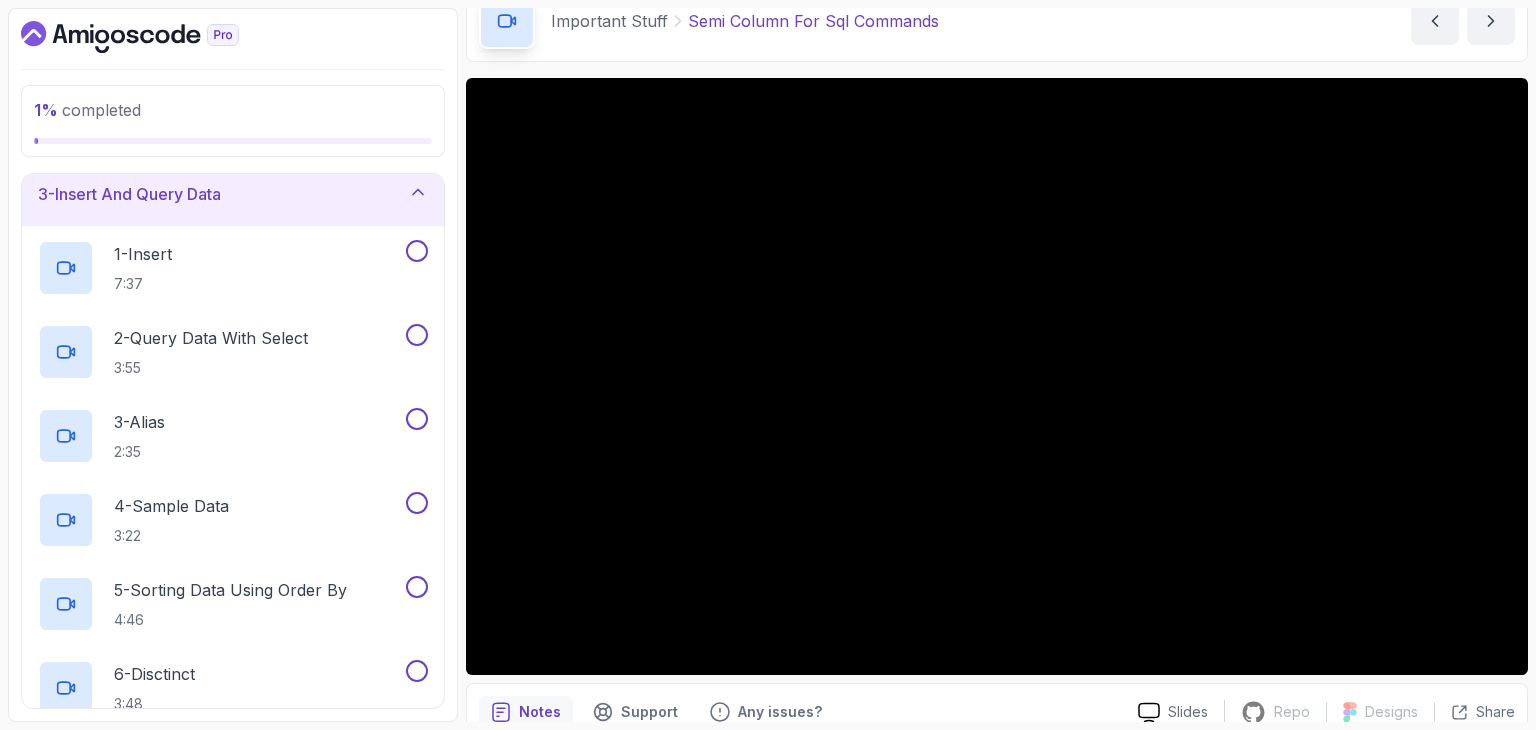 scroll, scrollTop: 141, scrollLeft: 0, axis: vertical 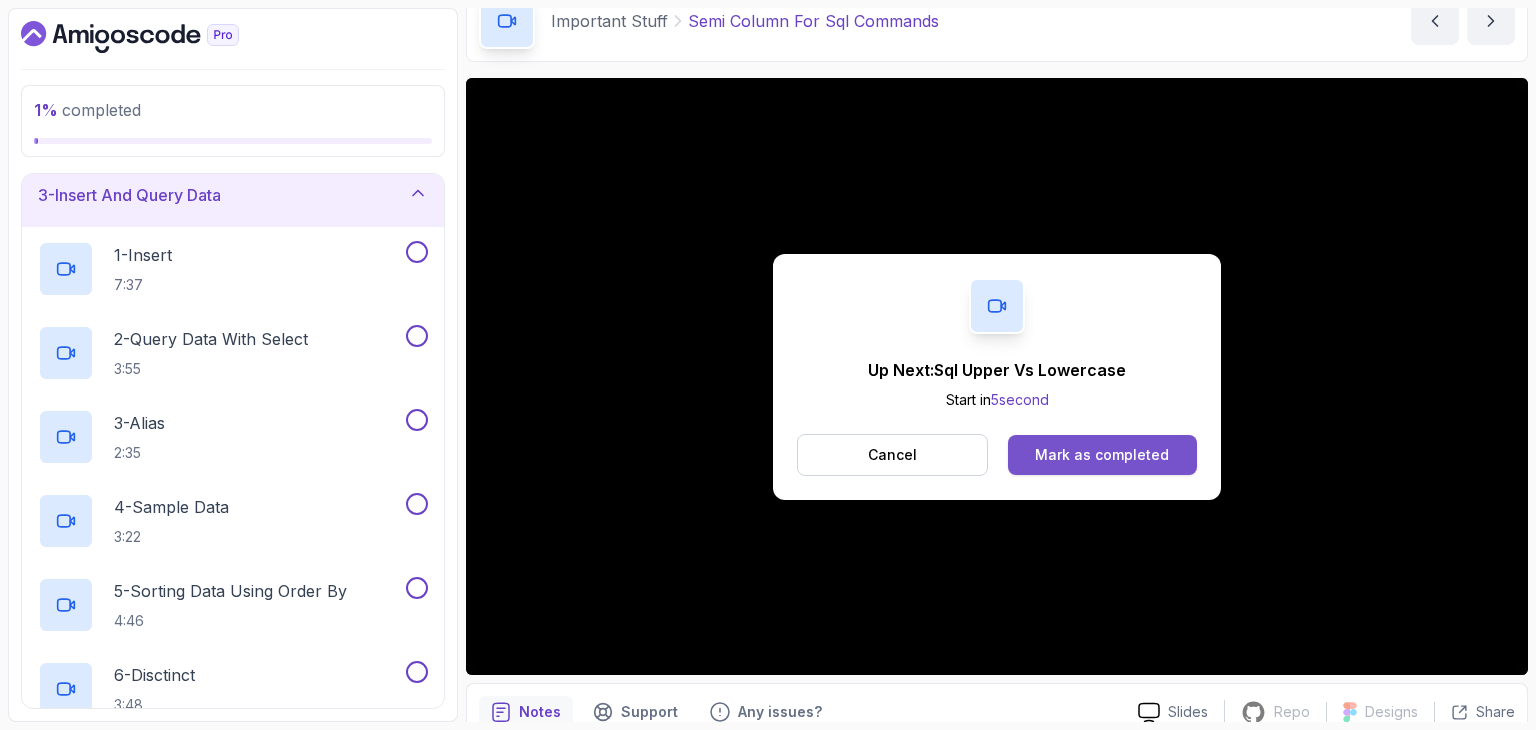 click on "Mark as completed" at bounding box center [1102, 455] 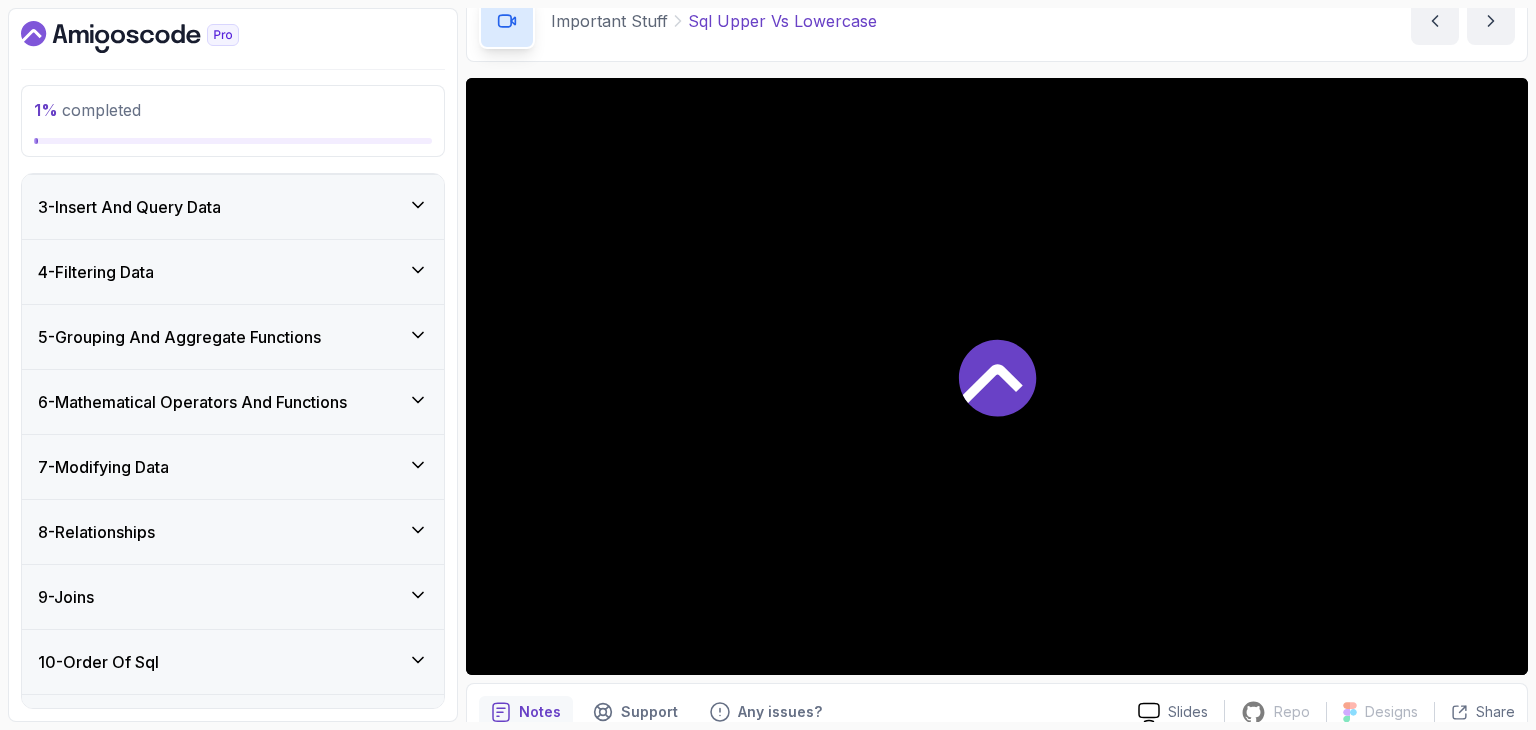 scroll, scrollTop: 729, scrollLeft: 0, axis: vertical 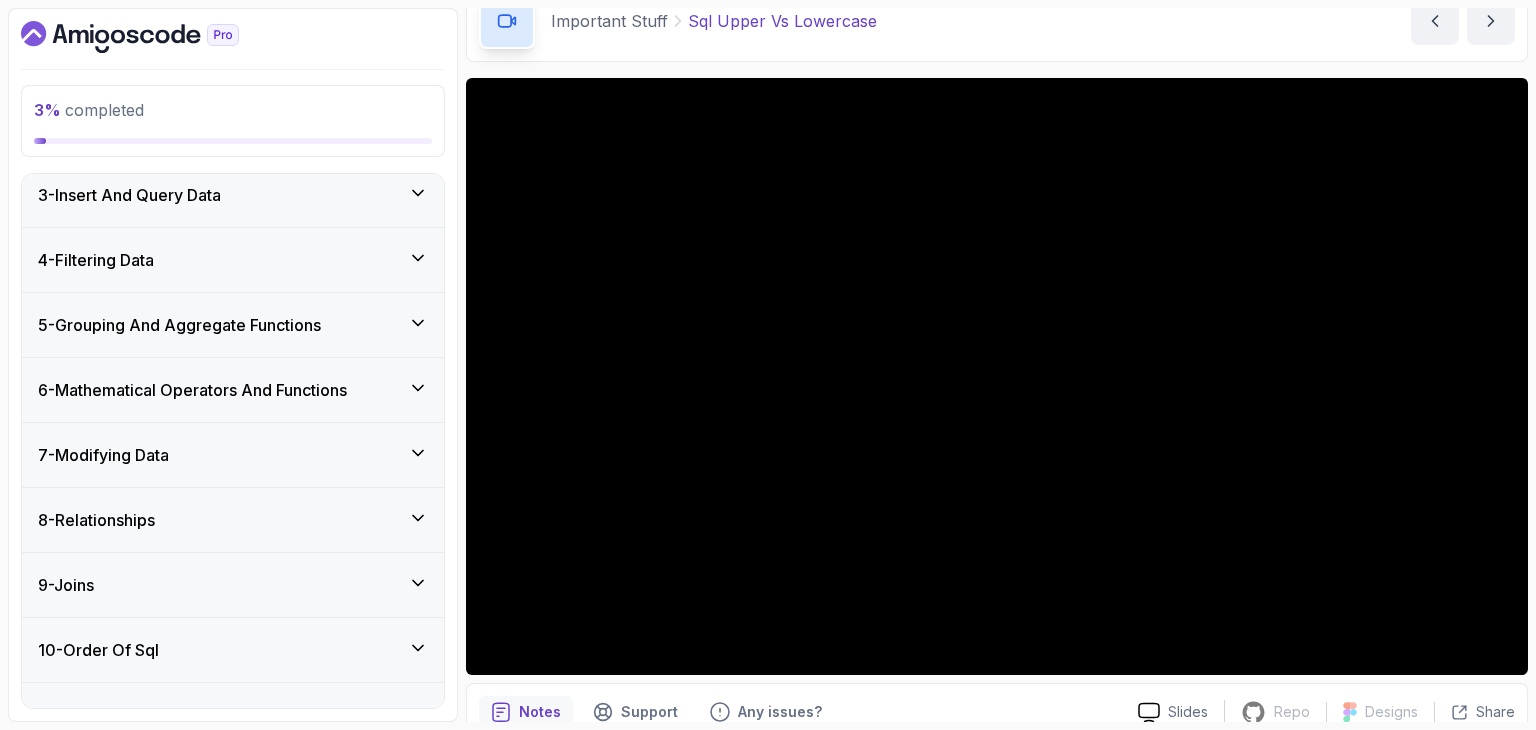 click on "3 % completed 1  -  Intro 2  -  Important Stuff 1  -  Sql Commands 2:04 2  -  Semi Column For Sql Commands 2:05 3  -  Sql Upper Vs Lowercase 4:10 4  -  Naming Convention 3:07 5  -  Query Buffer 9:07 6  -  Execute Queries From File 6:34 7  -  Quiz Required- quiz 3  -  Insert And Query Data 4  -  Filtering Data 5  -  Grouping And Aggregate Functions 6  -  Mathematical Operators And Functions 7  -  Modifying Data 8  -  Relationships 9  -  Joins 10  -  Order Of Sql 11  -  Next Steps" at bounding box center [233, 365] 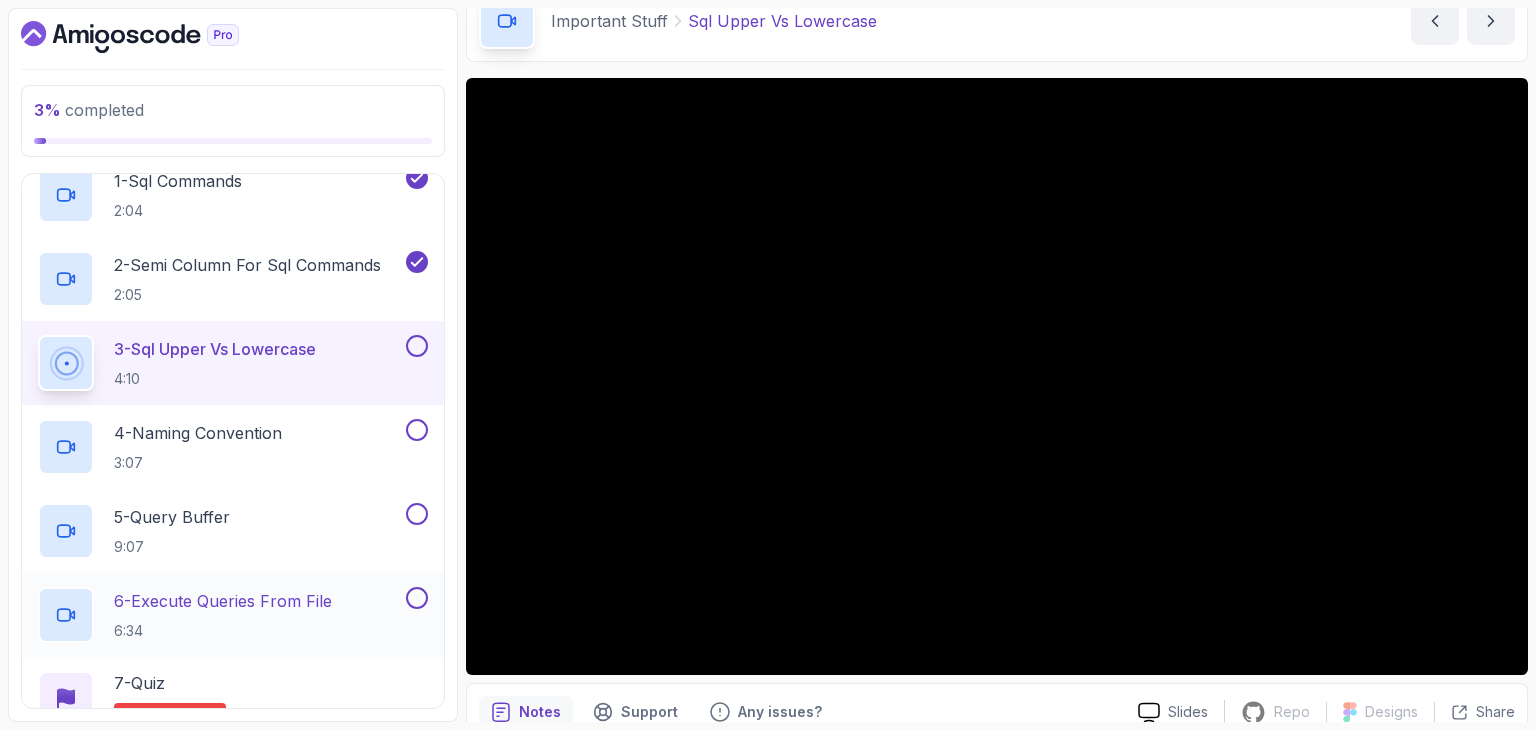 scroll, scrollTop: 129, scrollLeft: 0, axis: vertical 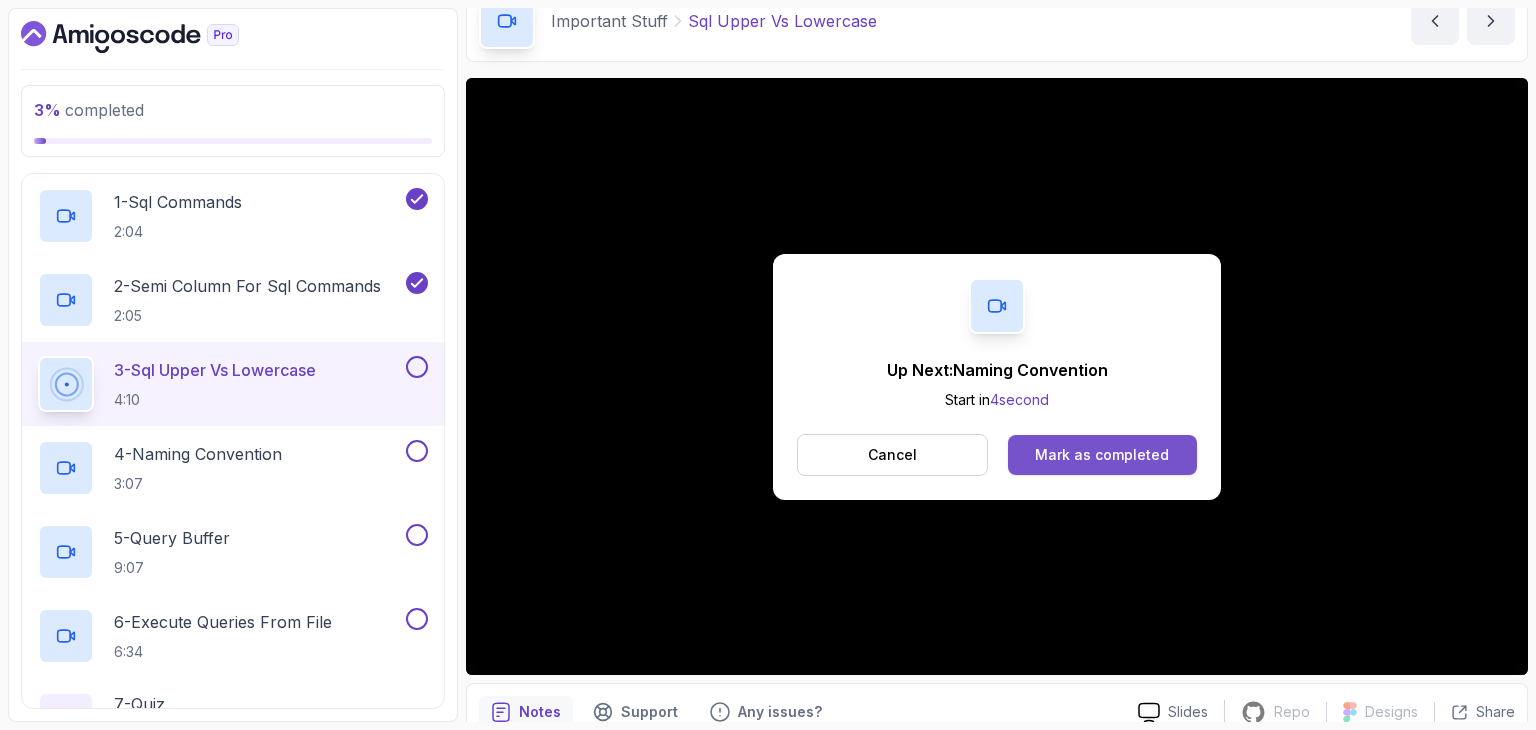 click on "Mark as completed" at bounding box center (1102, 455) 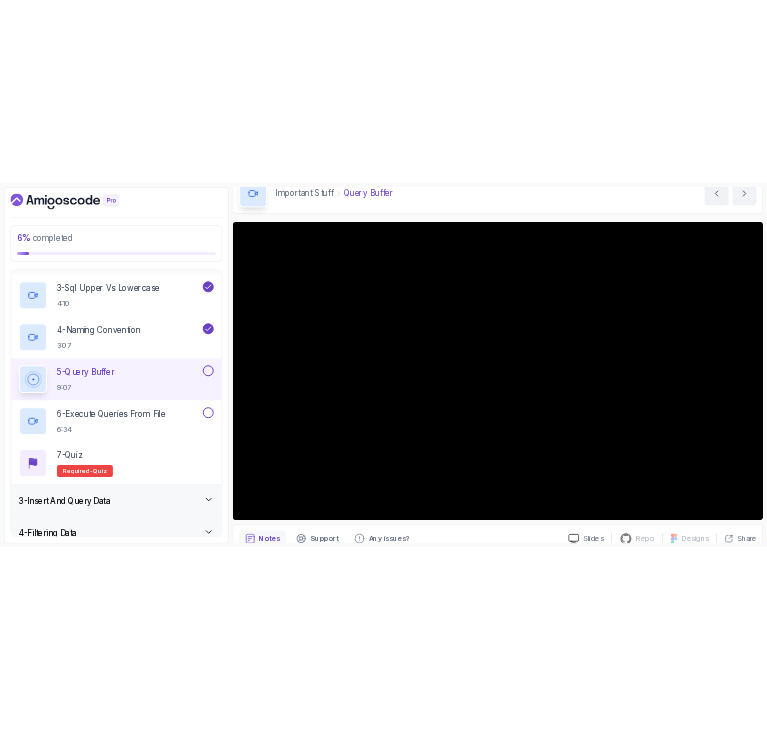 scroll, scrollTop: 329, scrollLeft: 0, axis: vertical 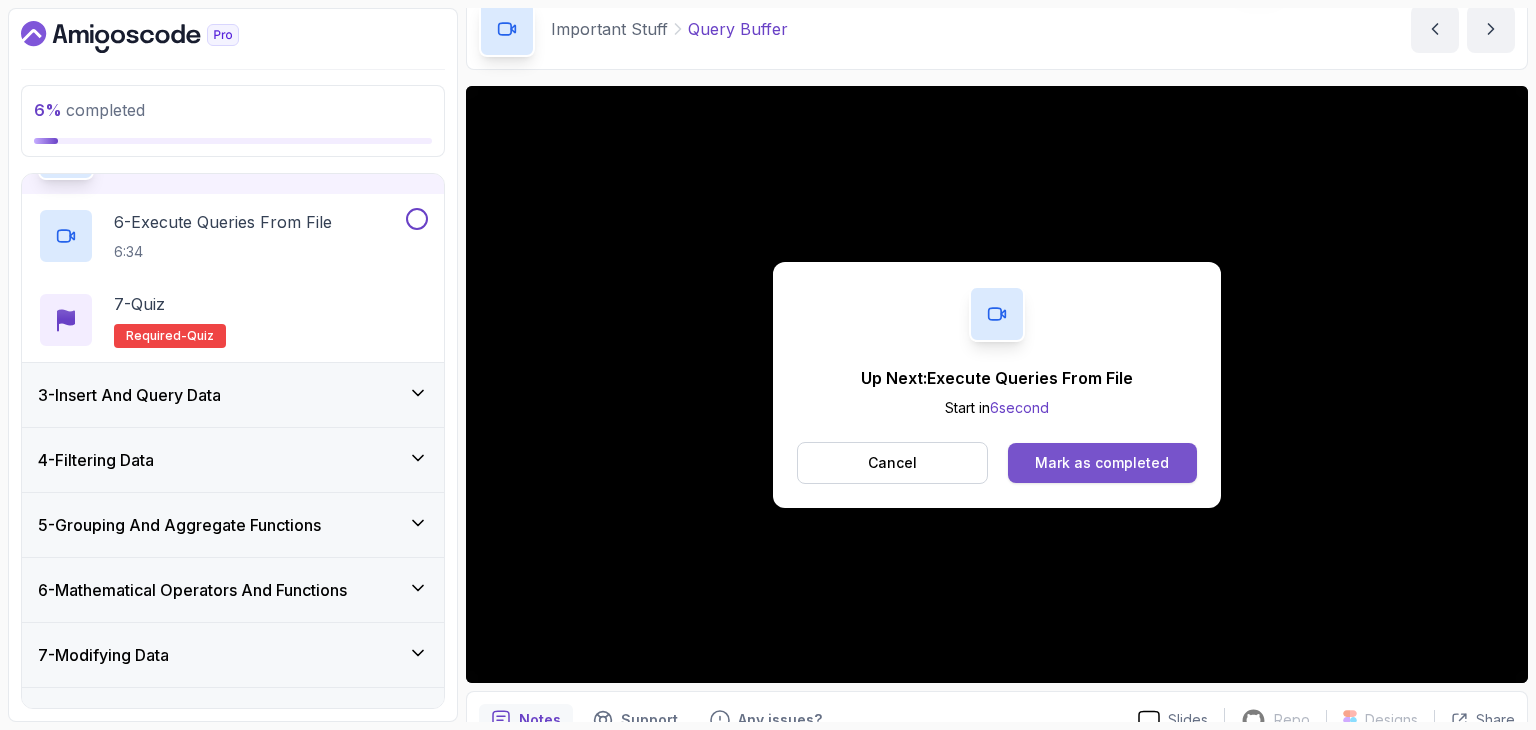 click on "Mark as completed" at bounding box center [1102, 463] 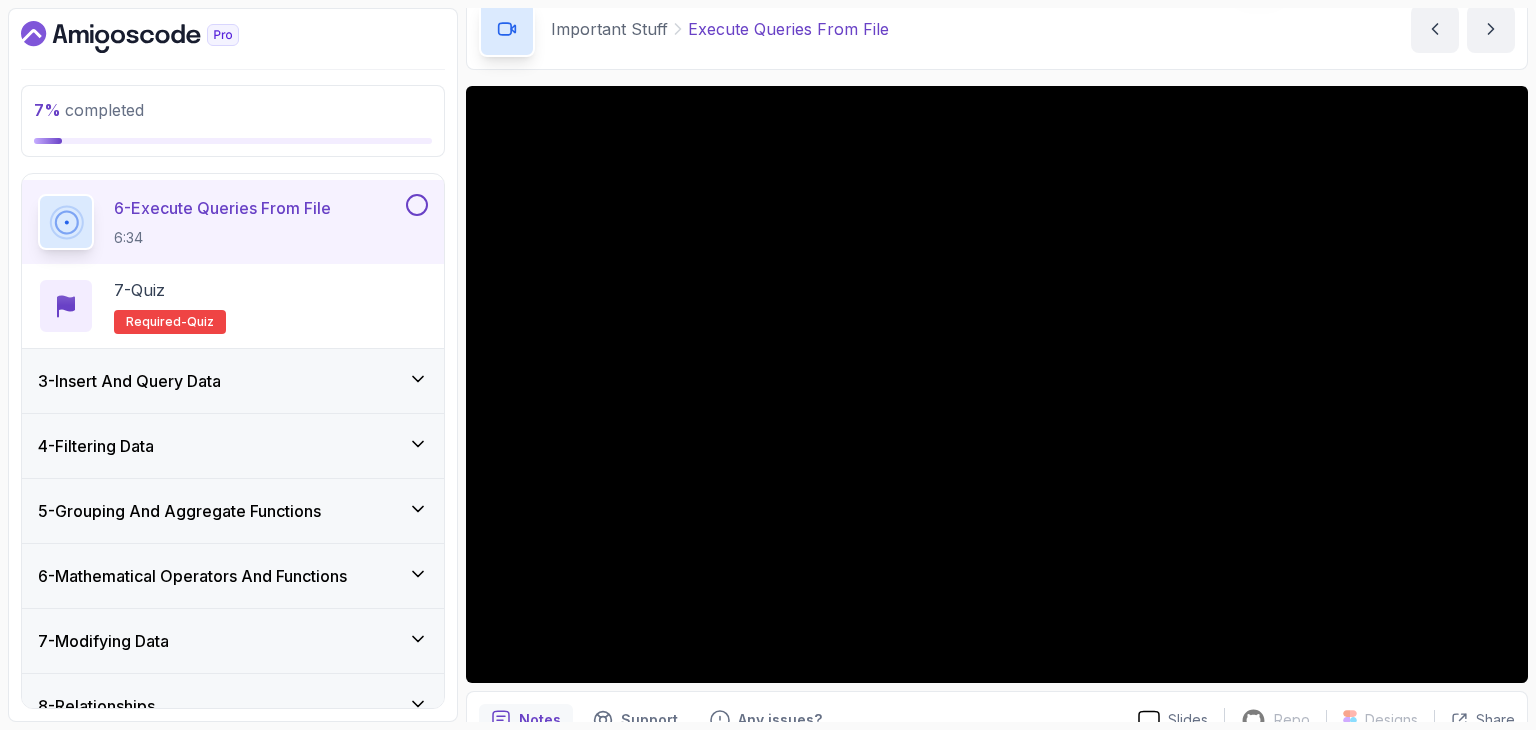 click on "3  -  Insert And Query Data" at bounding box center (233, 381) 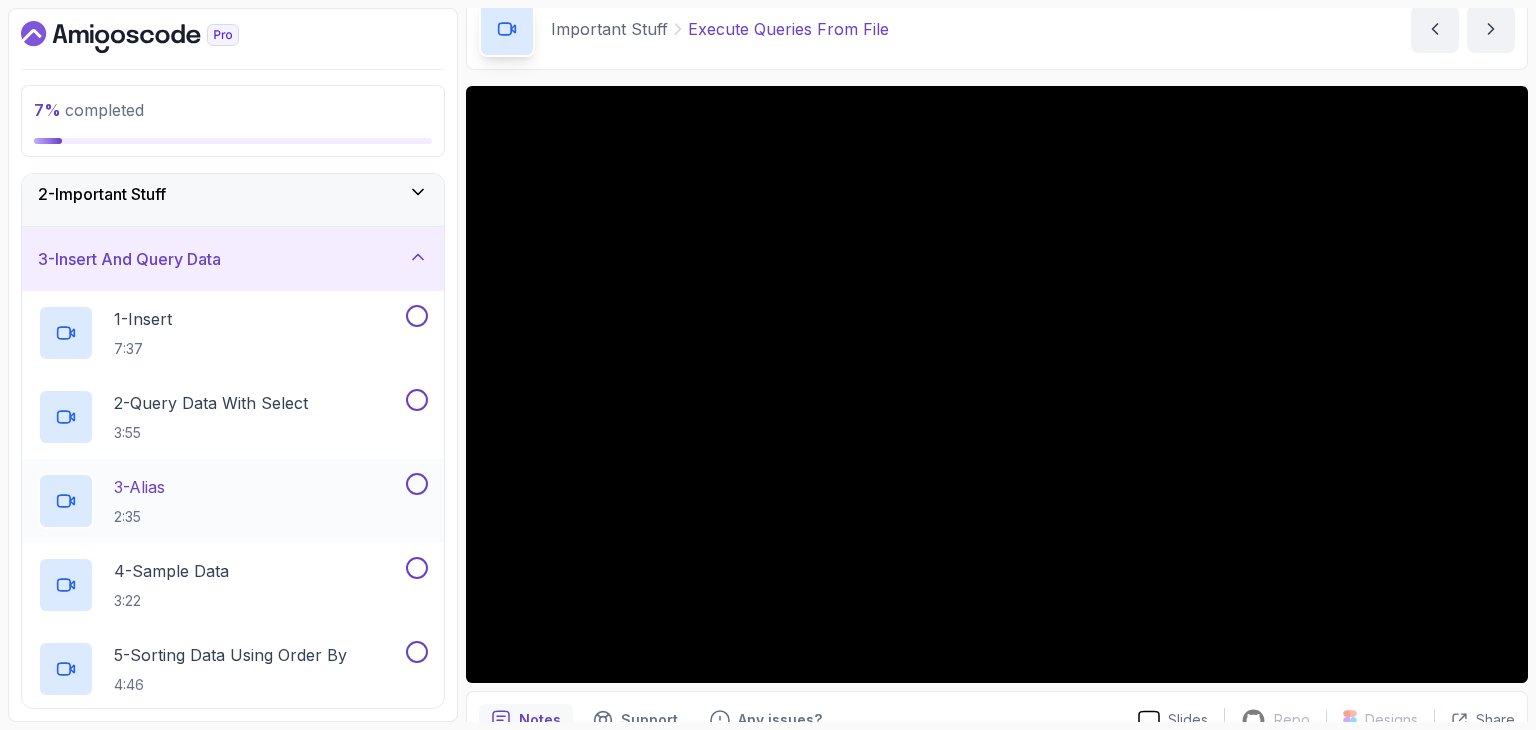 scroll, scrollTop: 0, scrollLeft: 0, axis: both 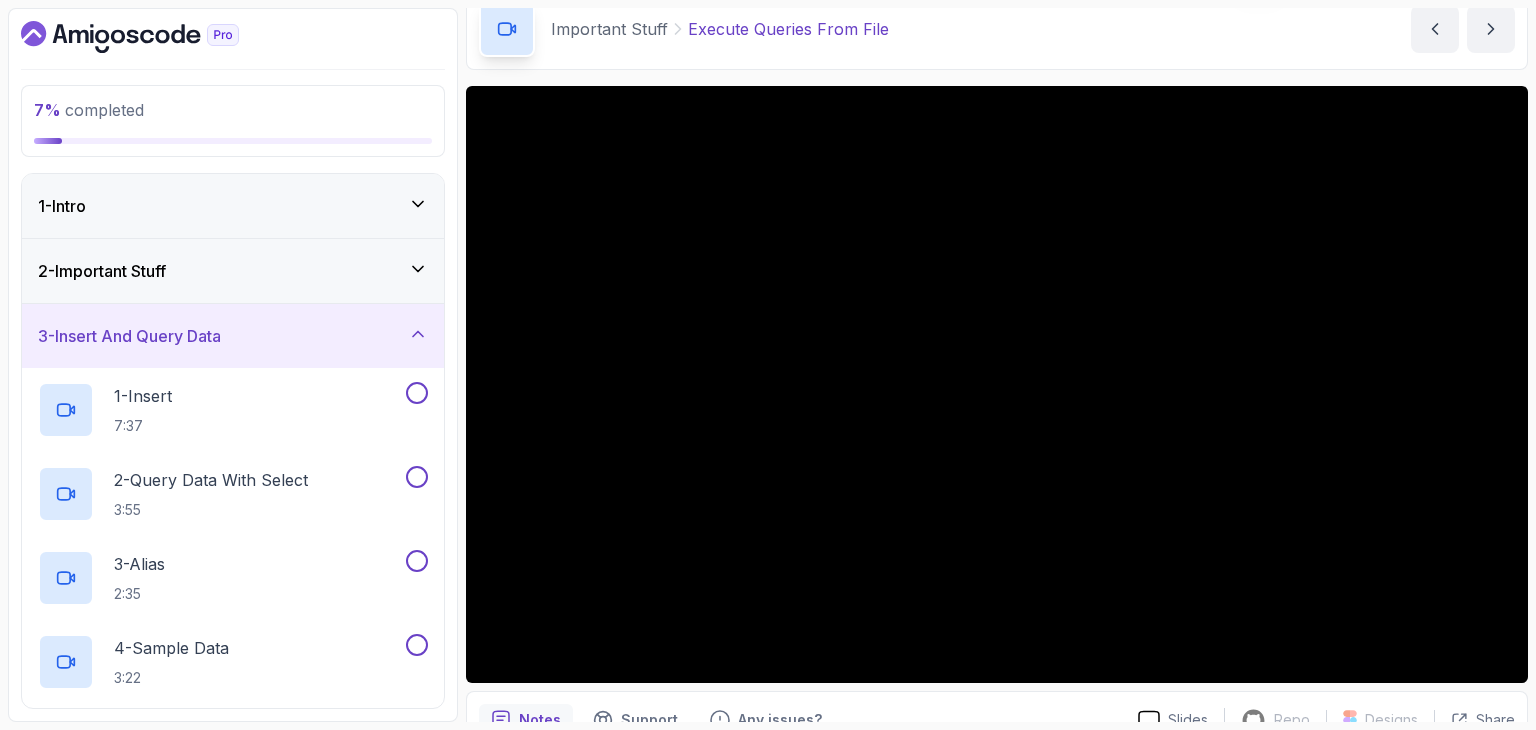click on "2  -  Important Stuff" at bounding box center (233, 271) 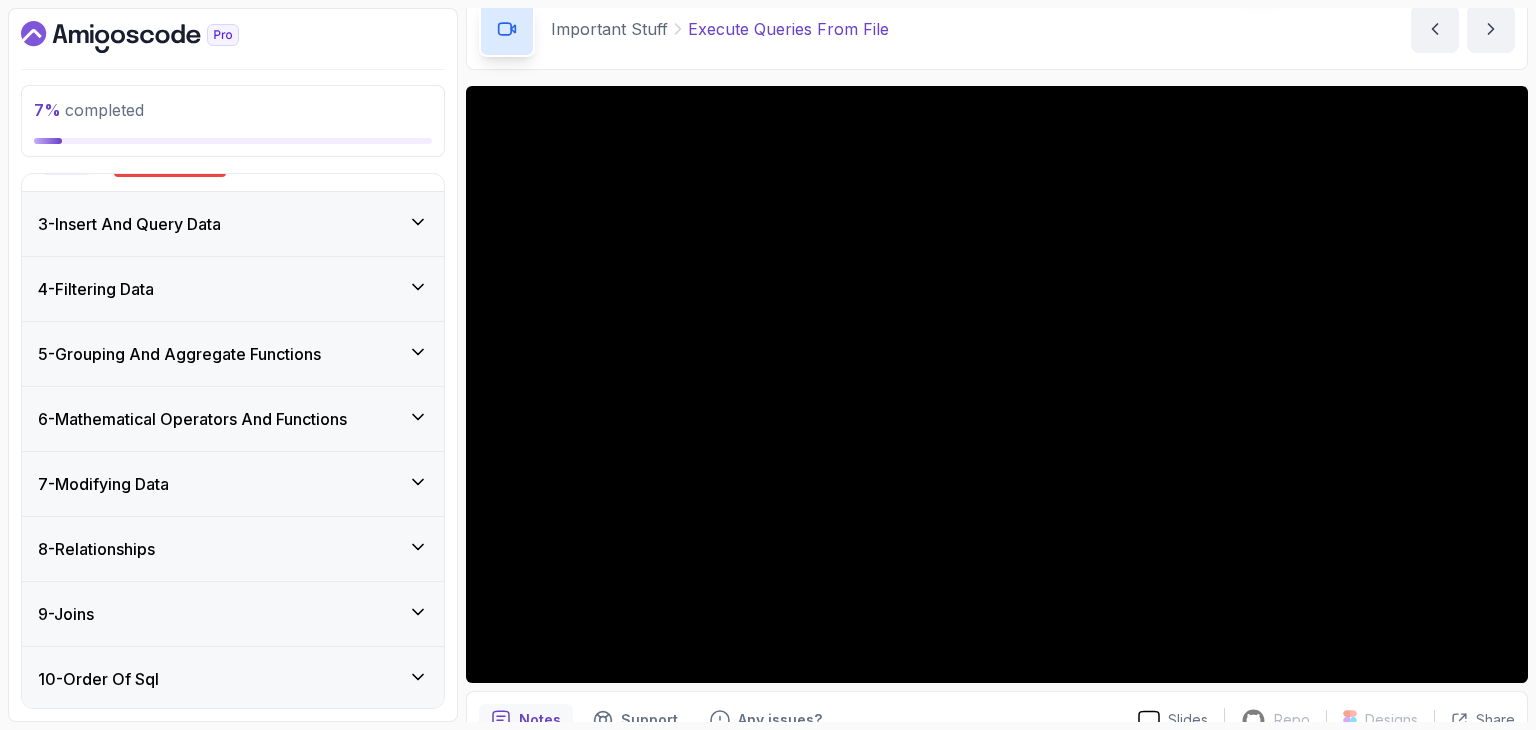 click on "3  -  Insert And Query Data" at bounding box center [233, 224] 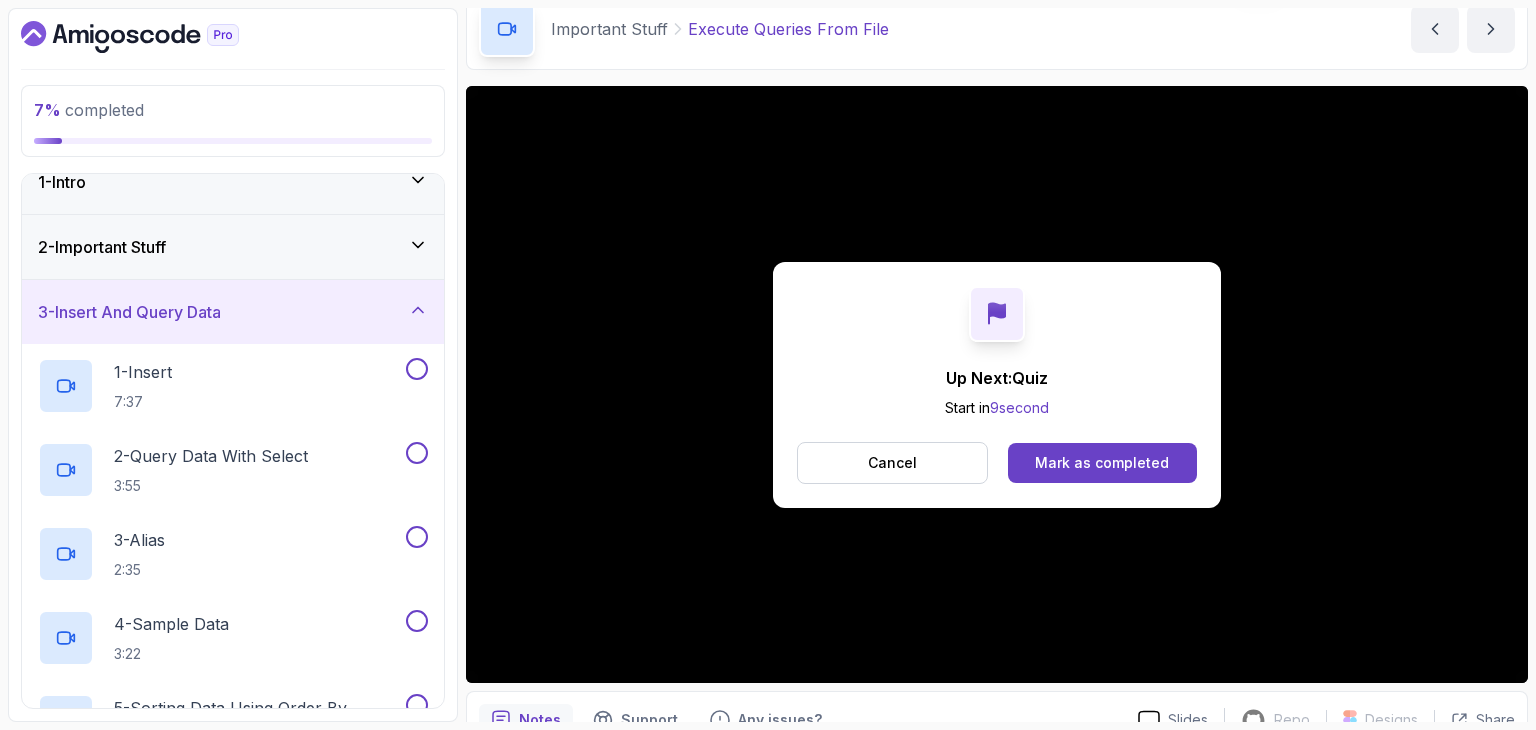 scroll, scrollTop: 0, scrollLeft: 0, axis: both 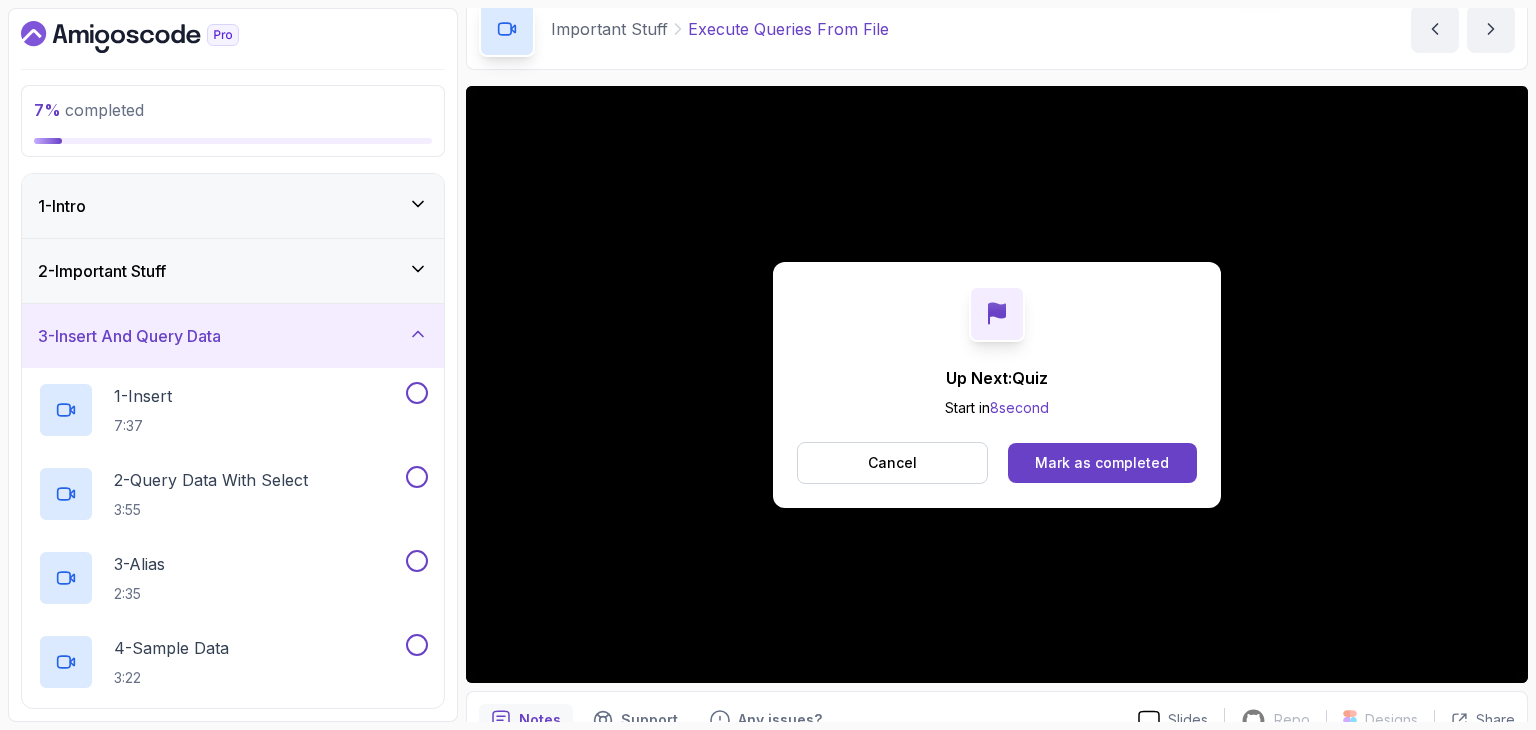 click on "2  -  Important Stuff" at bounding box center (233, 271) 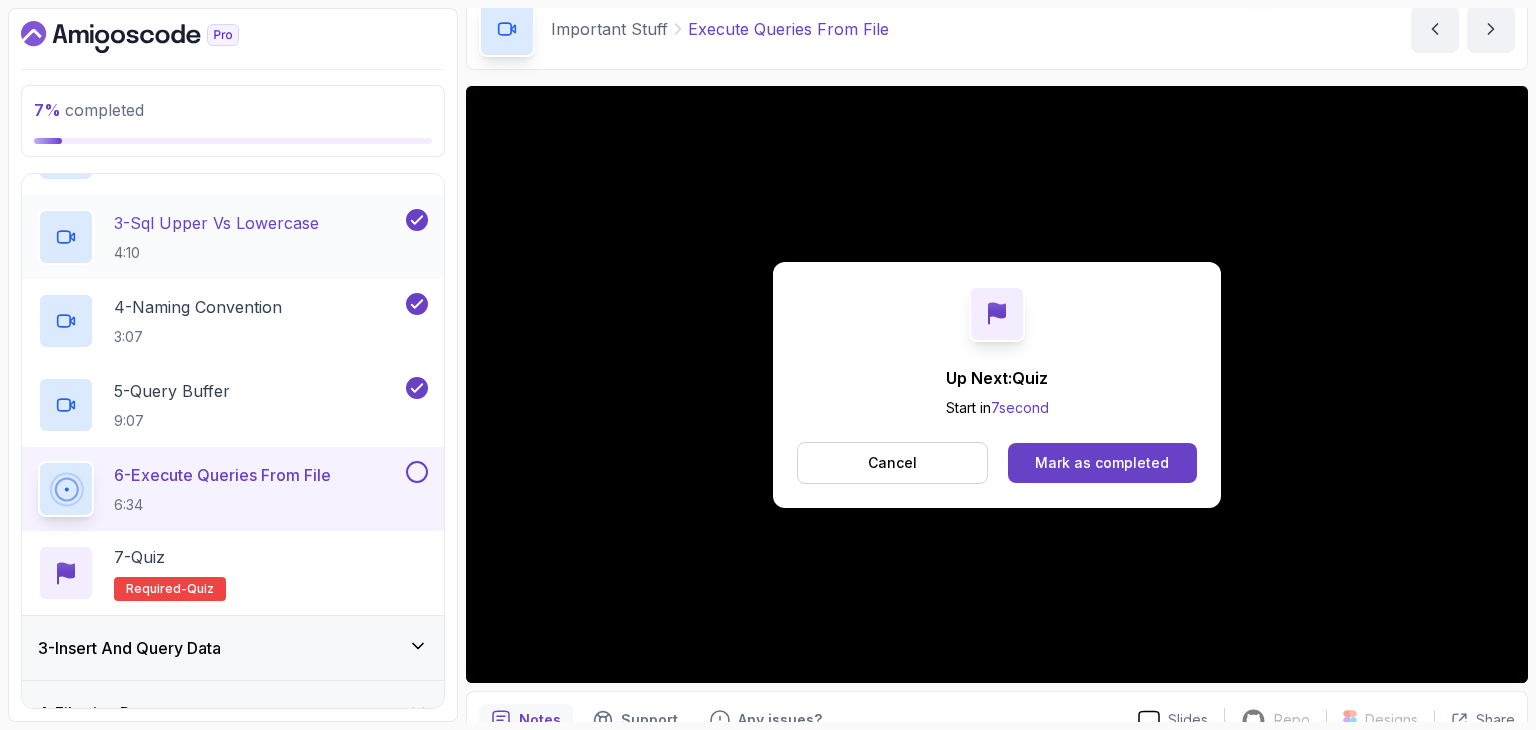scroll, scrollTop: 300, scrollLeft: 0, axis: vertical 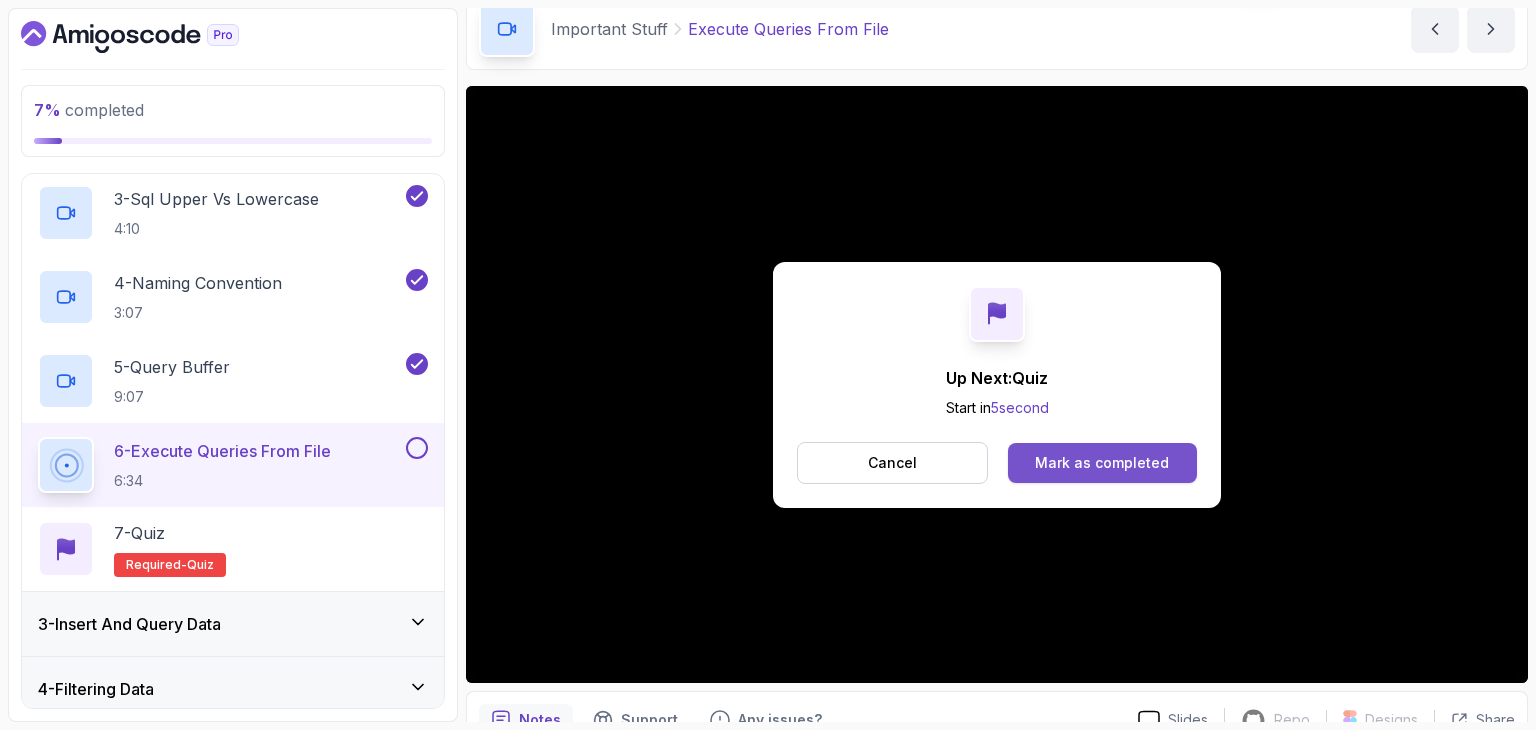 click on "Mark as completed" at bounding box center [1102, 463] 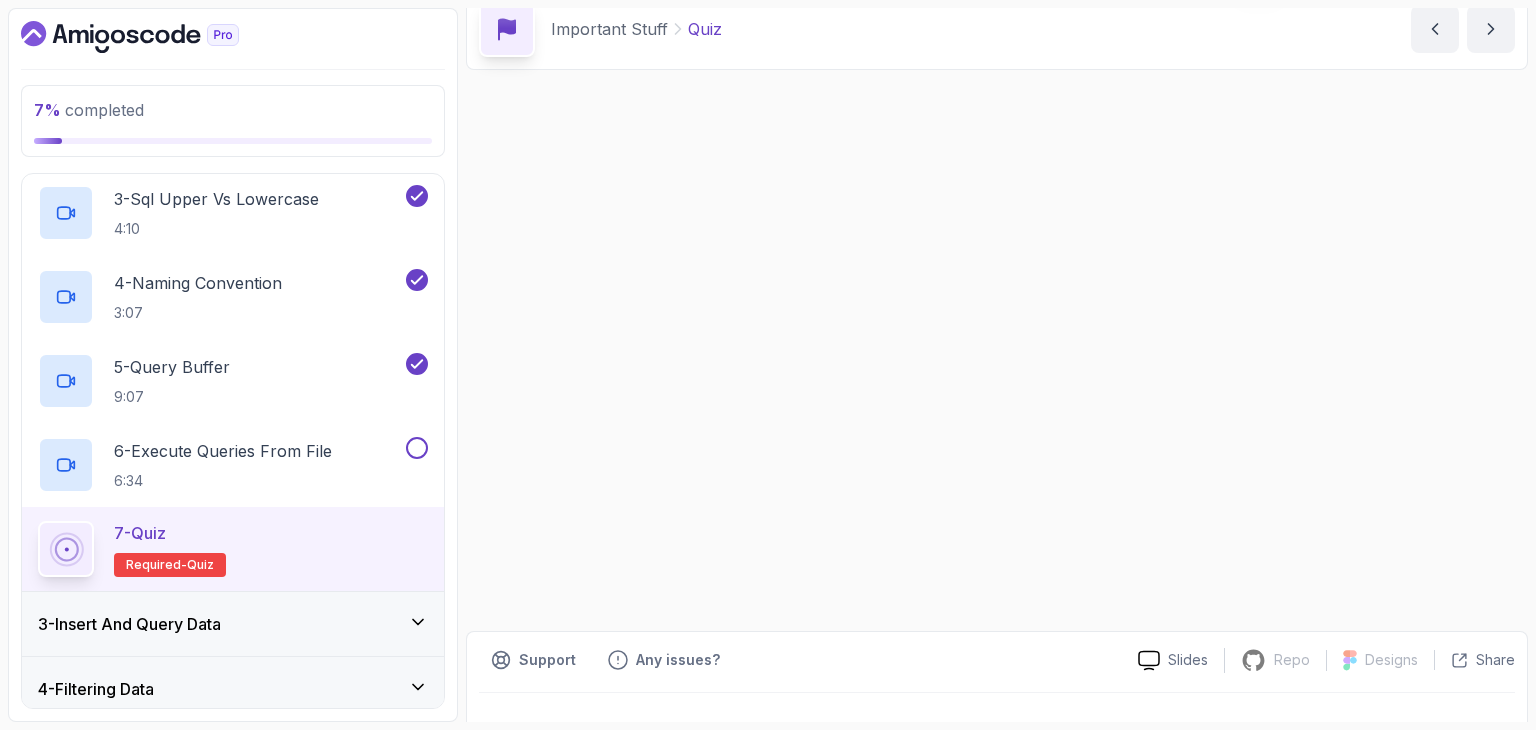 scroll, scrollTop: 0, scrollLeft: 0, axis: both 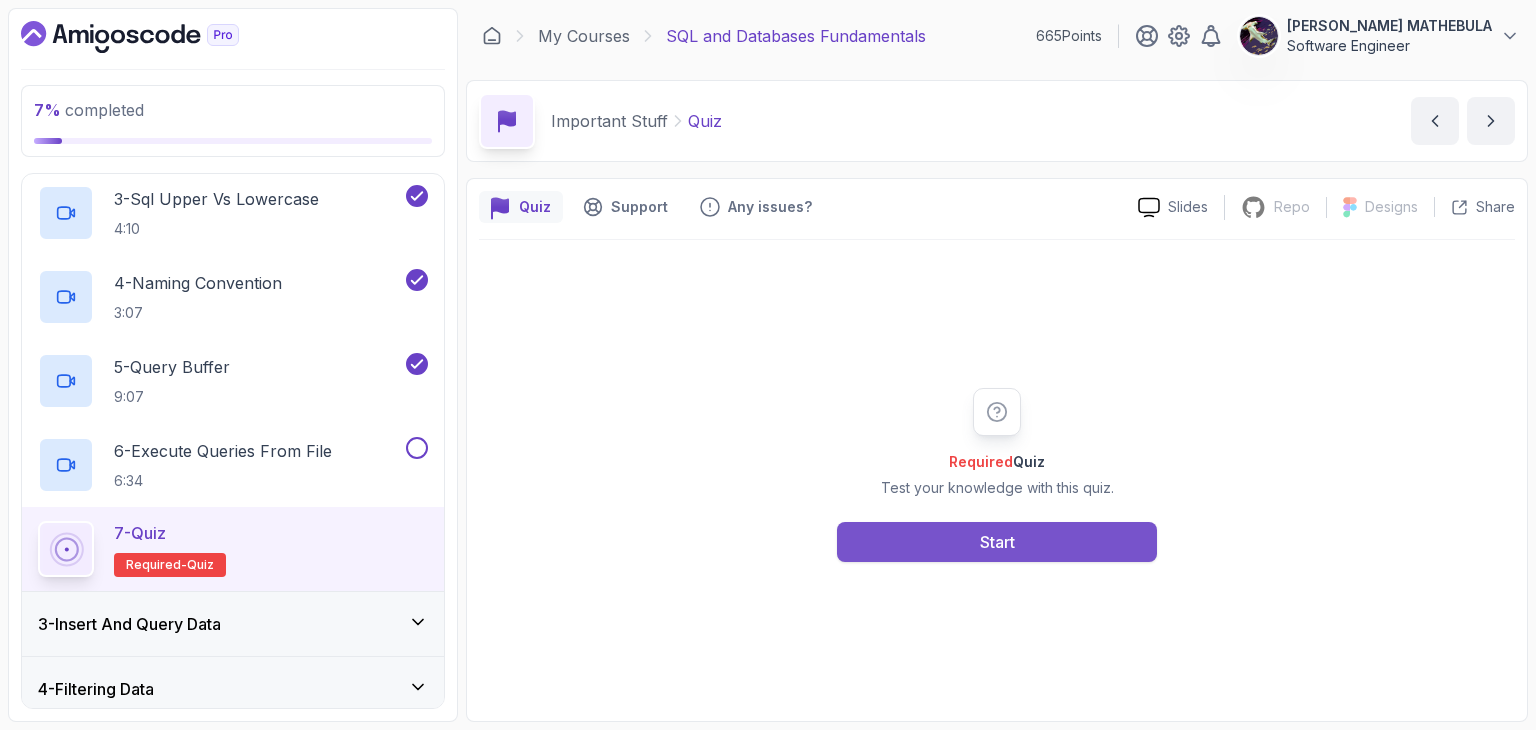 click on "Start" at bounding box center [997, 542] 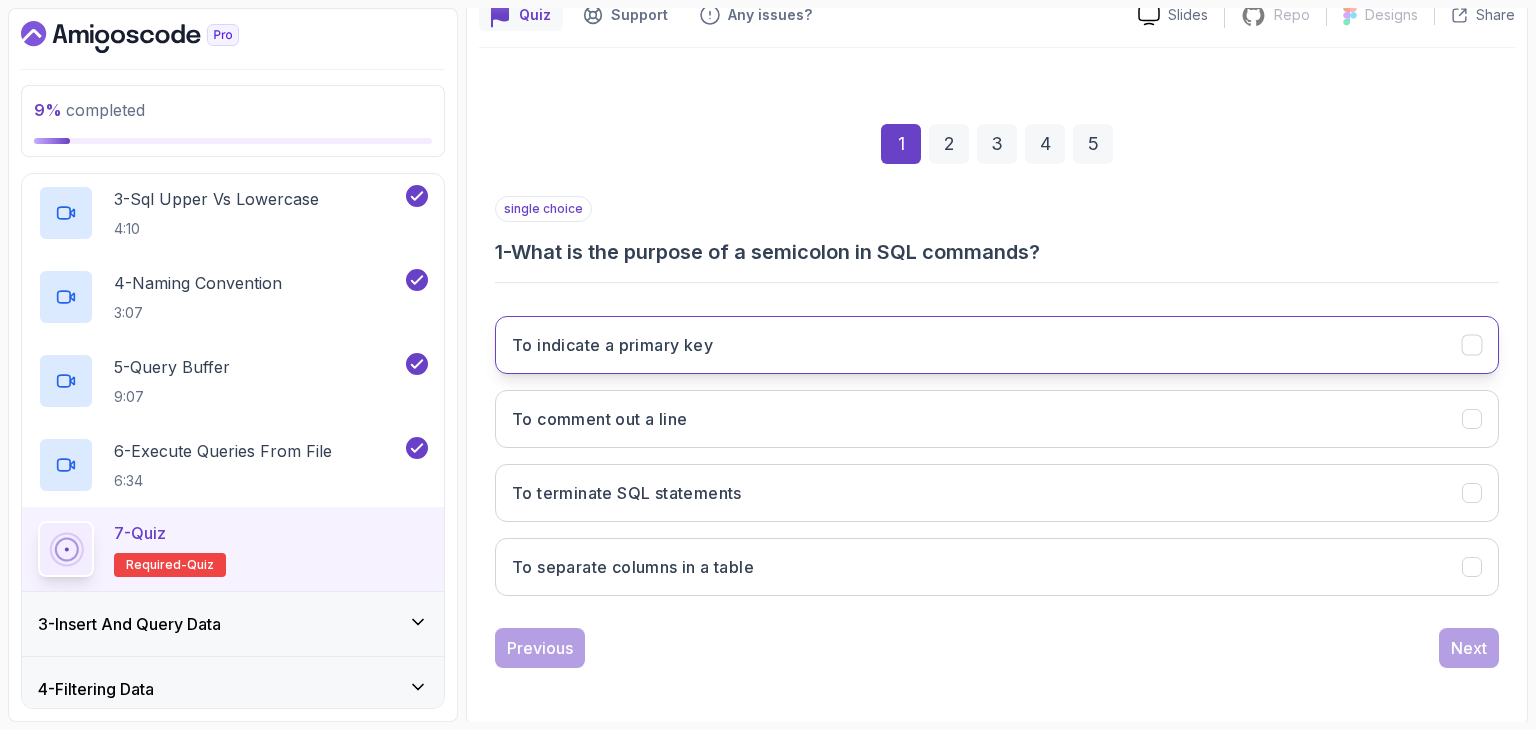 scroll, scrollTop: 192, scrollLeft: 0, axis: vertical 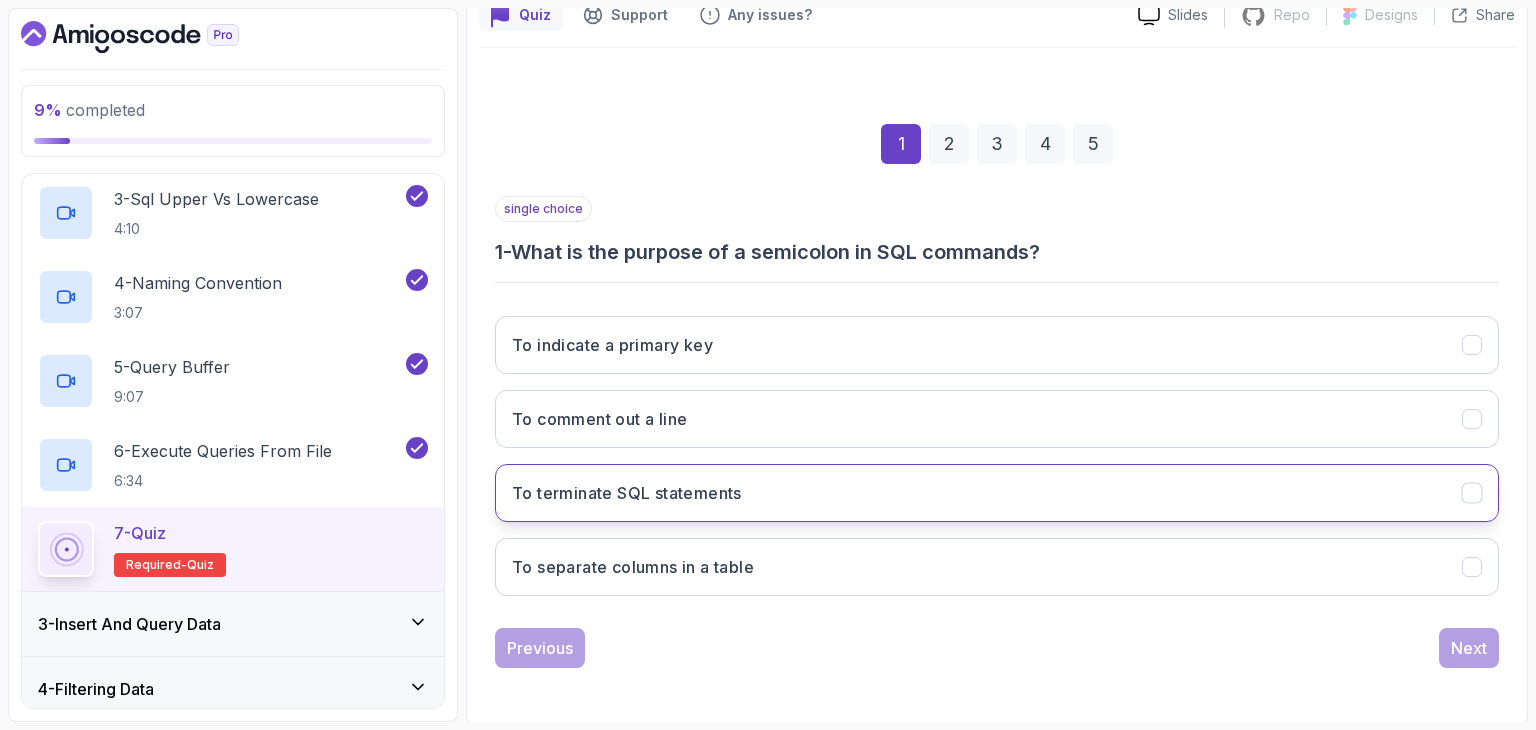 click on "To terminate SQL statements" at bounding box center [997, 493] 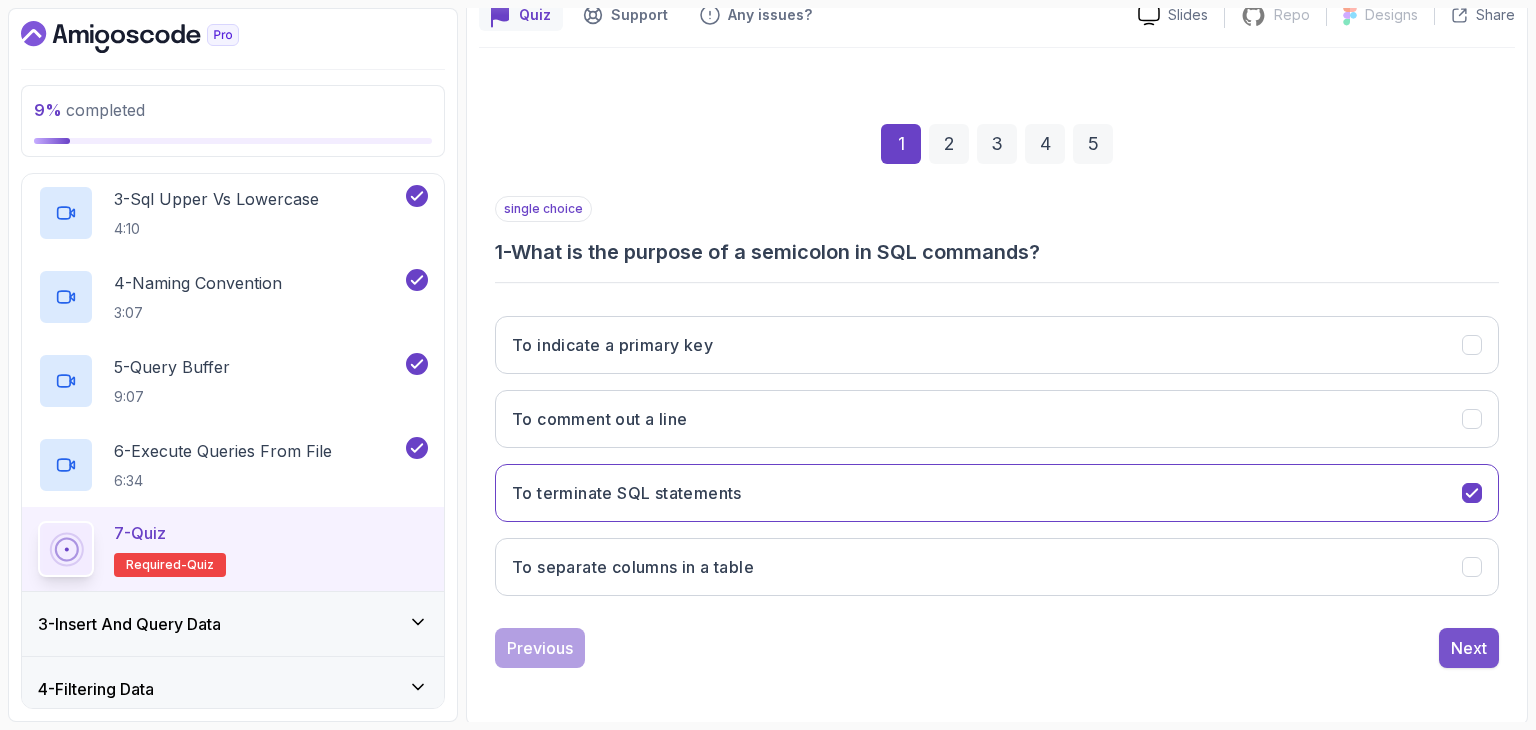 click on "Next" at bounding box center (1469, 648) 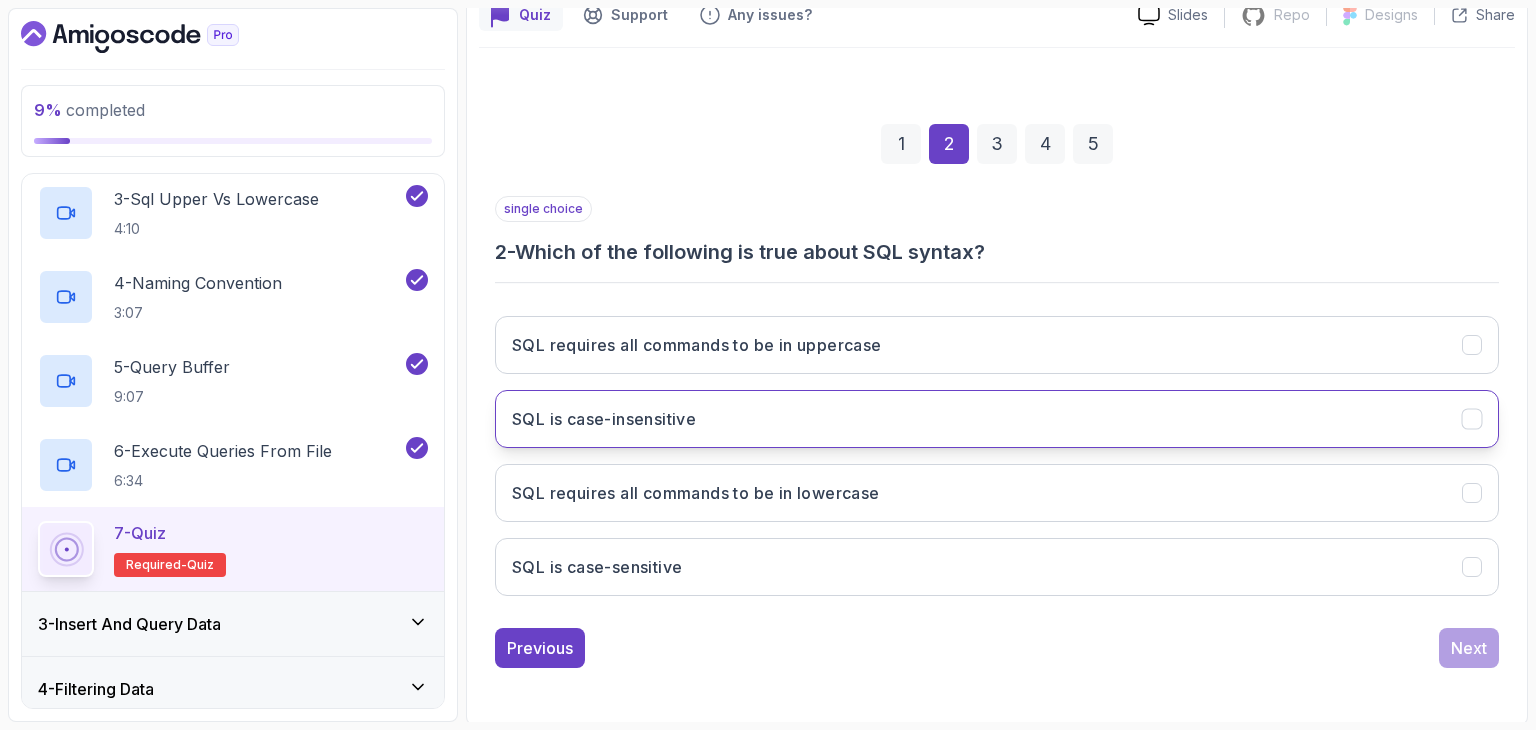 click on "SQL is case-insensitive" at bounding box center [997, 419] 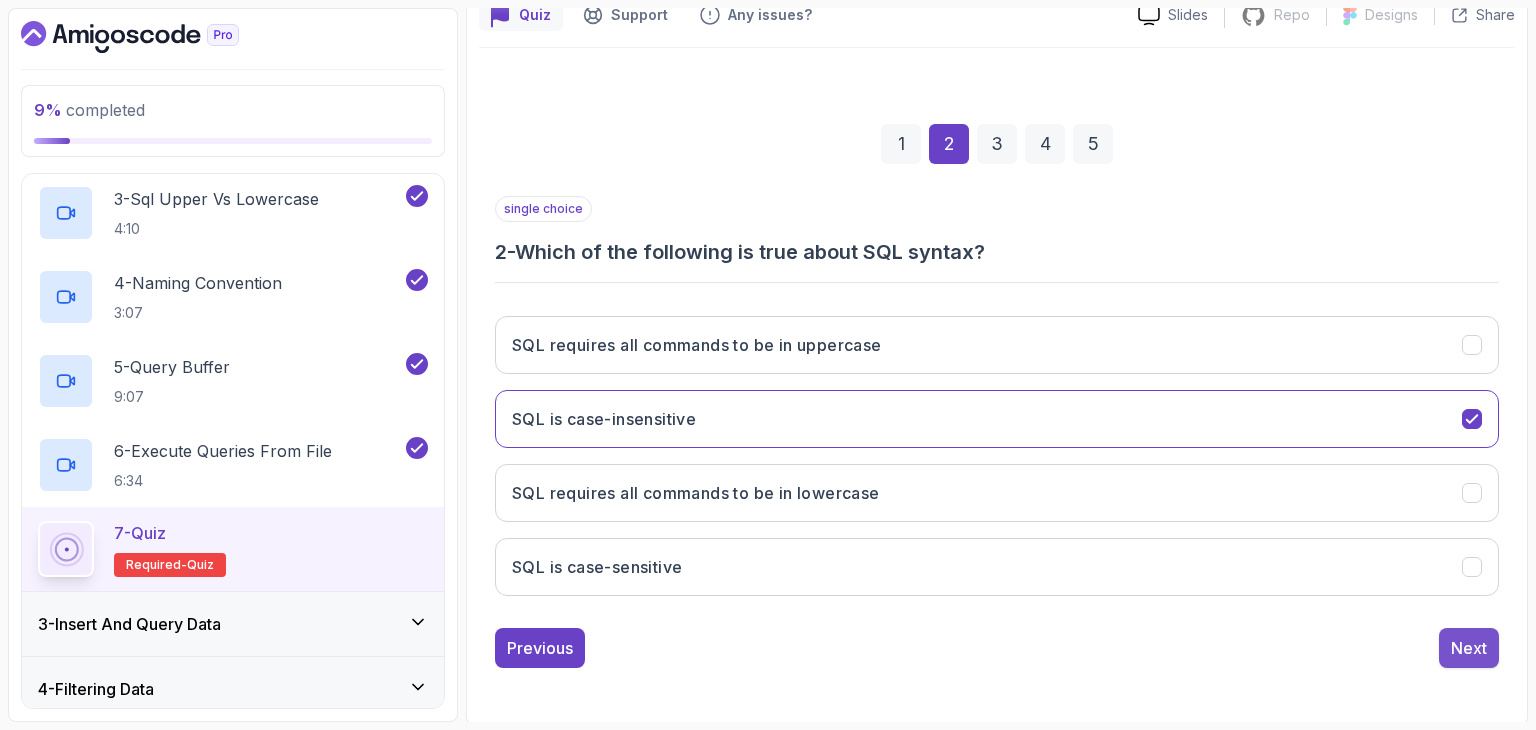 click on "Next" at bounding box center (1469, 648) 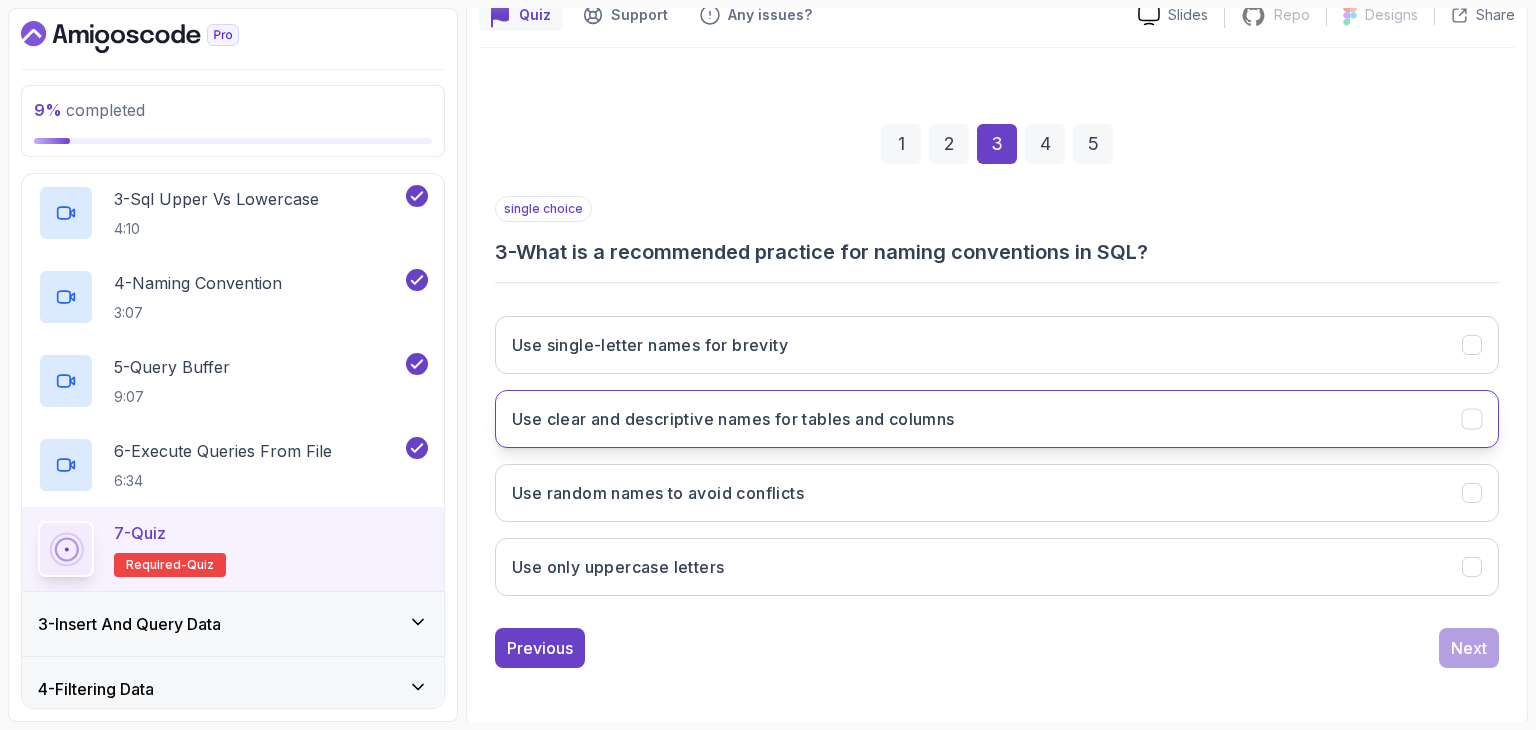 click on "Use clear and descriptive names for tables and columns" at bounding box center [997, 419] 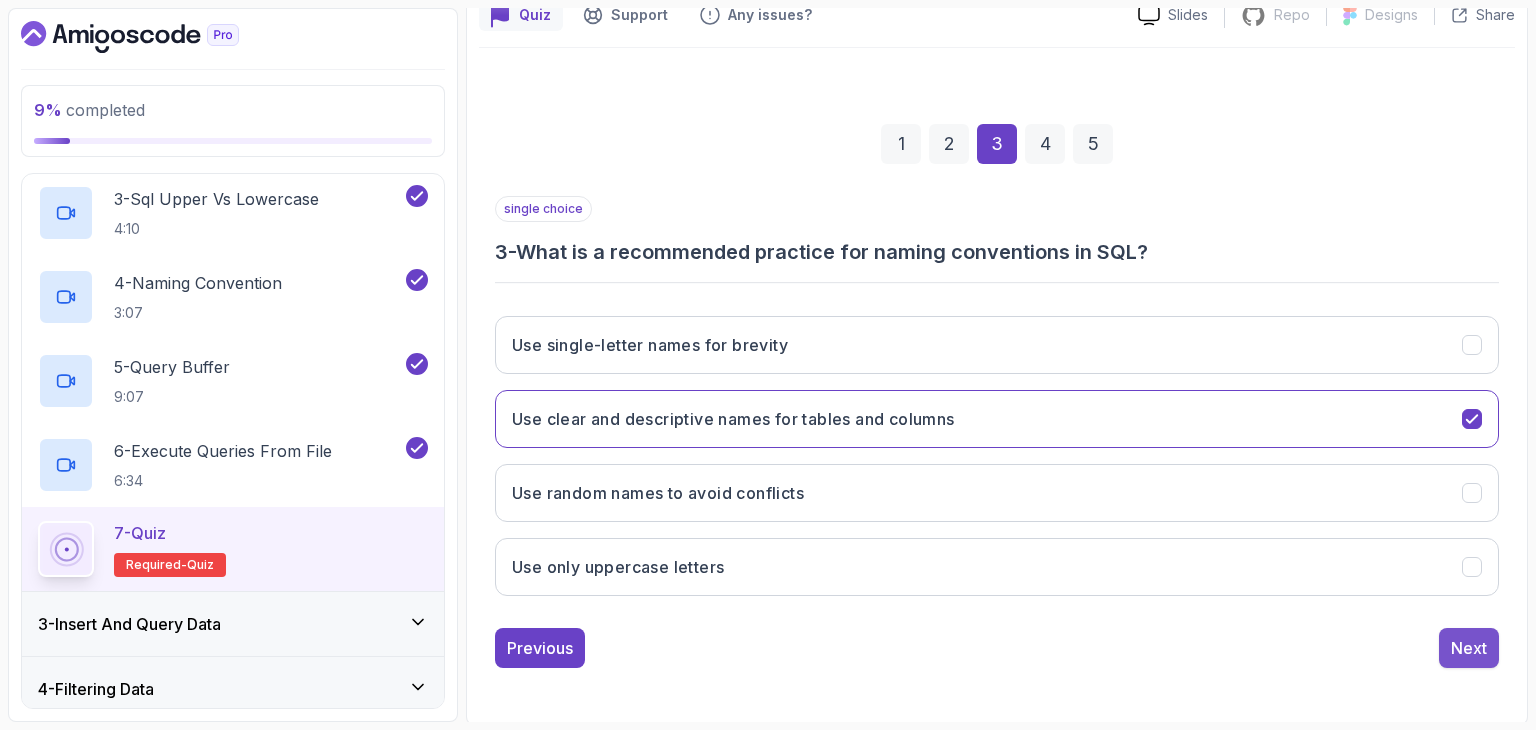 click on "Next" at bounding box center (1469, 648) 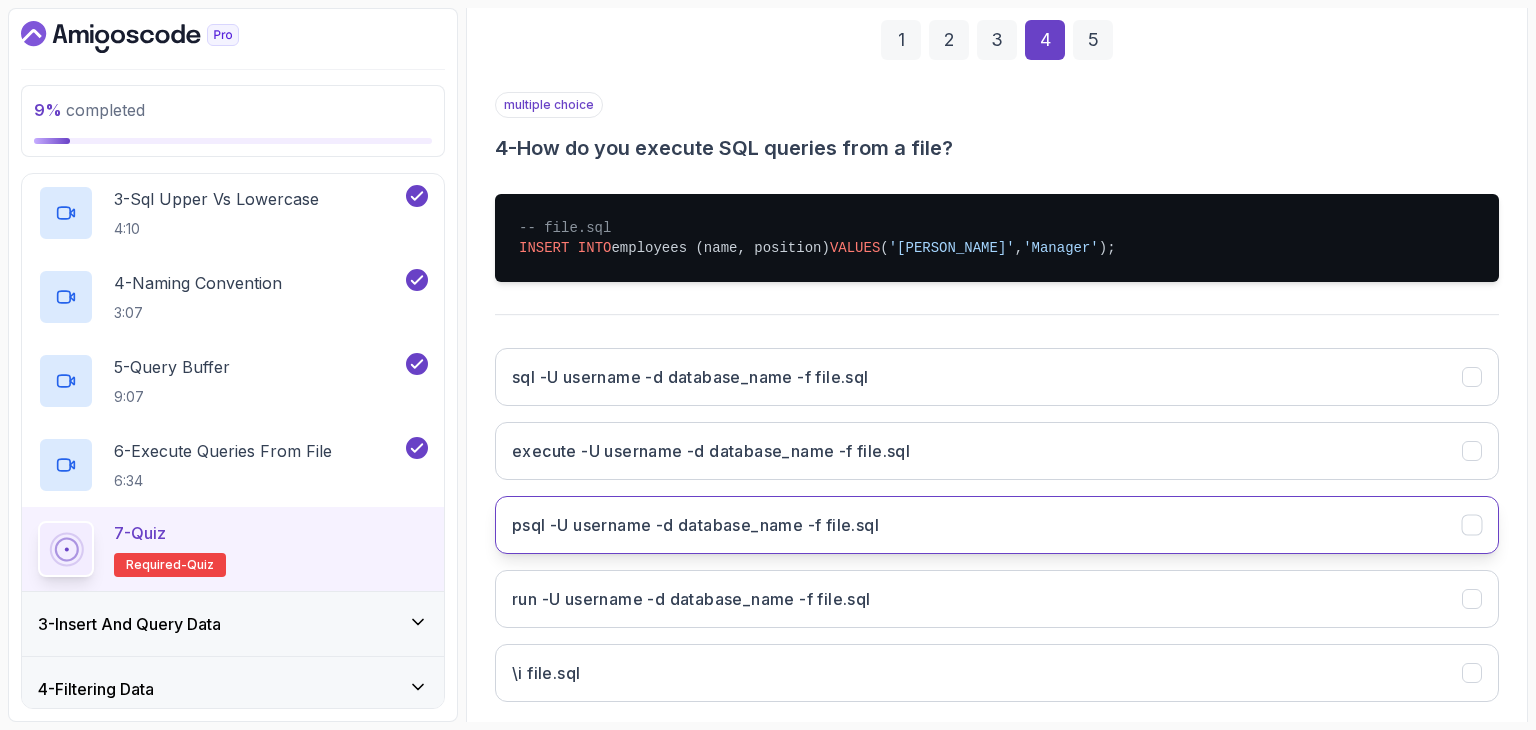 scroll, scrollTop: 402, scrollLeft: 0, axis: vertical 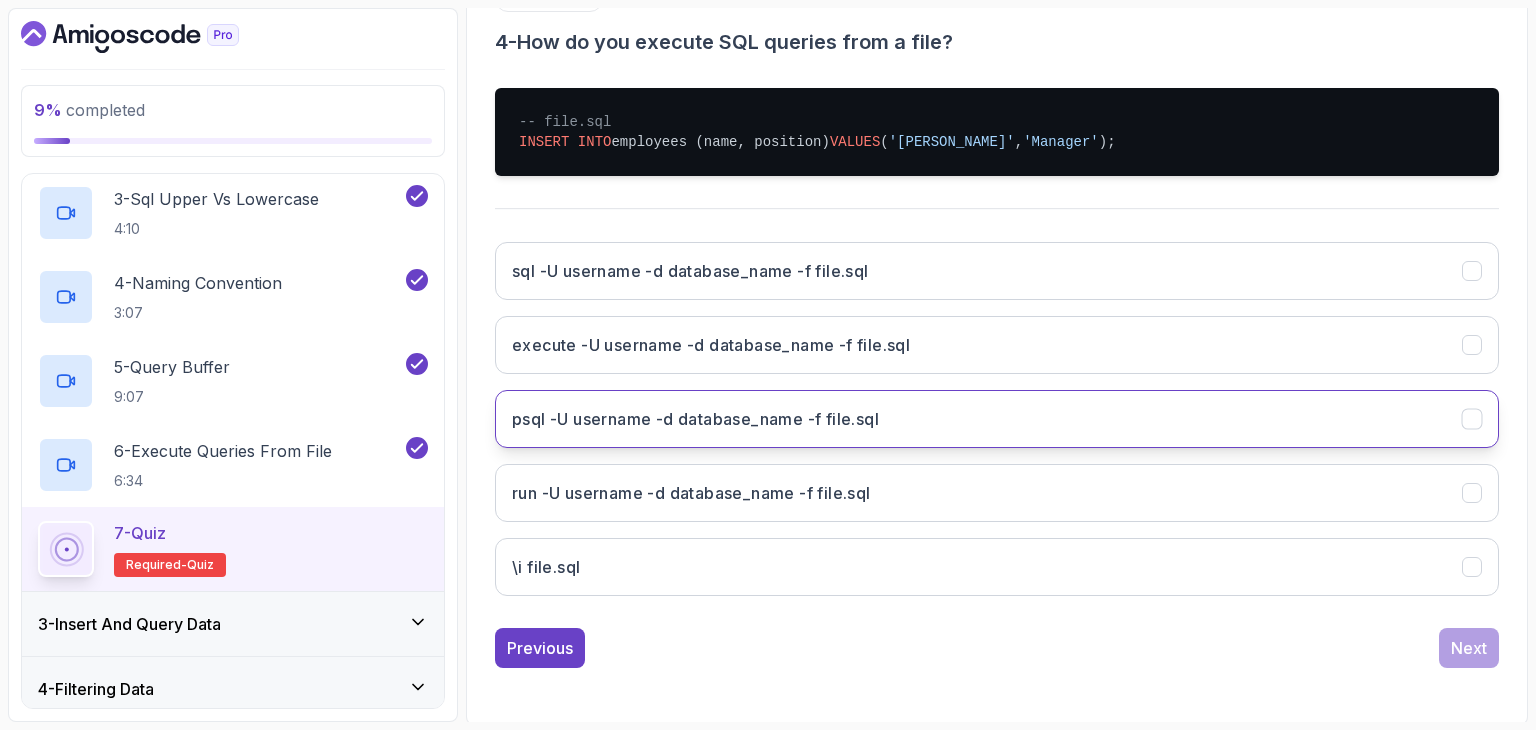 click on "psql -U username -d database_name -f file.sql" at bounding box center (997, 419) 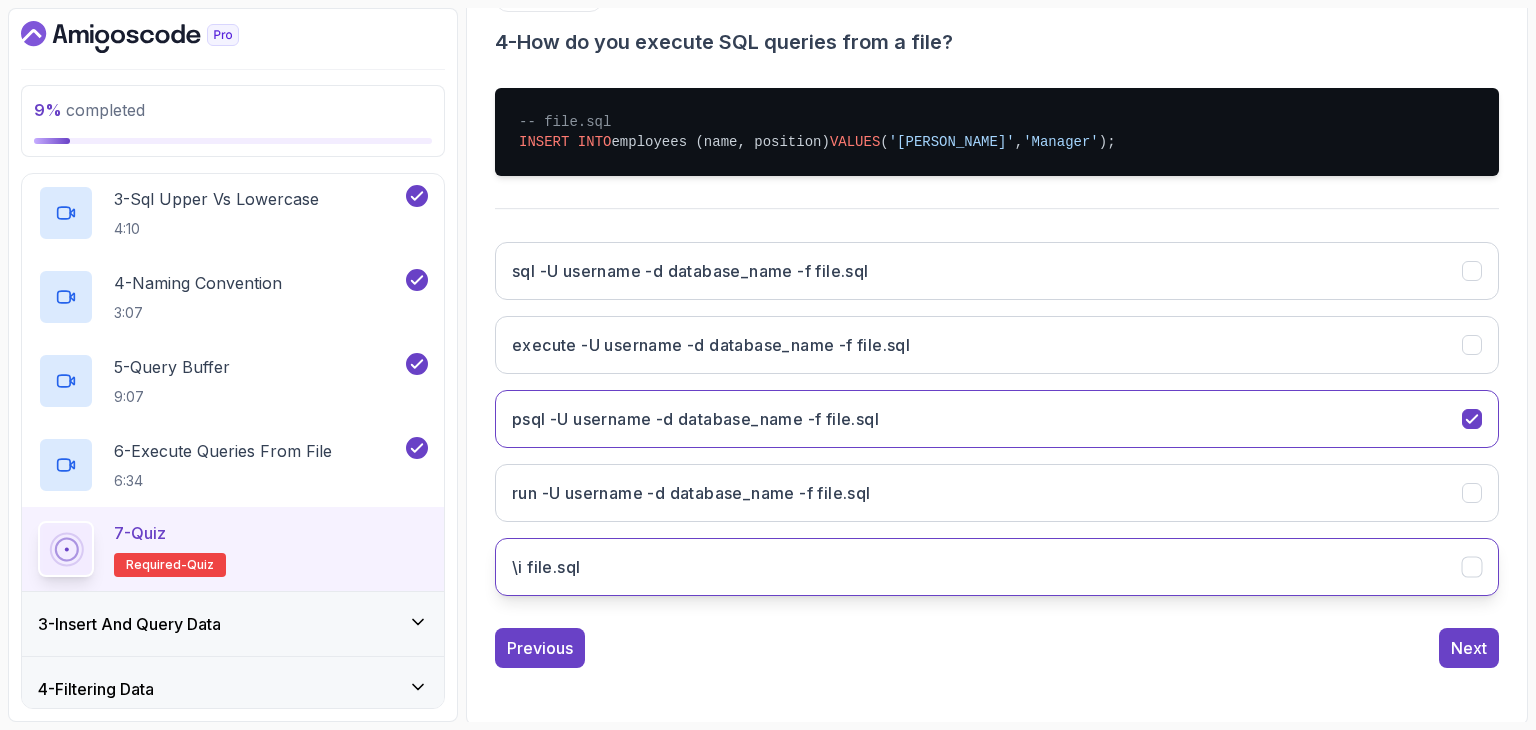 click on "\i file.sql" 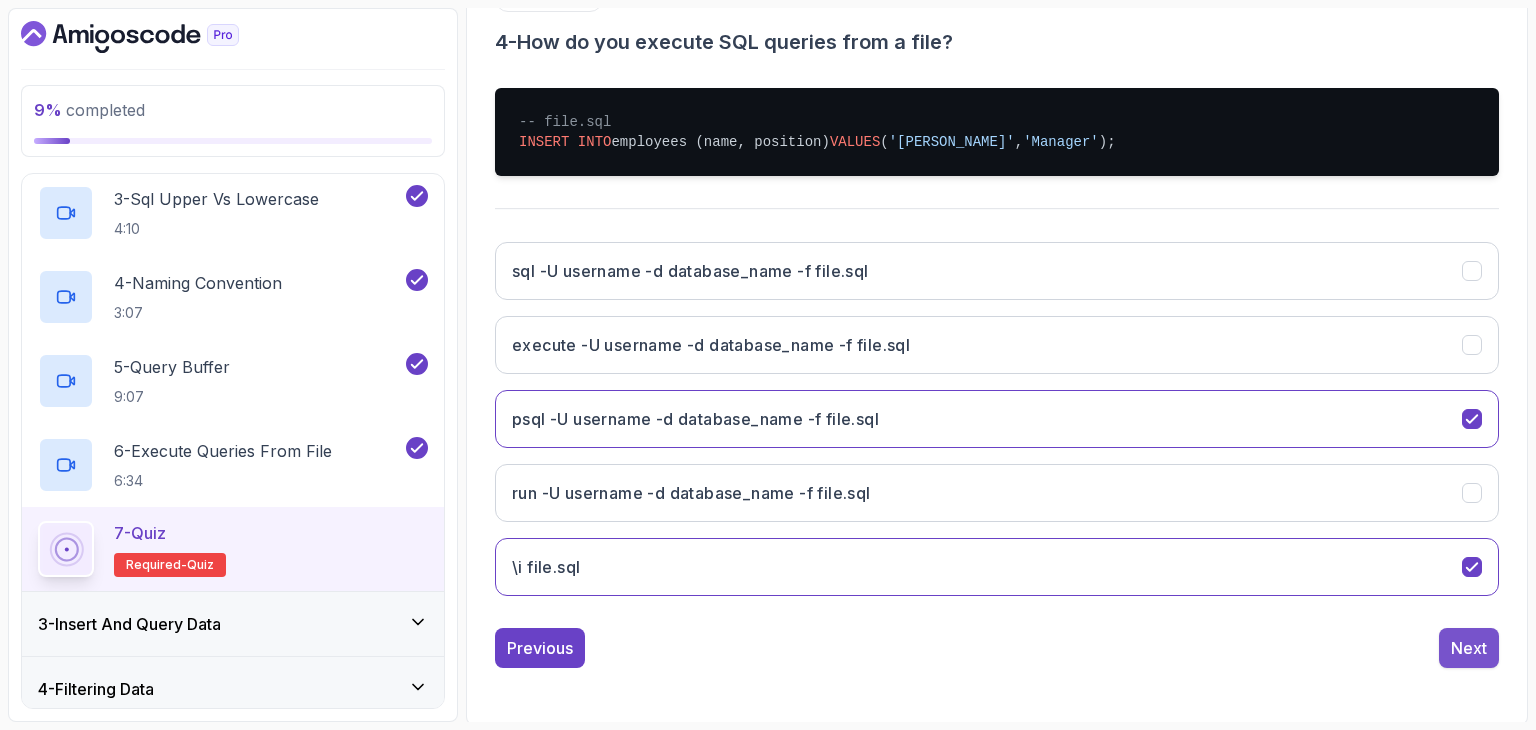 drag, startPoint x: 1517, startPoint y: 647, endPoint x: 1478, endPoint y: 649, distance: 39.051247 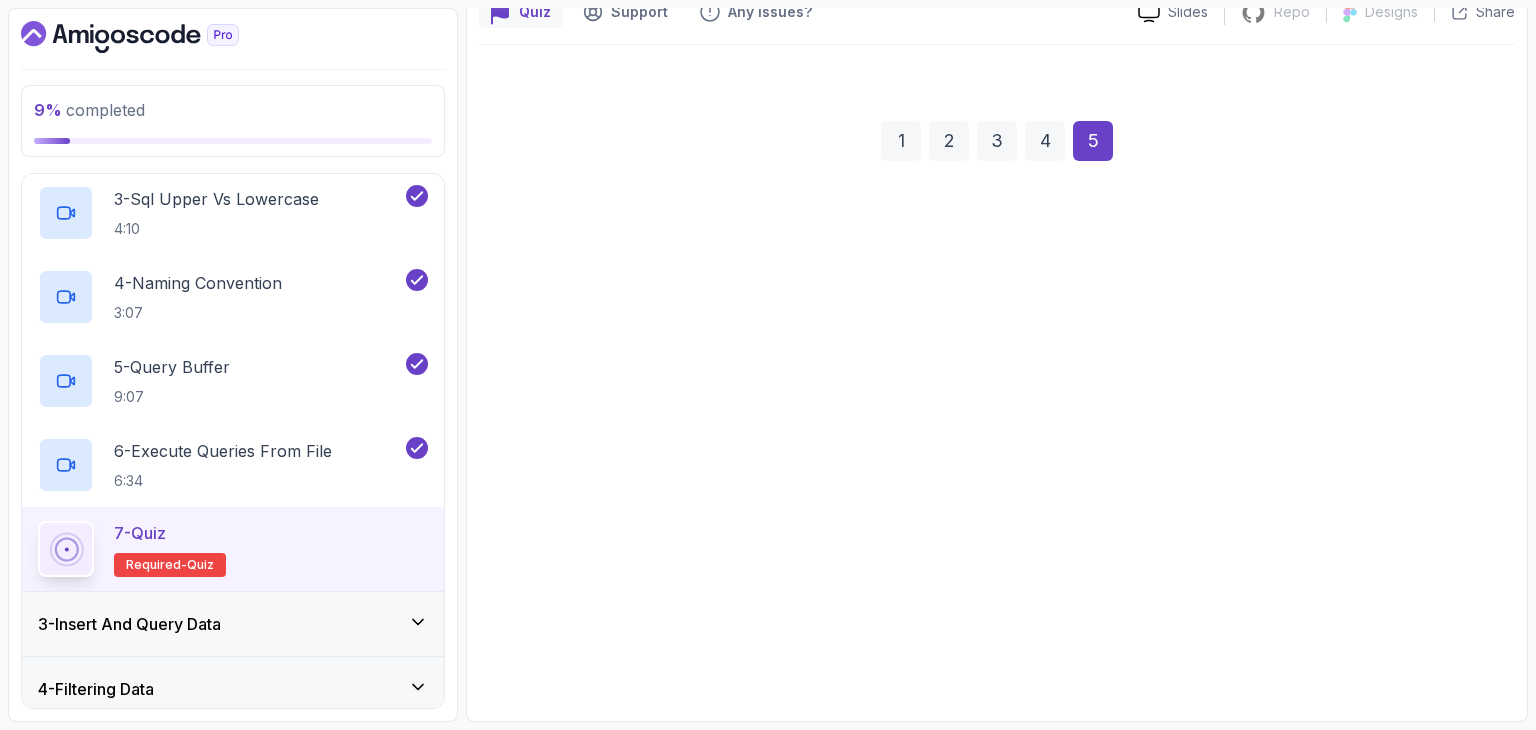 scroll, scrollTop: 192, scrollLeft: 0, axis: vertical 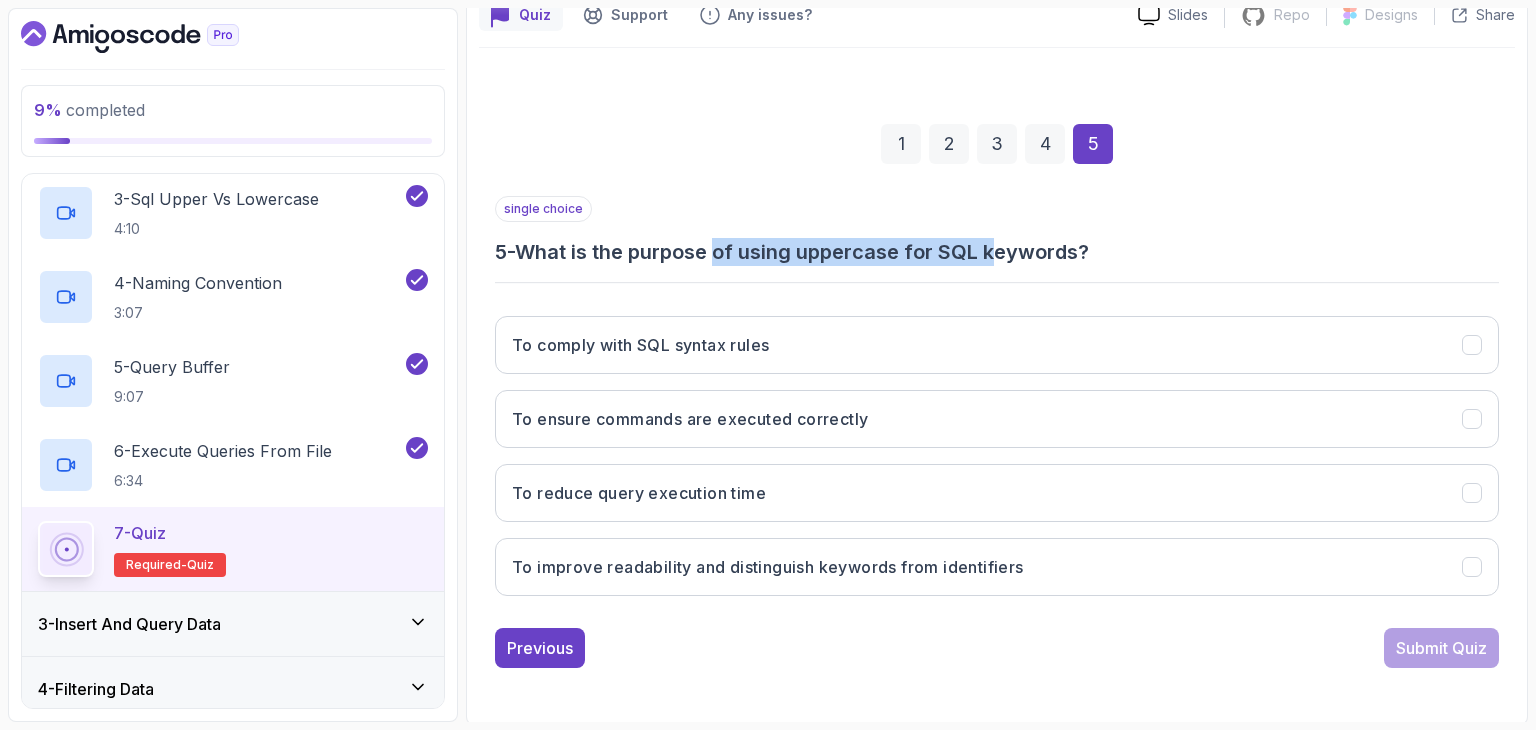 drag, startPoint x: 729, startPoint y: 241, endPoint x: 1013, endPoint y: 257, distance: 284.45035 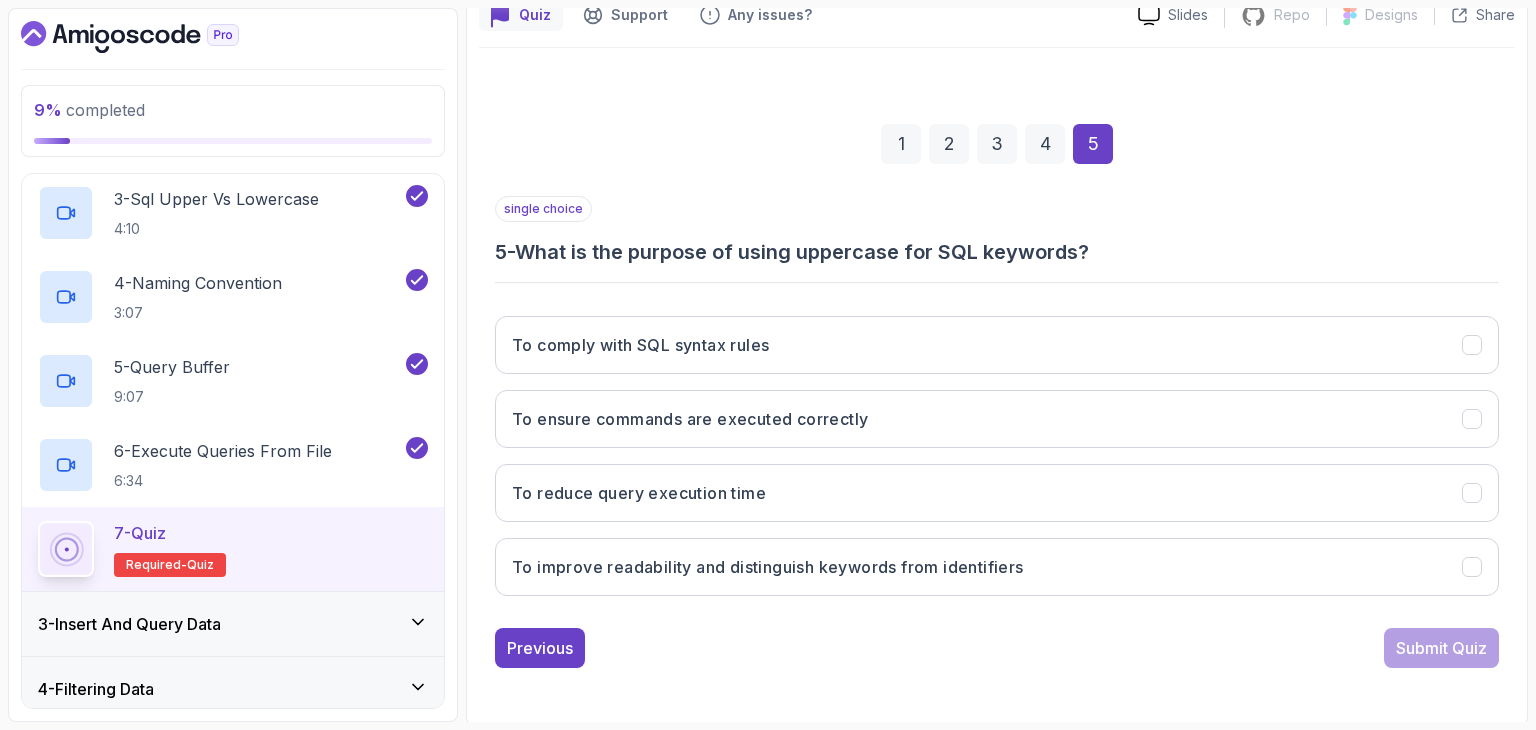 click on "5  -  What is the purpose of using uppercase for SQL keywords?" at bounding box center [997, 252] 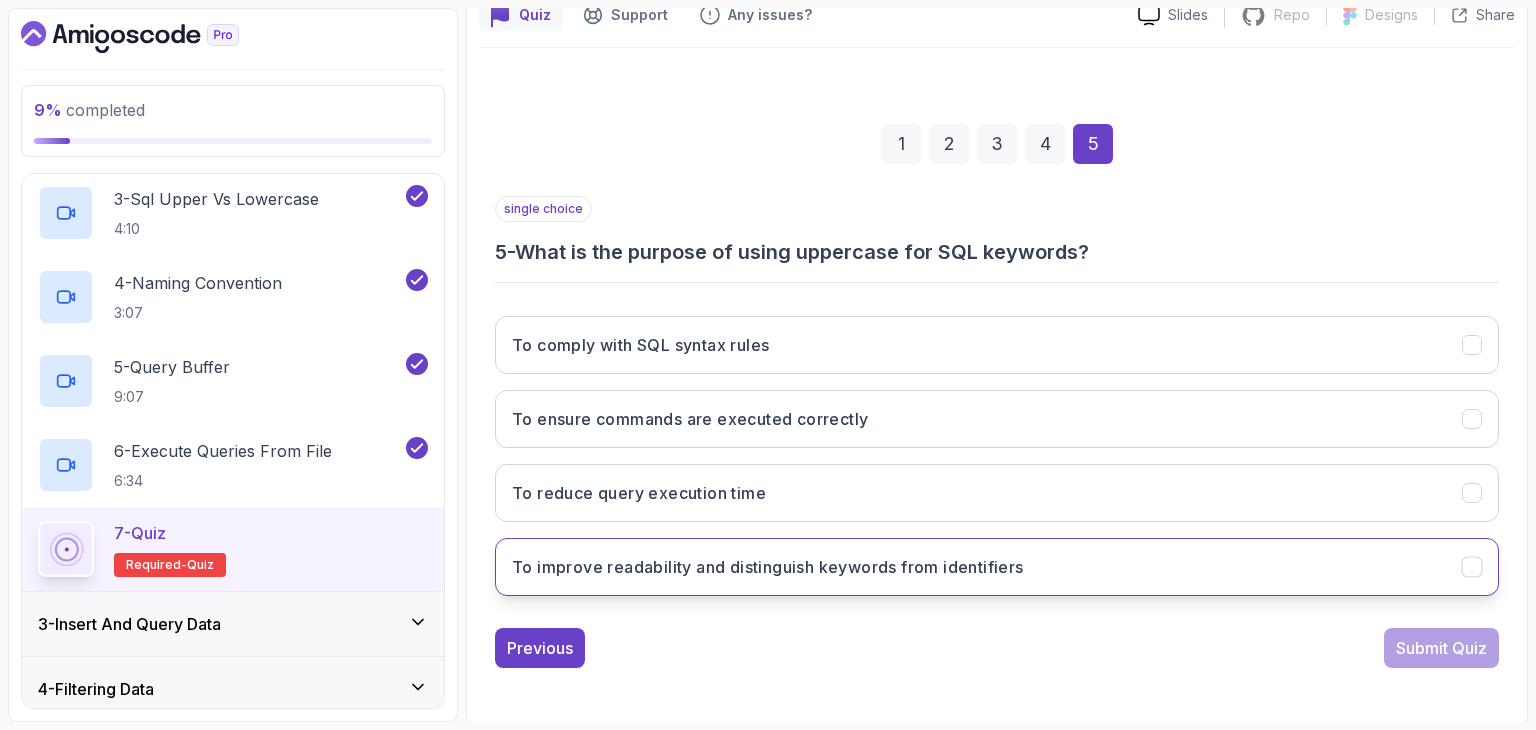 drag, startPoint x: 1318, startPoint y: 564, endPoint x: 1366, endPoint y: 574, distance: 49.0306 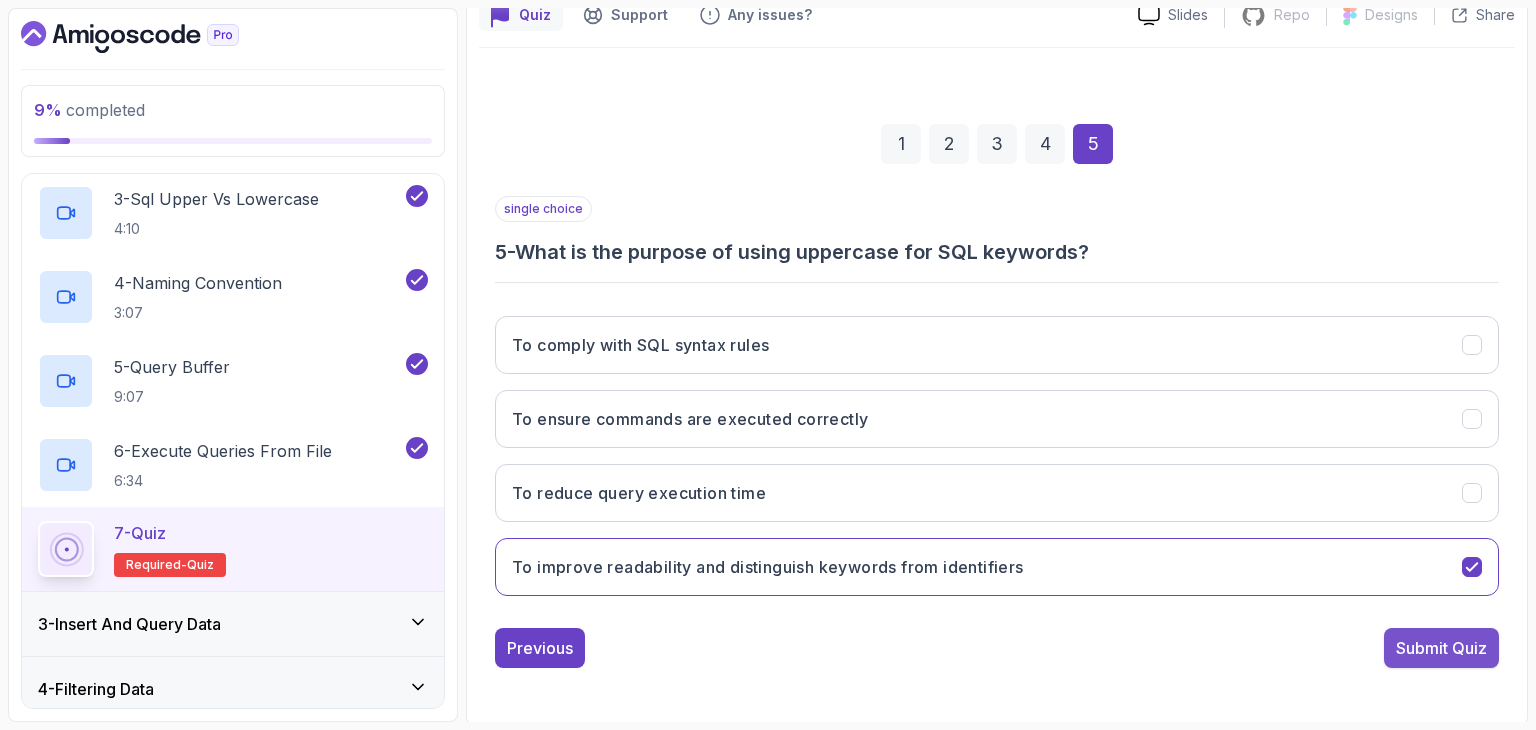 click on "Submit Quiz" at bounding box center (1441, 648) 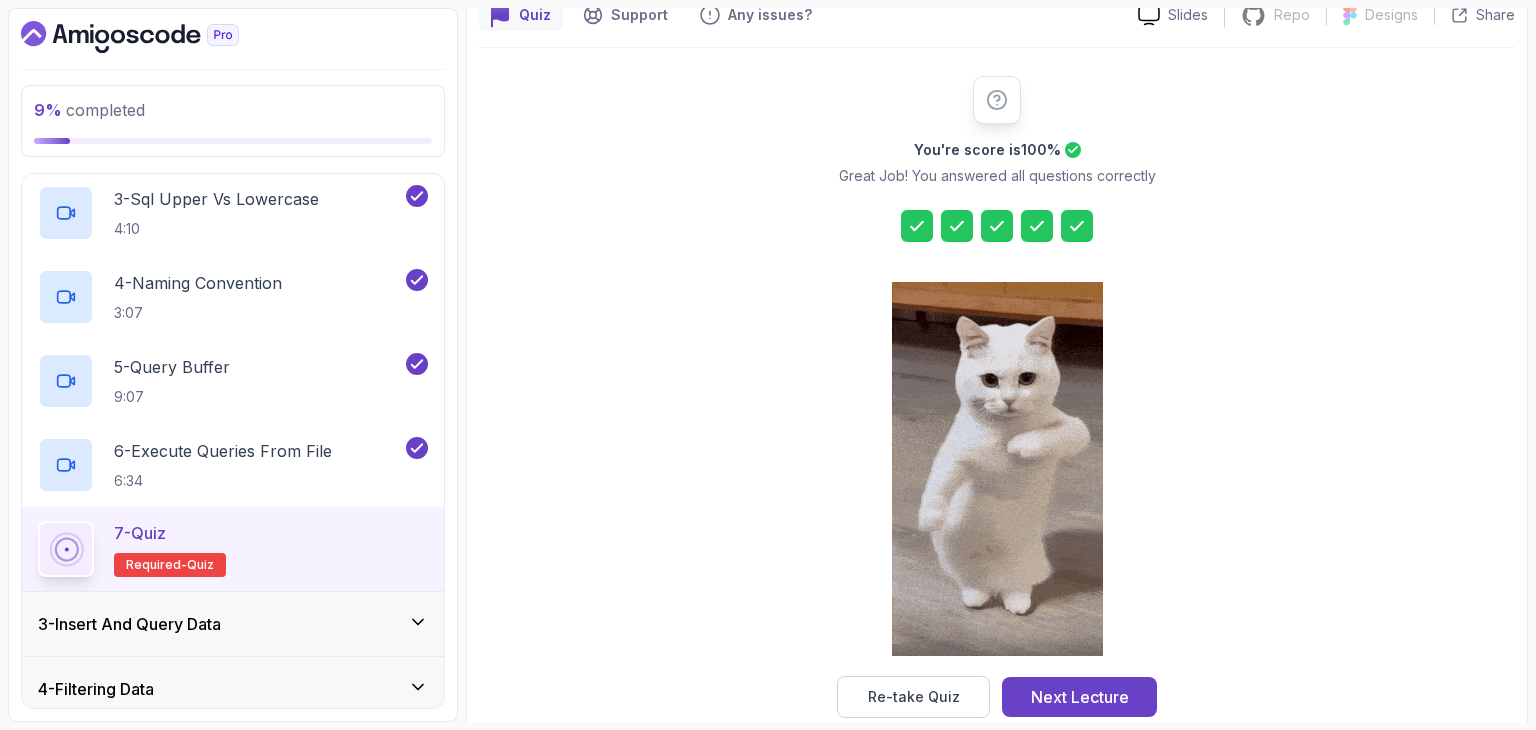 scroll, scrollTop: 228, scrollLeft: 0, axis: vertical 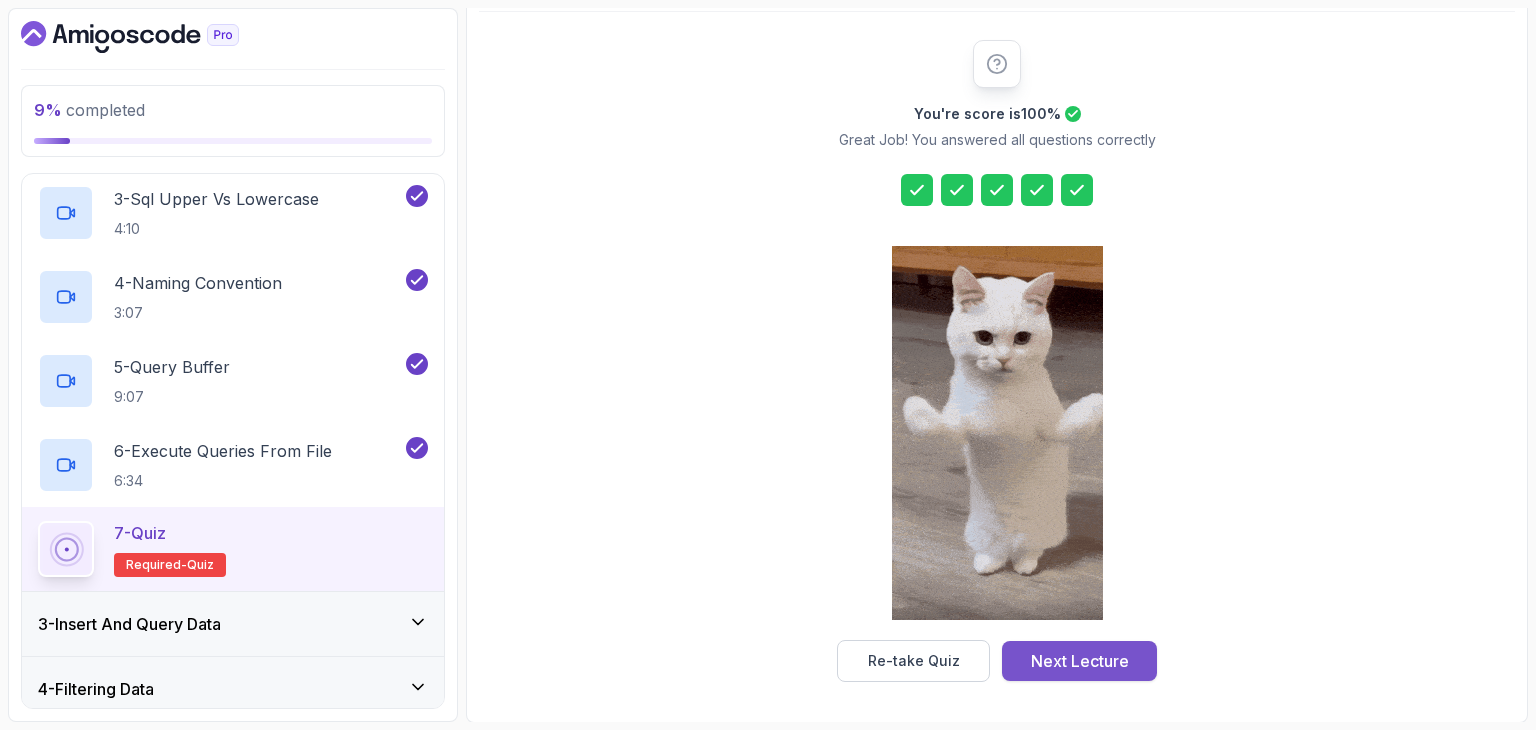 click on "Next Lecture" at bounding box center [1080, 661] 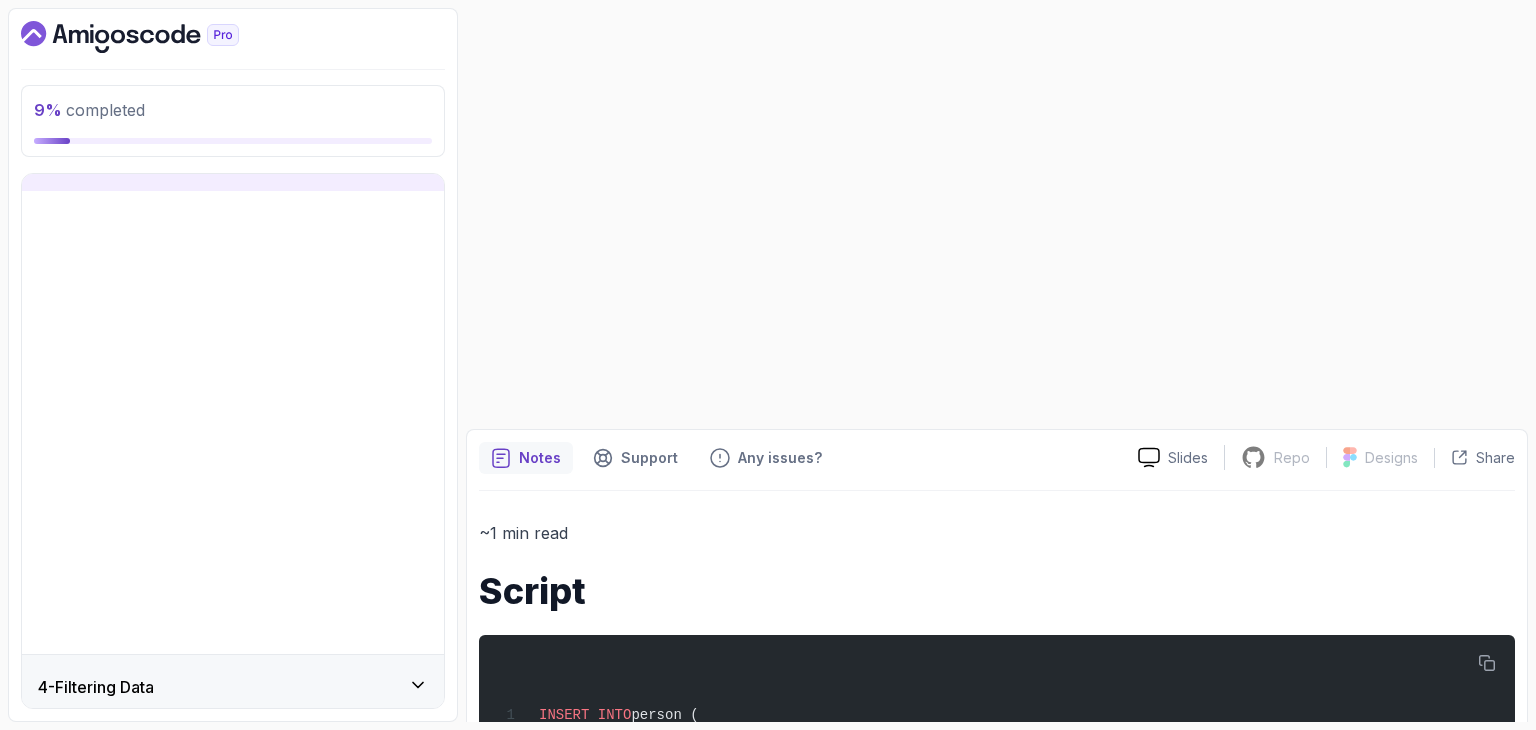 scroll, scrollTop: 0, scrollLeft: 0, axis: both 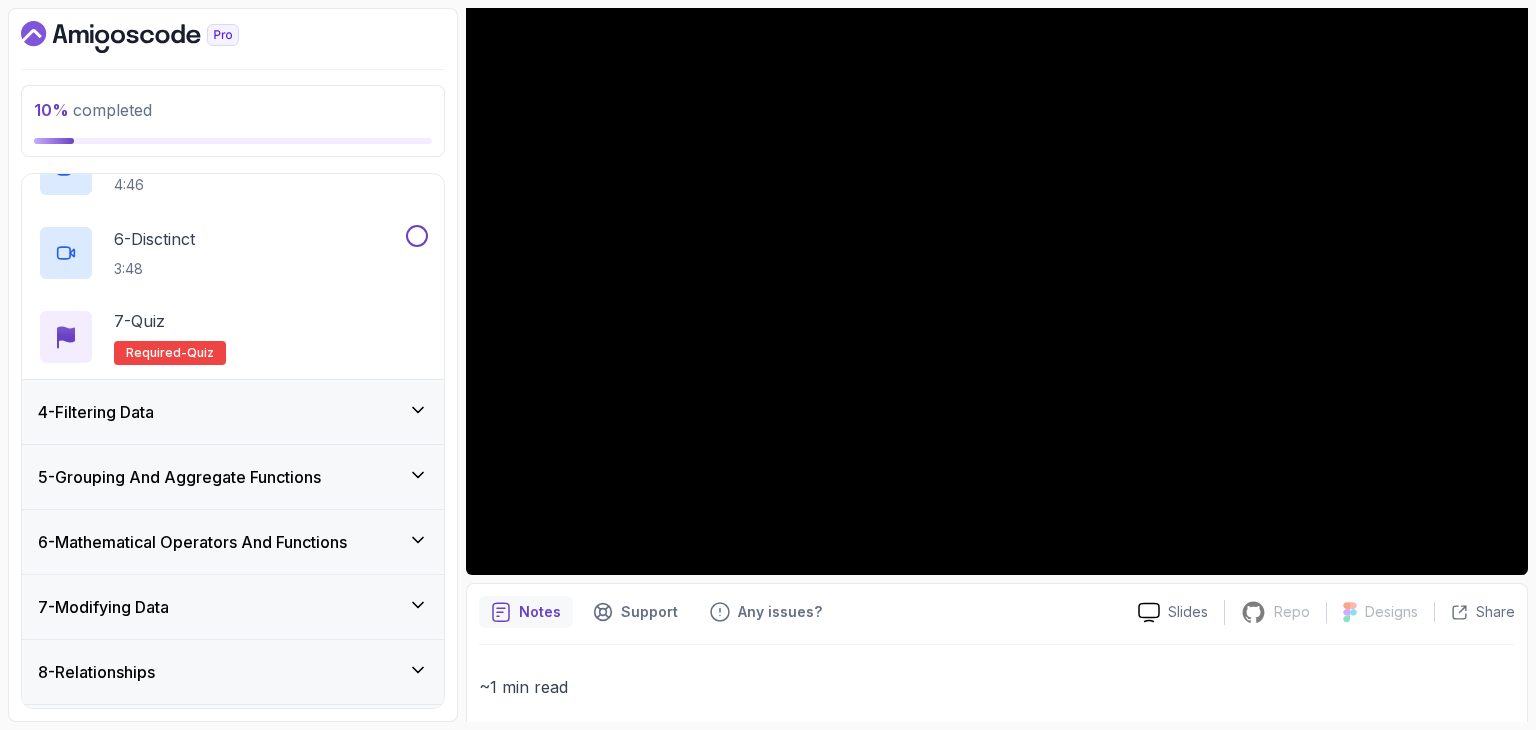 click on "4  -  Filtering Data" at bounding box center (233, 412) 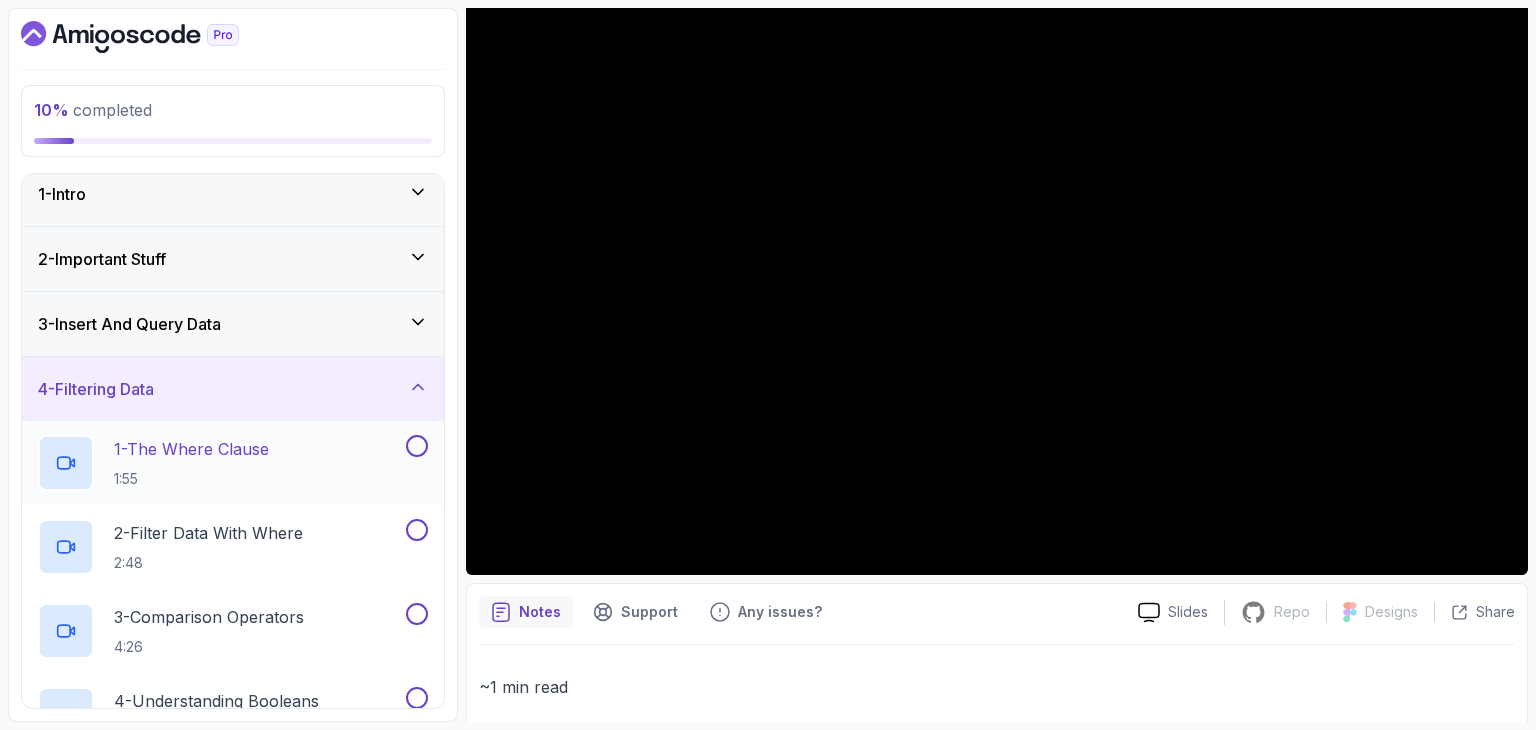 scroll, scrollTop: 0, scrollLeft: 0, axis: both 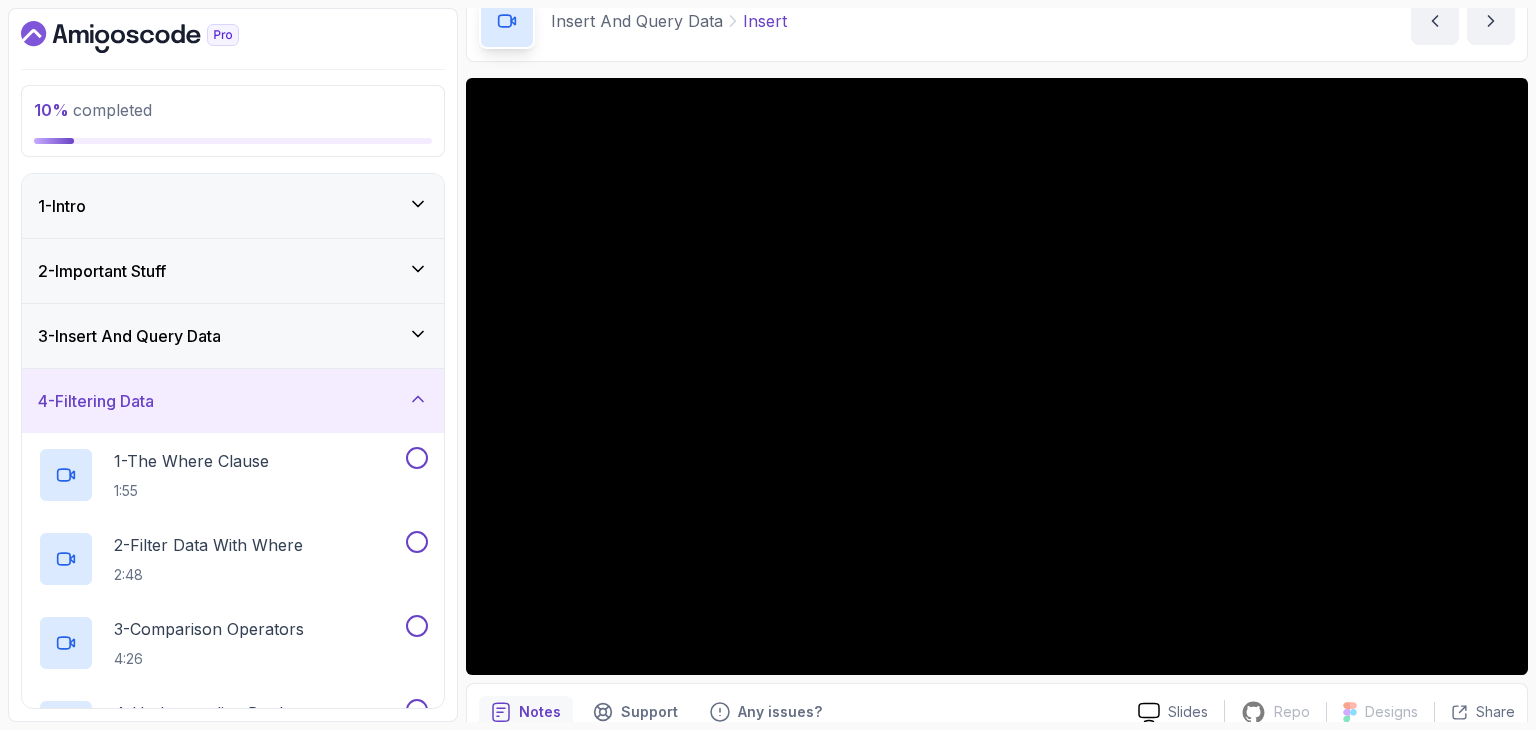 click on "3  -  Insert And Query Data" at bounding box center [233, 336] 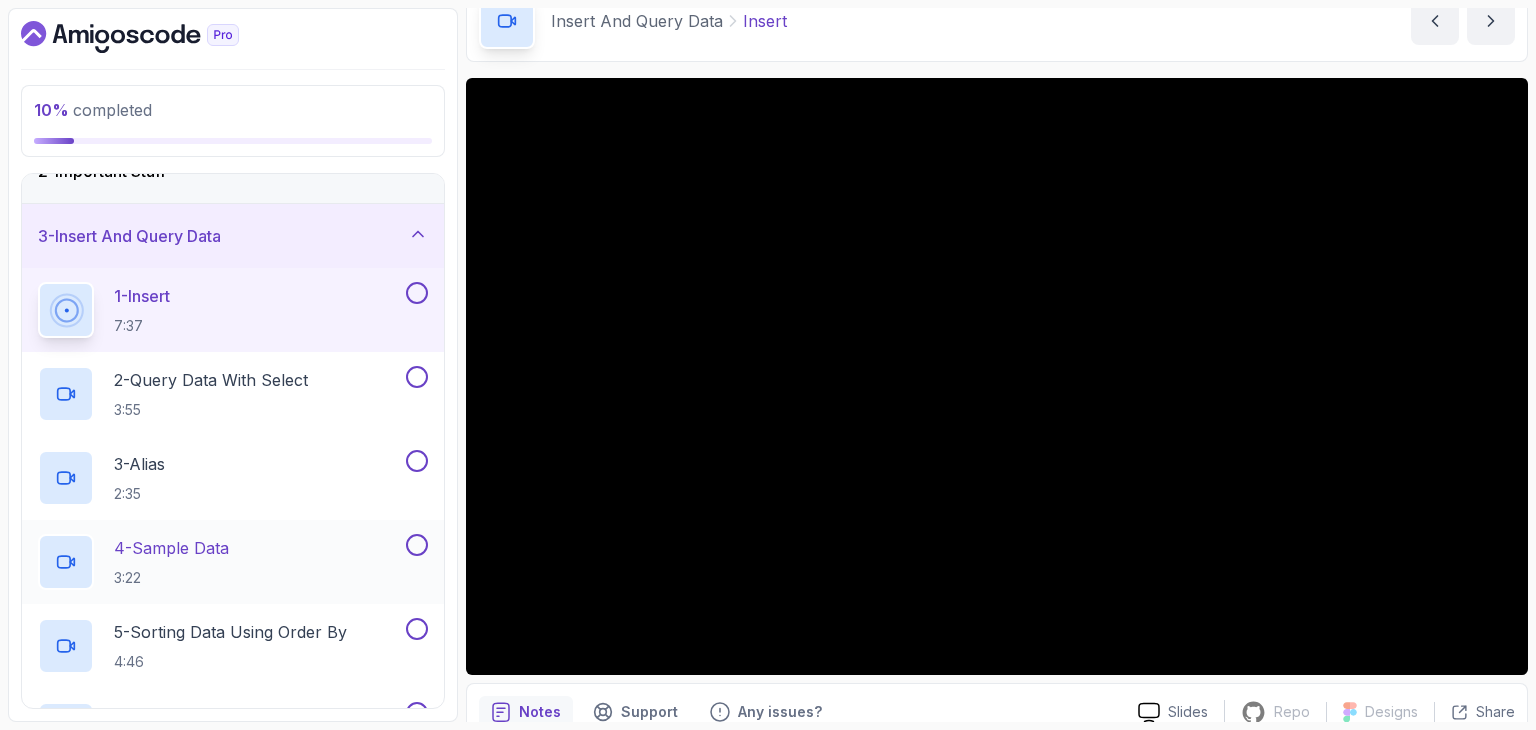 scroll, scrollTop: 200, scrollLeft: 0, axis: vertical 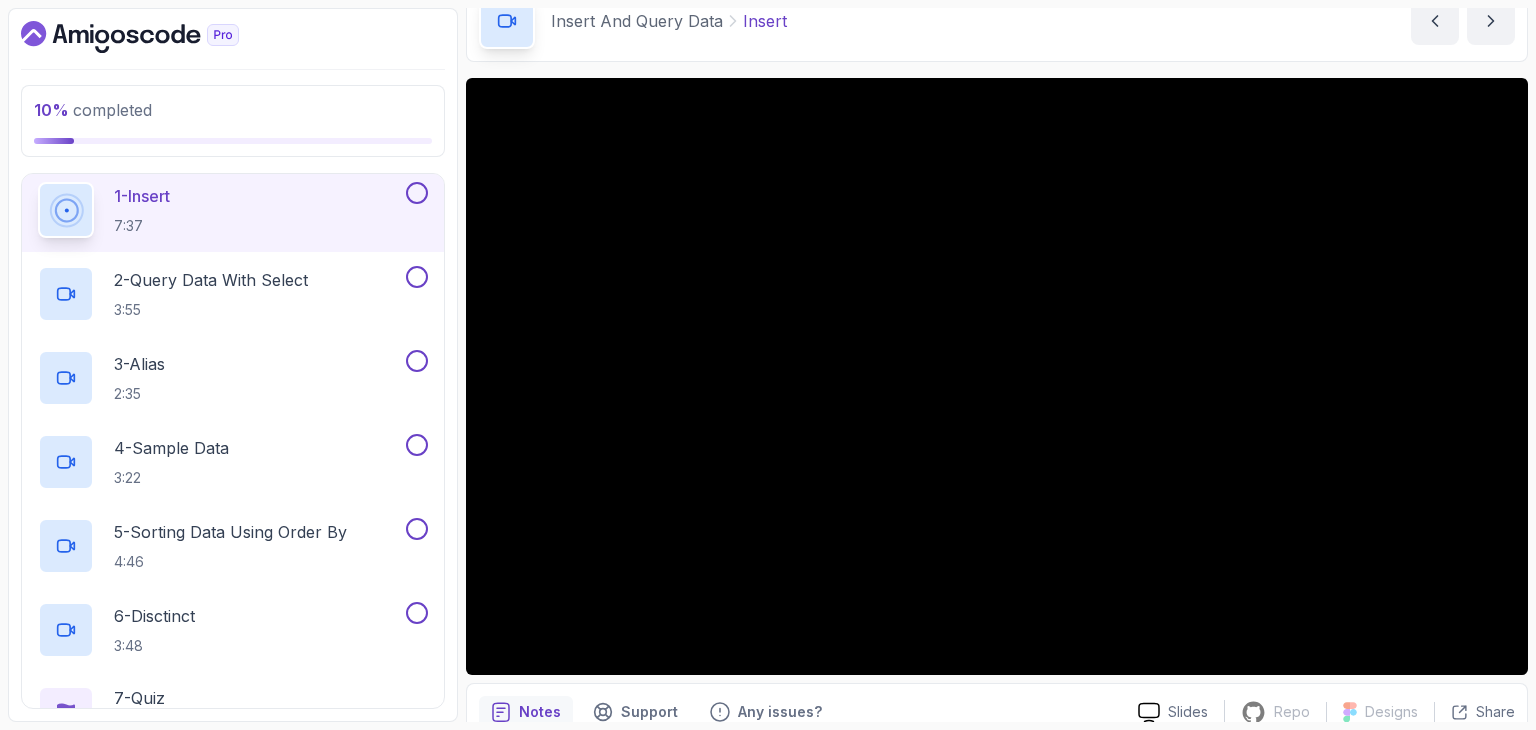 click on "Insert And Query Data Insert Insert by  nelson" at bounding box center [997, 21] 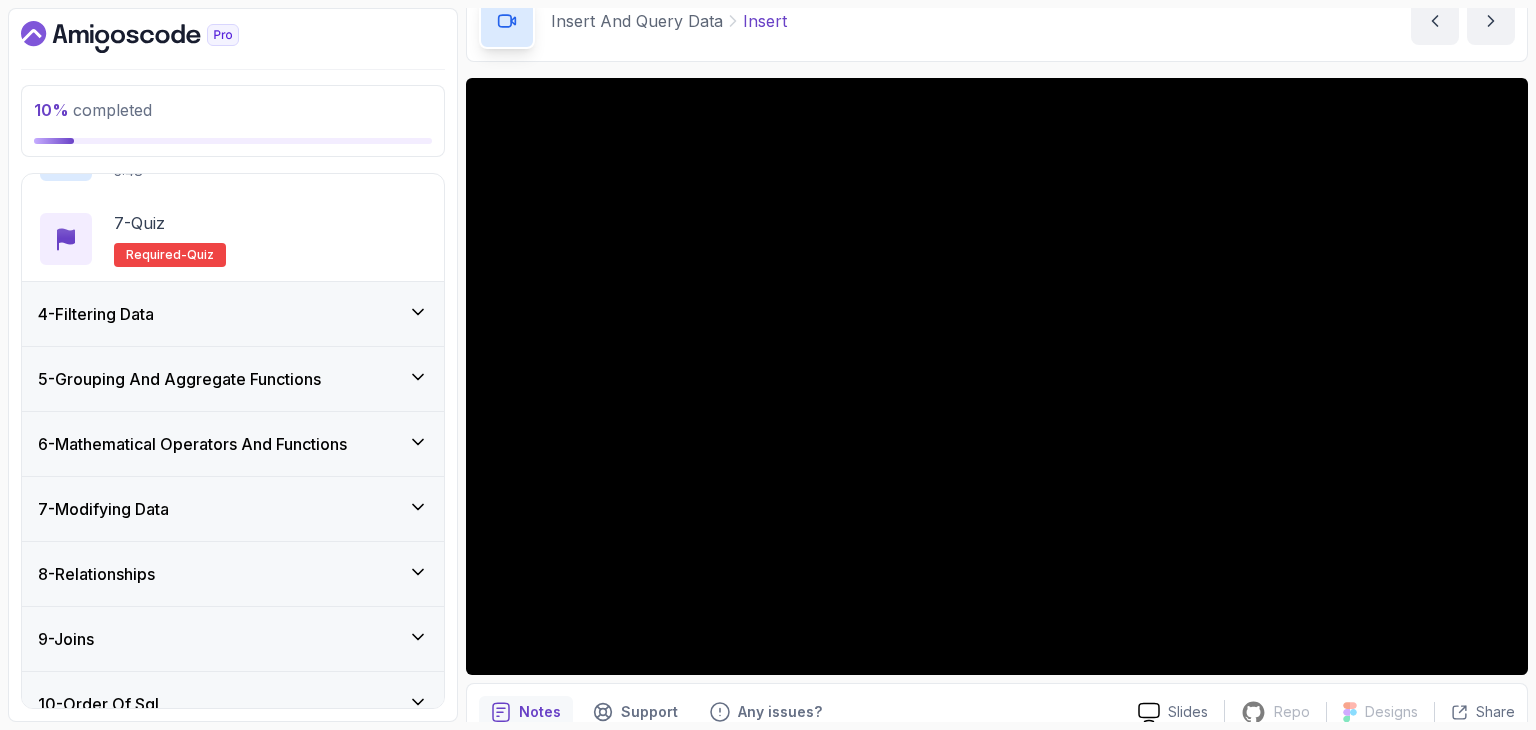 scroll, scrollTop: 765, scrollLeft: 0, axis: vertical 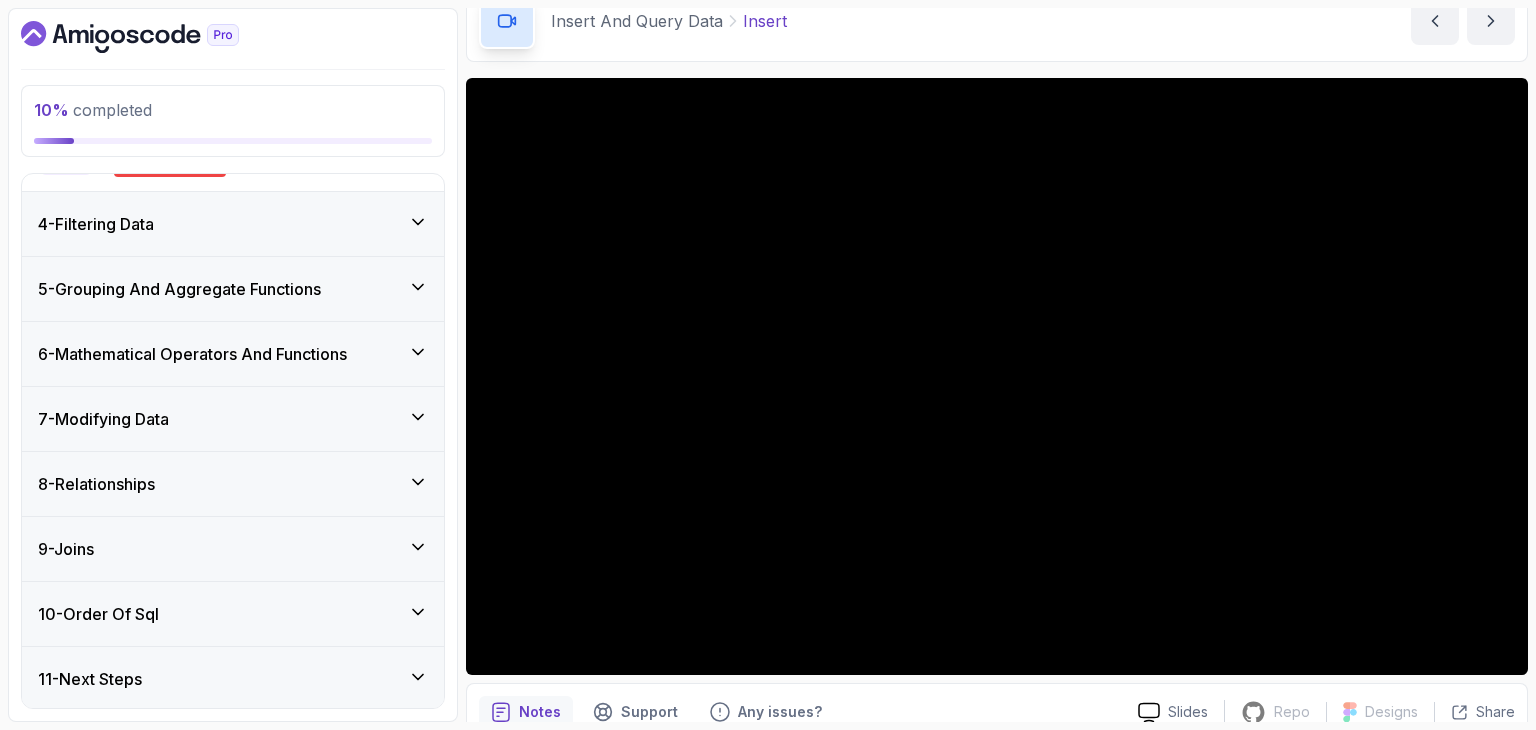 click on "10  -  Order Of Sql" at bounding box center (233, 614) 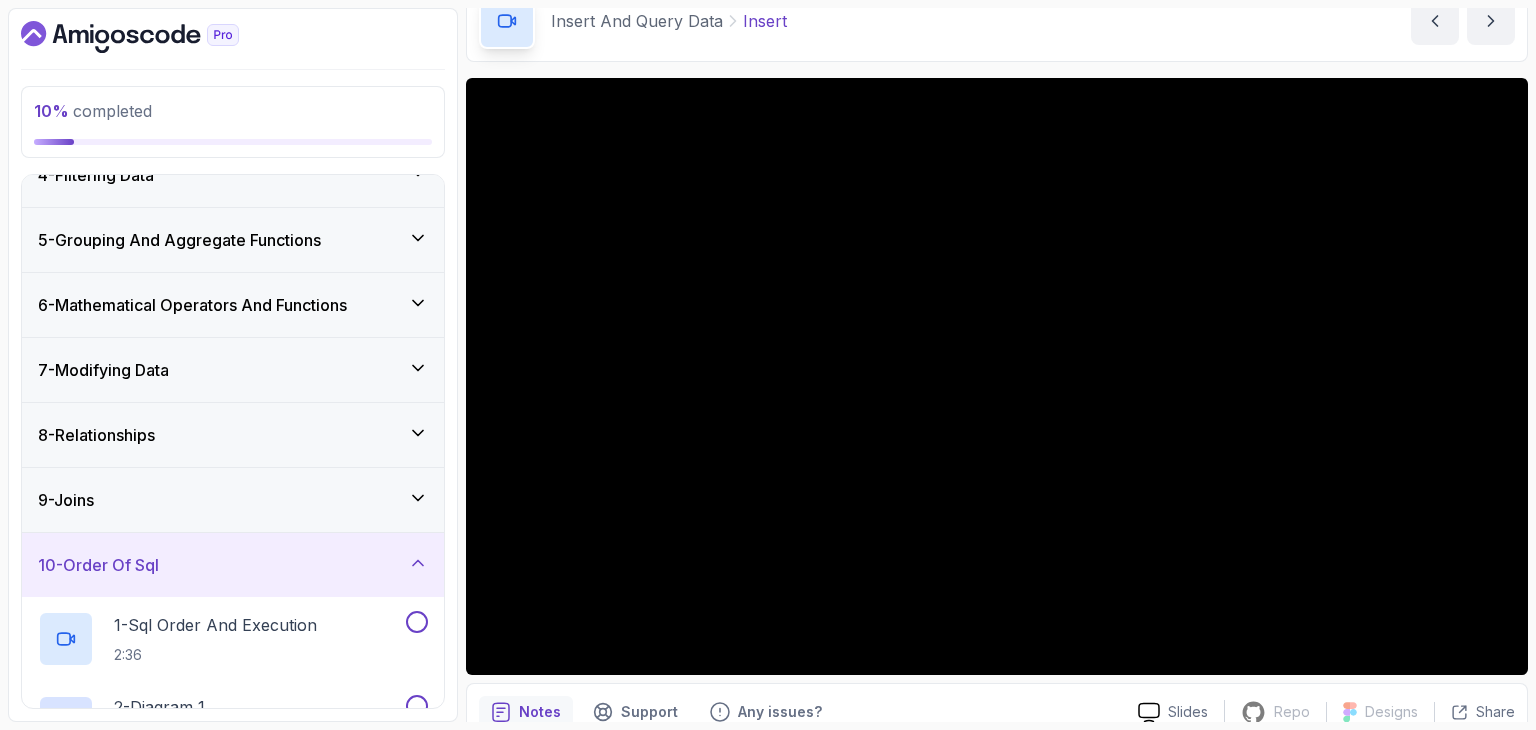 scroll, scrollTop: 213, scrollLeft: 0, axis: vertical 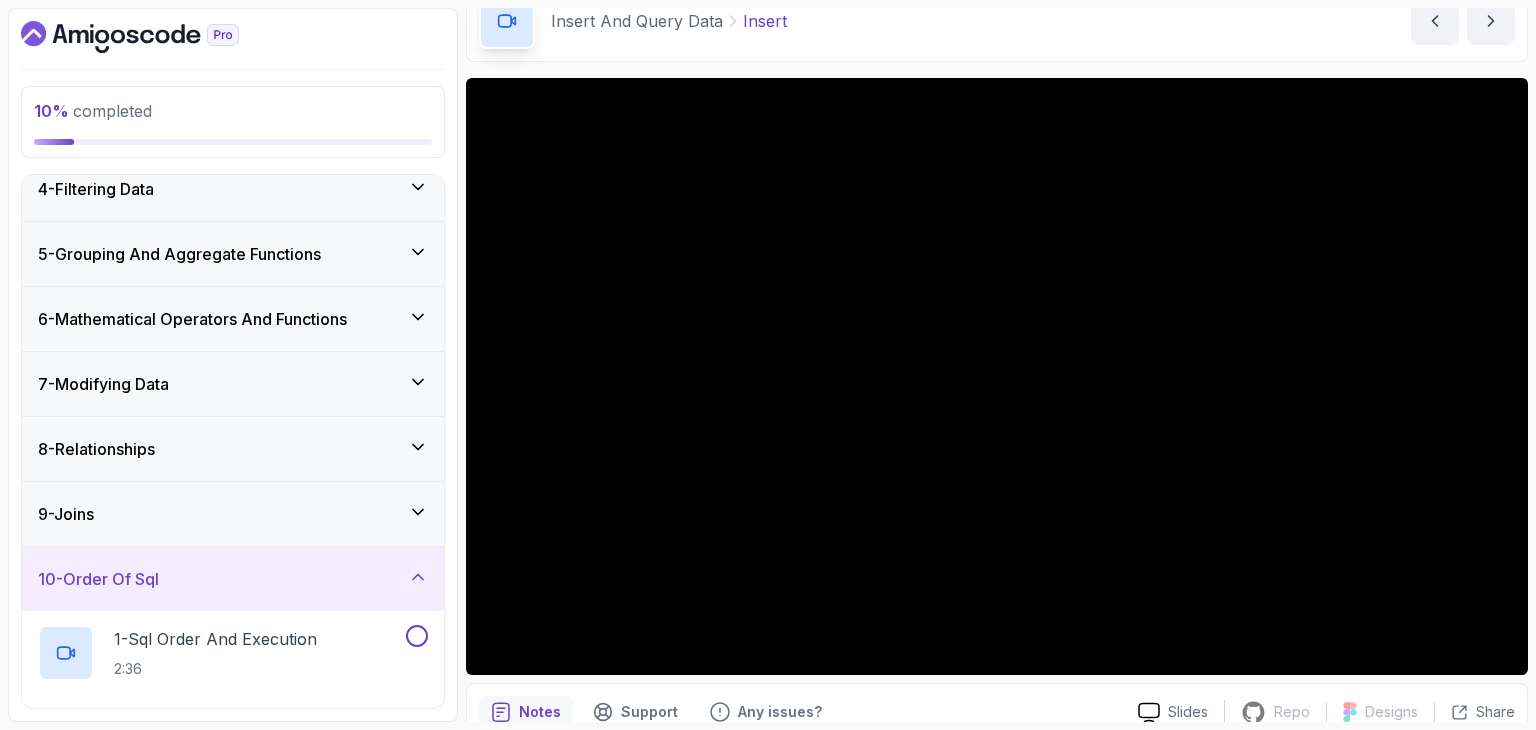 click on "9  -  Joins" at bounding box center [233, 514] 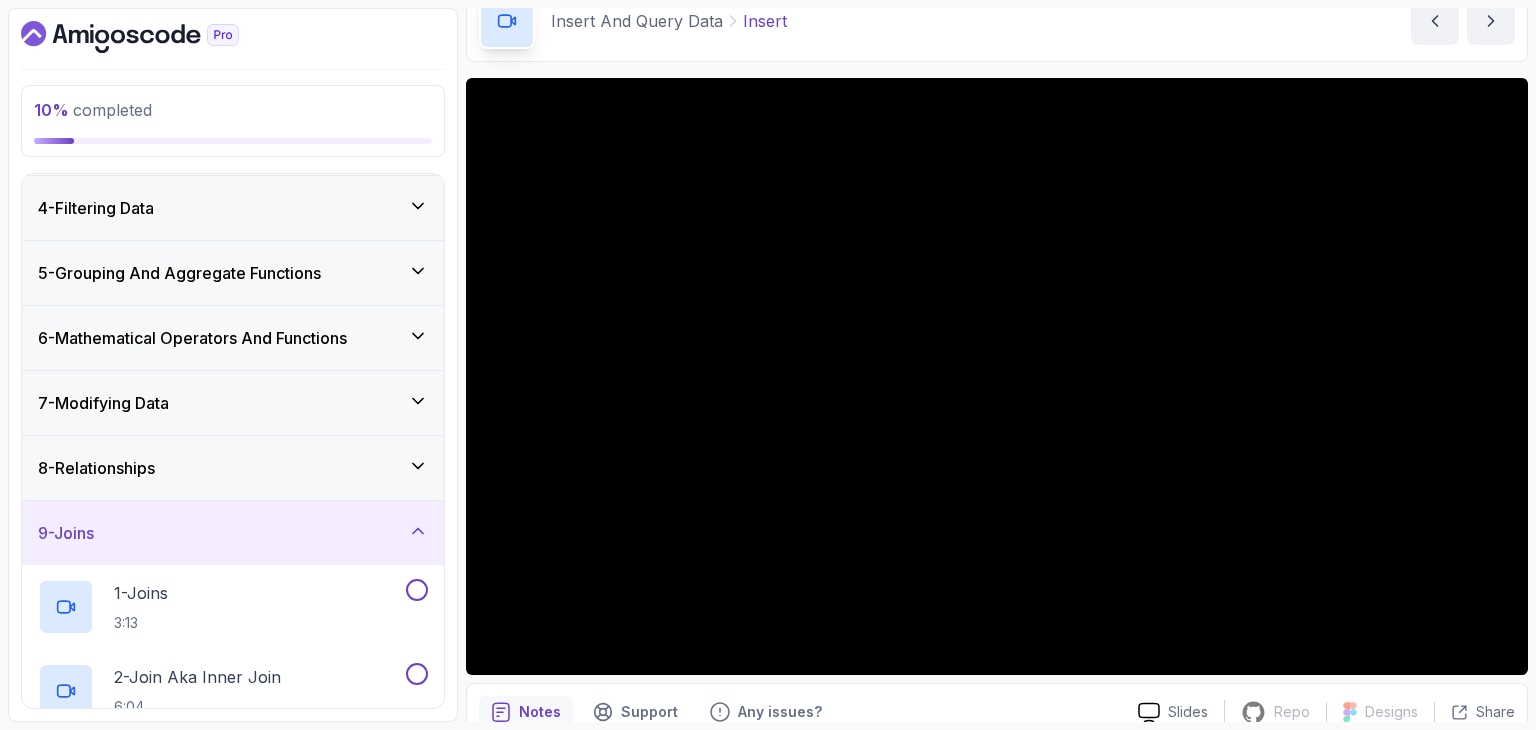 scroll, scrollTop: 113, scrollLeft: 0, axis: vertical 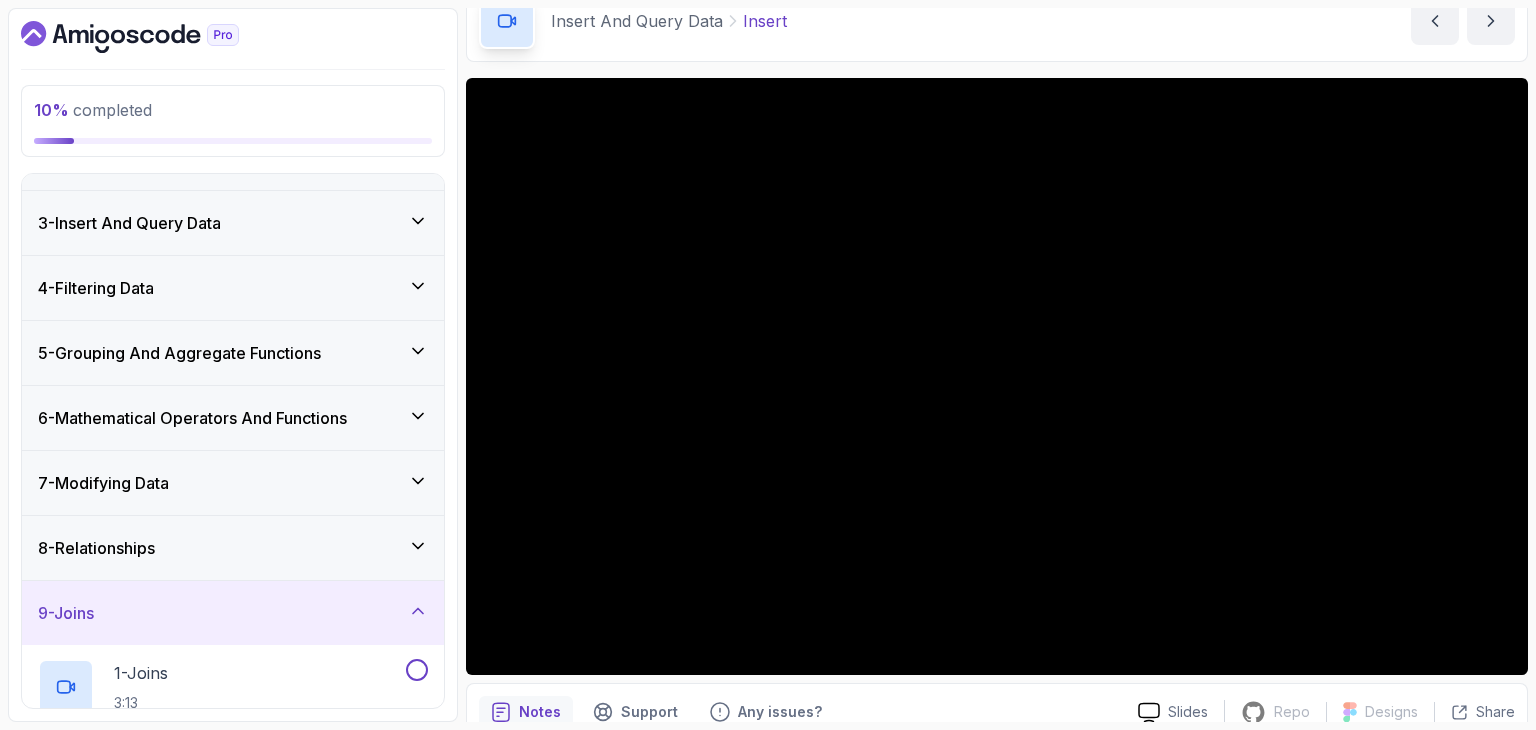 click on "8  -  Relationships" at bounding box center (233, 548) 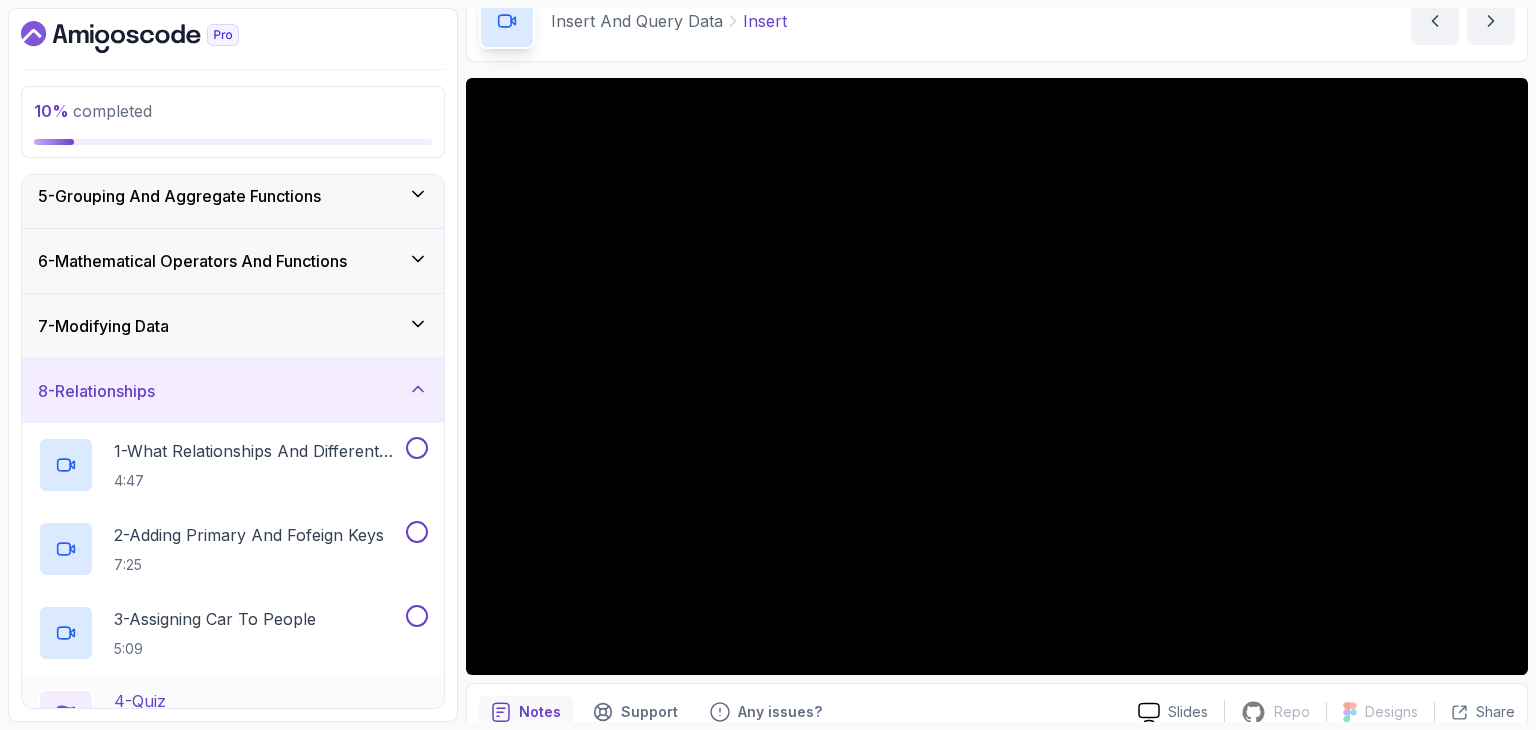 scroll, scrollTop: 213, scrollLeft: 0, axis: vertical 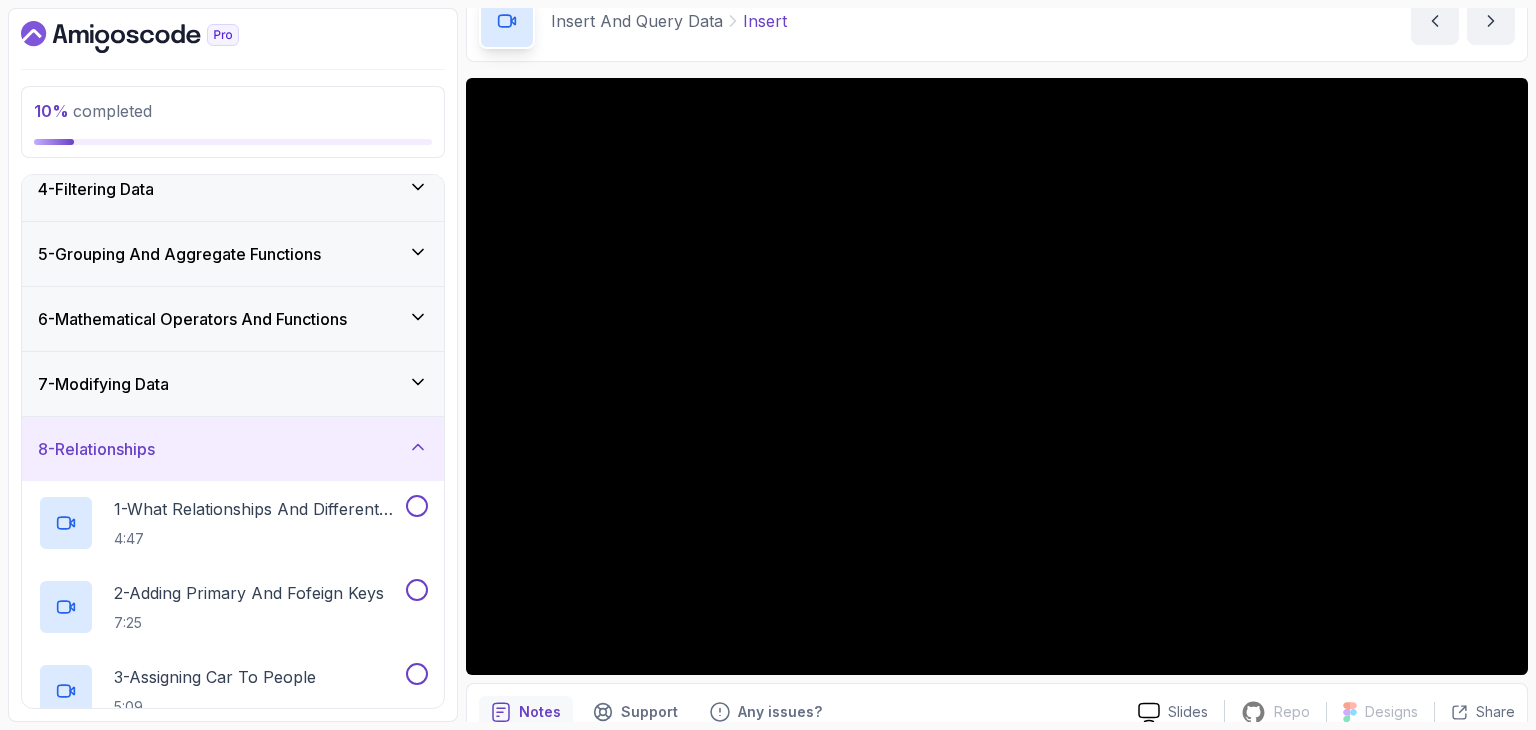 click on "8  -  Relationships" at bounding box center (233, 449) 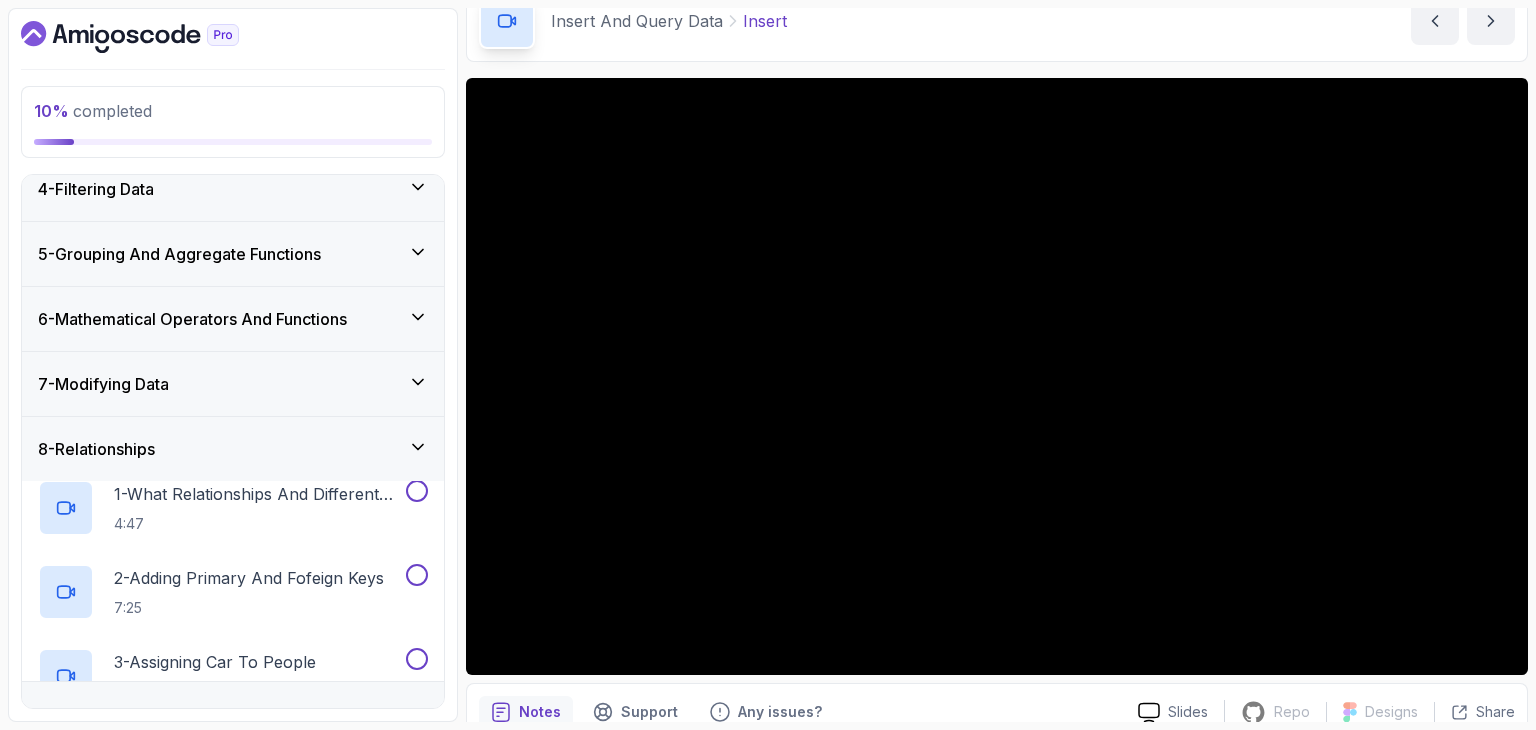 scroll, scrollTop: 177, scrollLeft: 0, axis: vertical 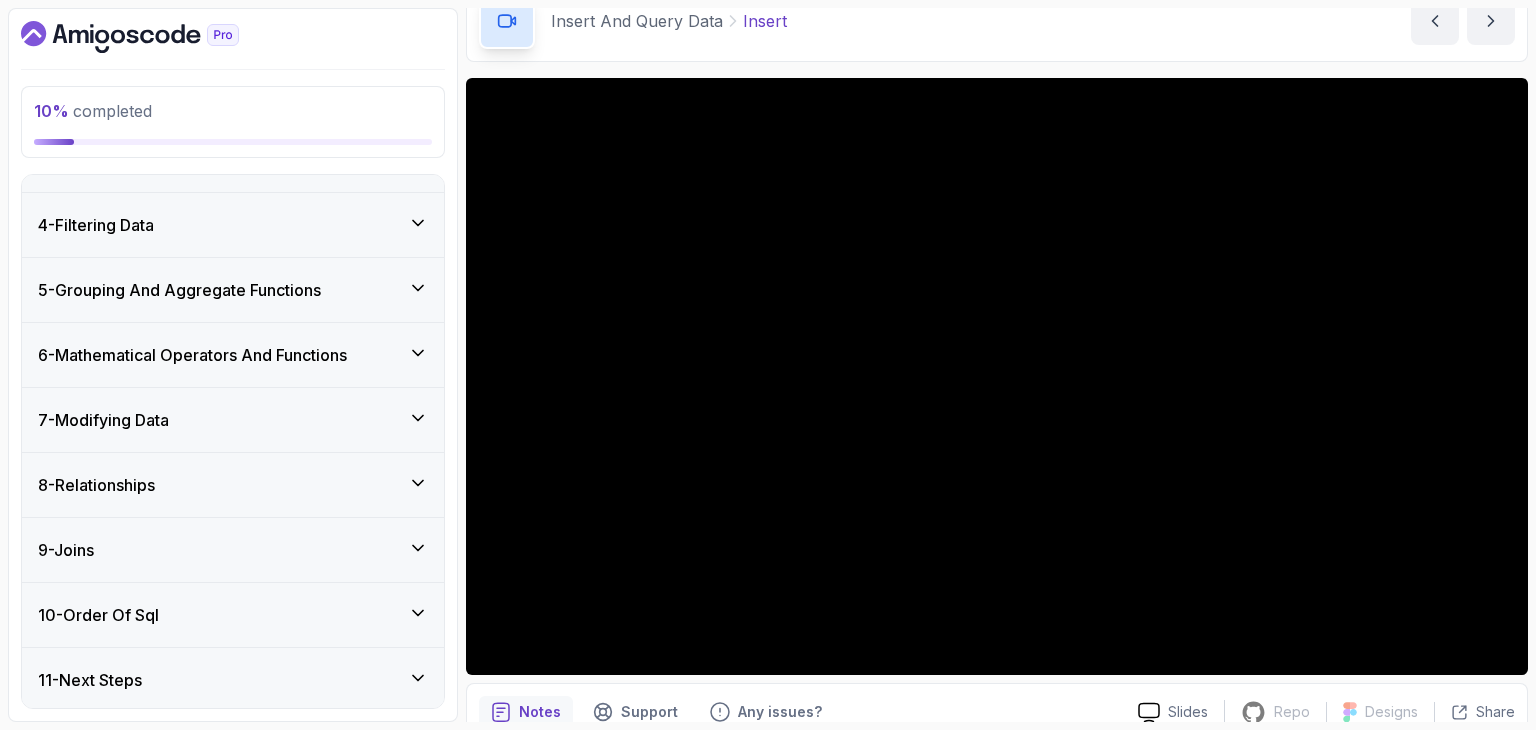 click on "7  -  Modifying Data" at bounding box center (233, 420) 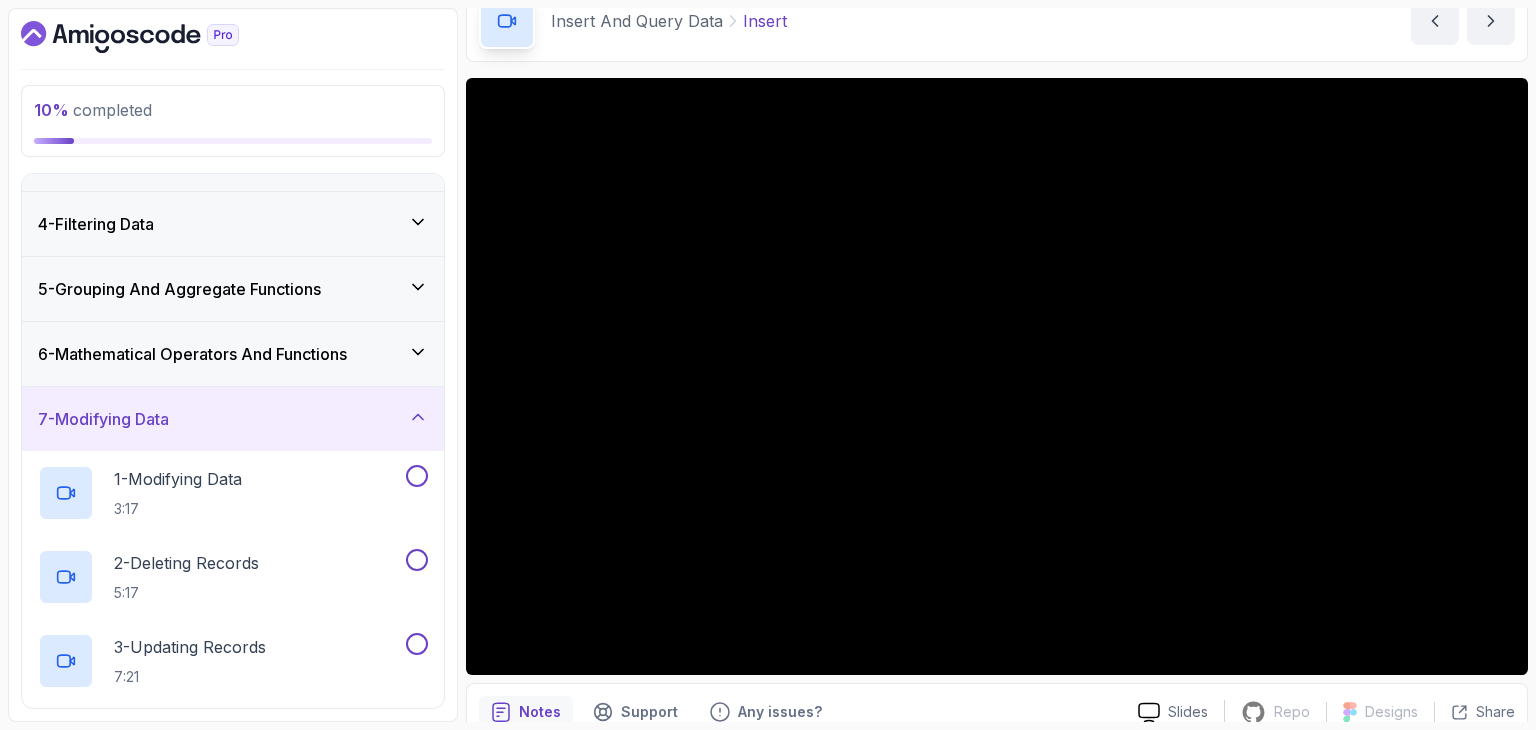 click on "7  -  Modifying Data" at bounding box center (233, 419) 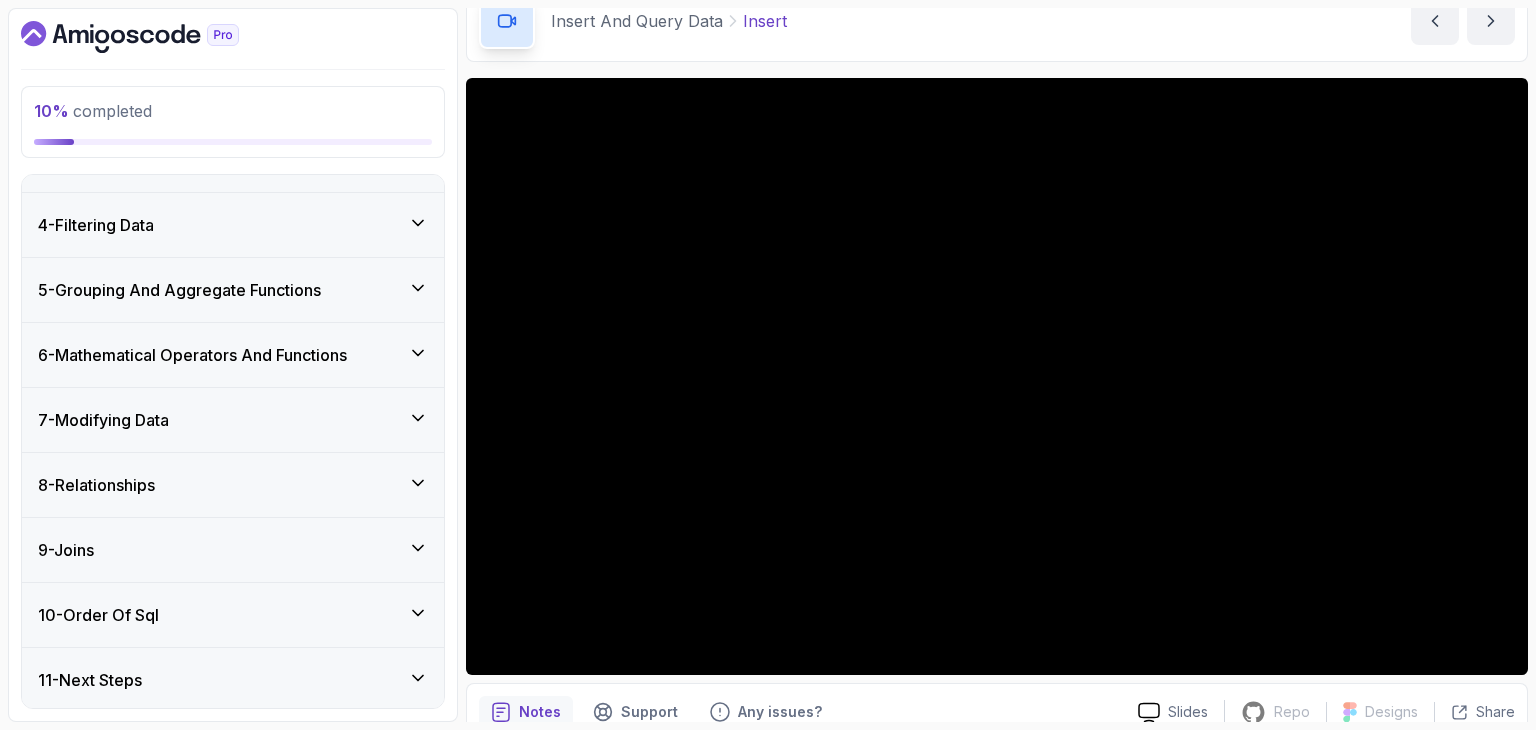 click on "6  -  Mathematical Operators And Functions" at bounding box center (233, 355) 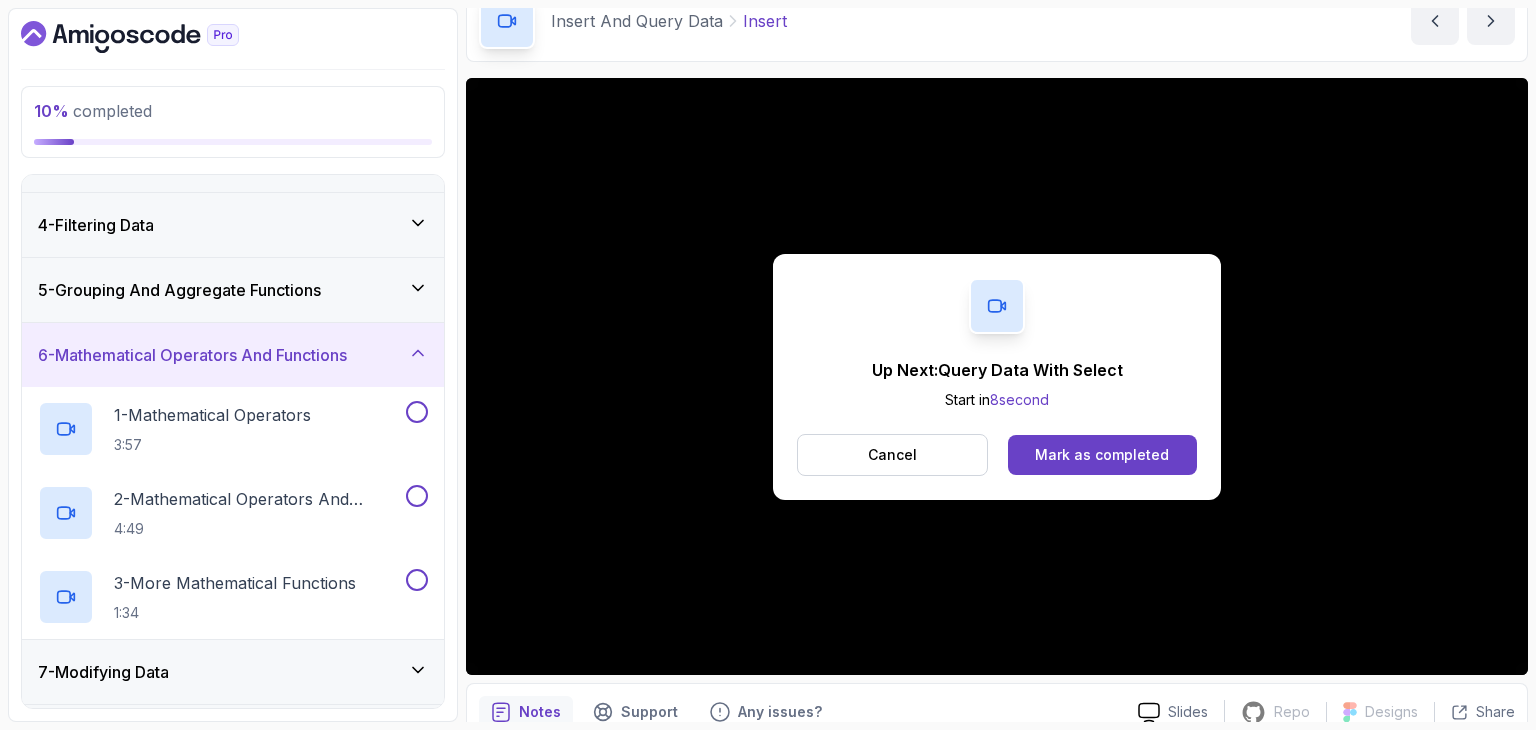 click on "6  -  Mathematical Operators And Functions" at bounding box center (233, 355) 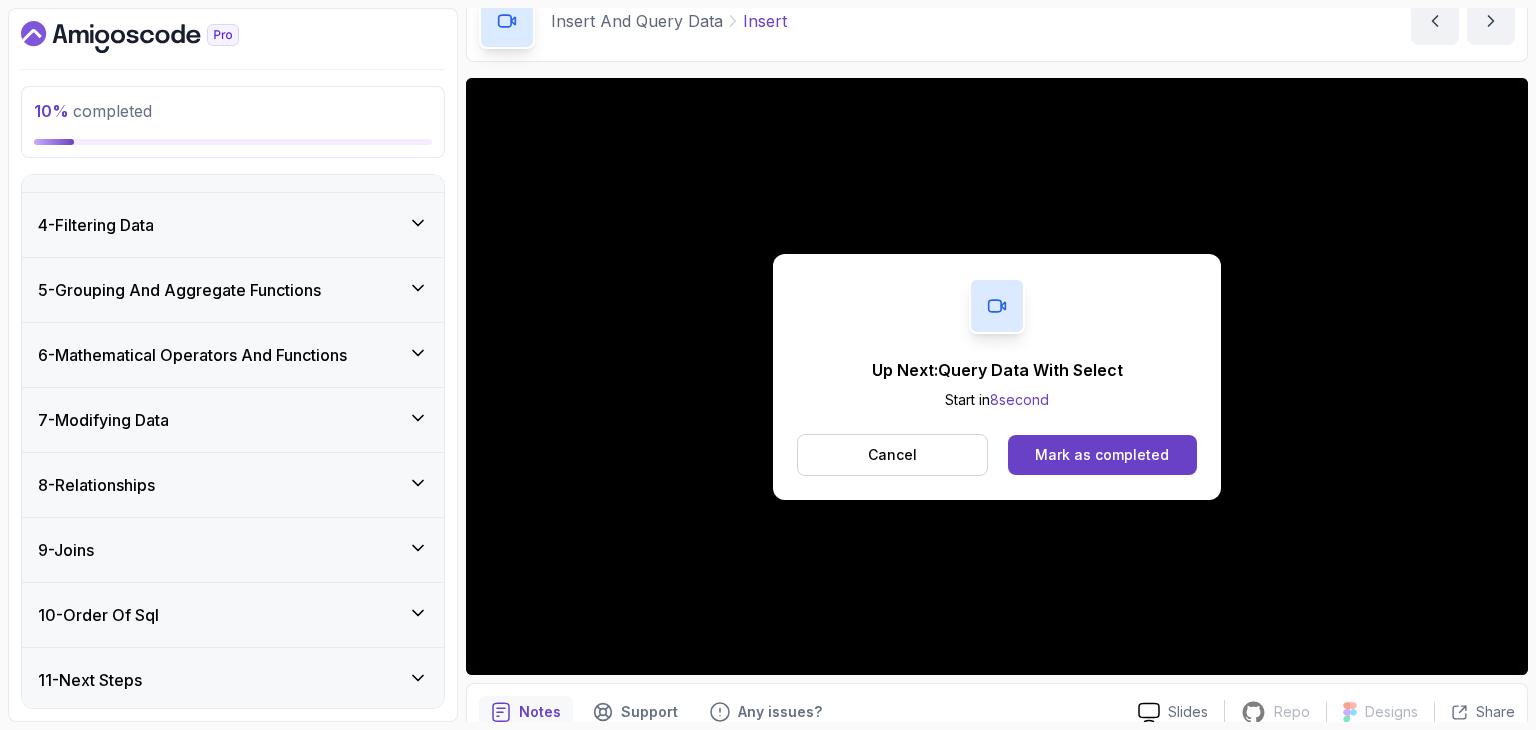 click on "5  -  Grouping And Aggregate Functions" at bounding box center [233, 290] 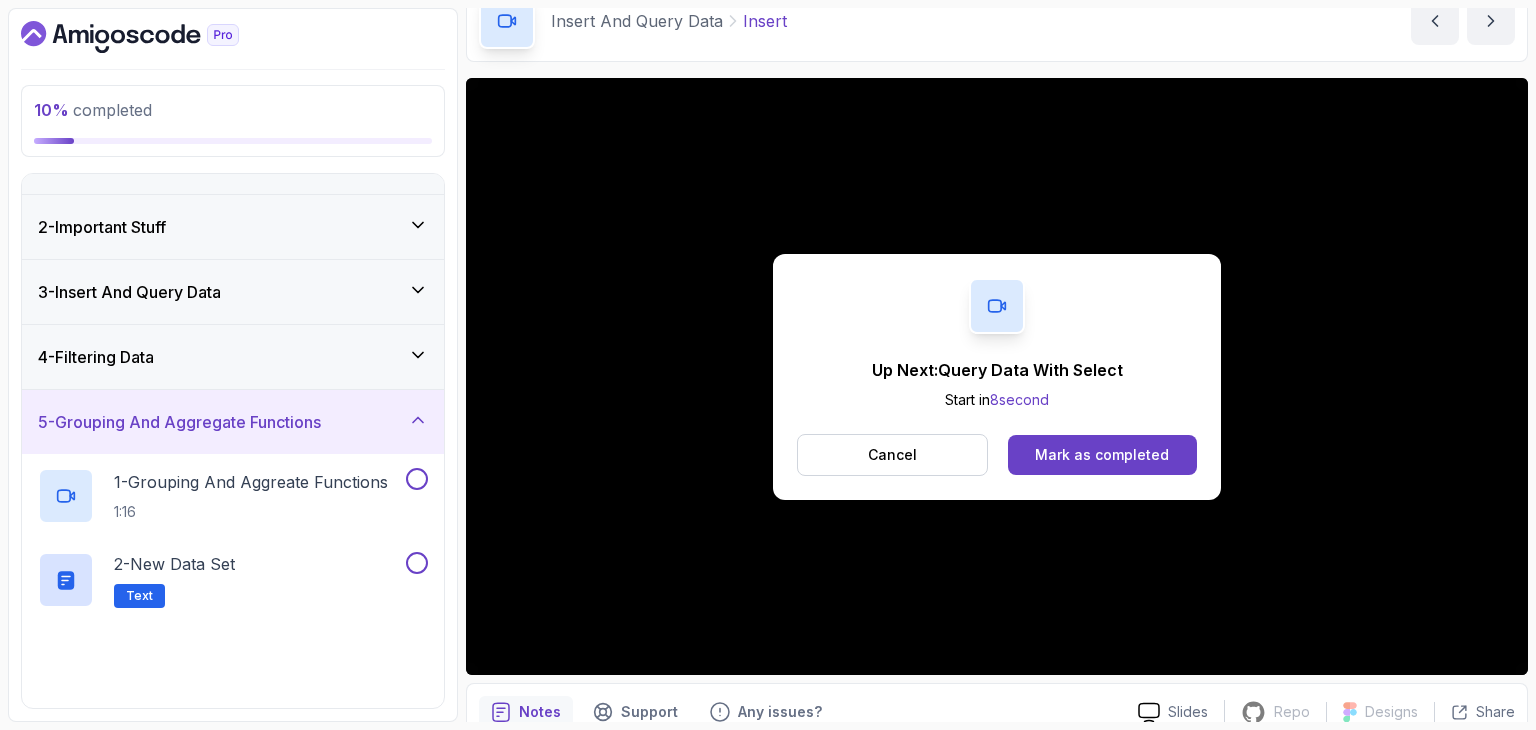 scroll, scrollTop: 0, scrollLeft: 0, axis: both 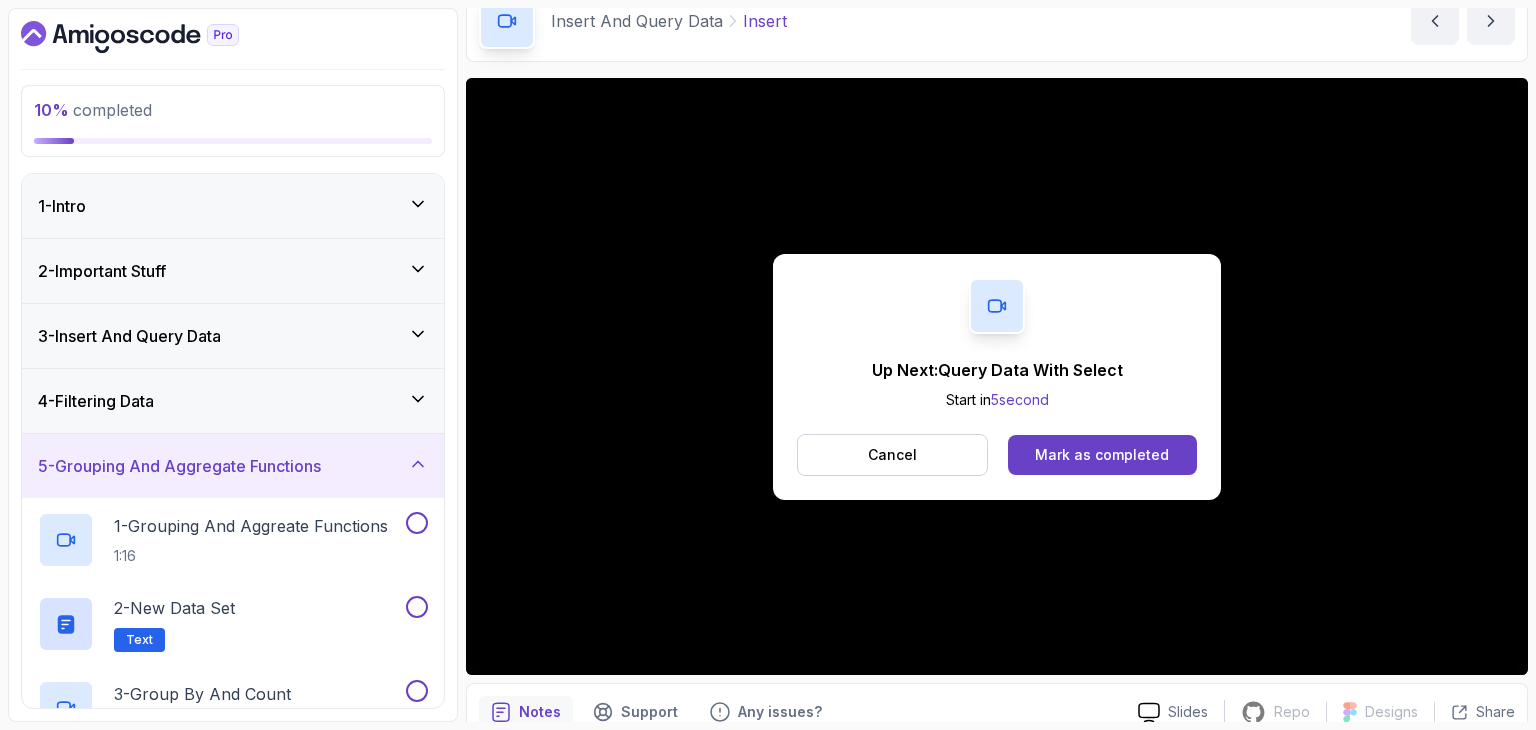 click on "3  -  Insert And Query Data" at bounding box center [233, 336] 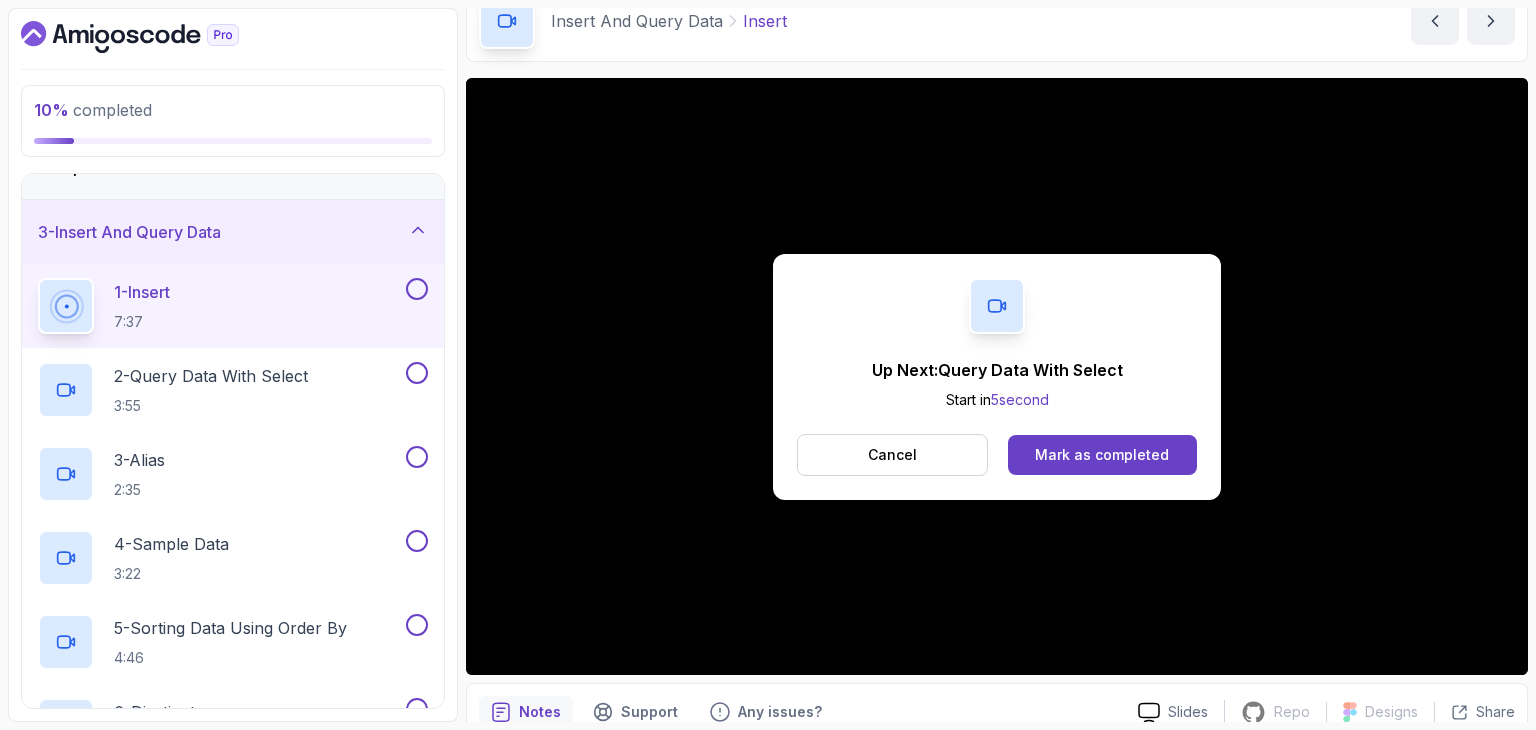 scroll, scrollTop: 200, scrollLeft: 0, axis: vertical 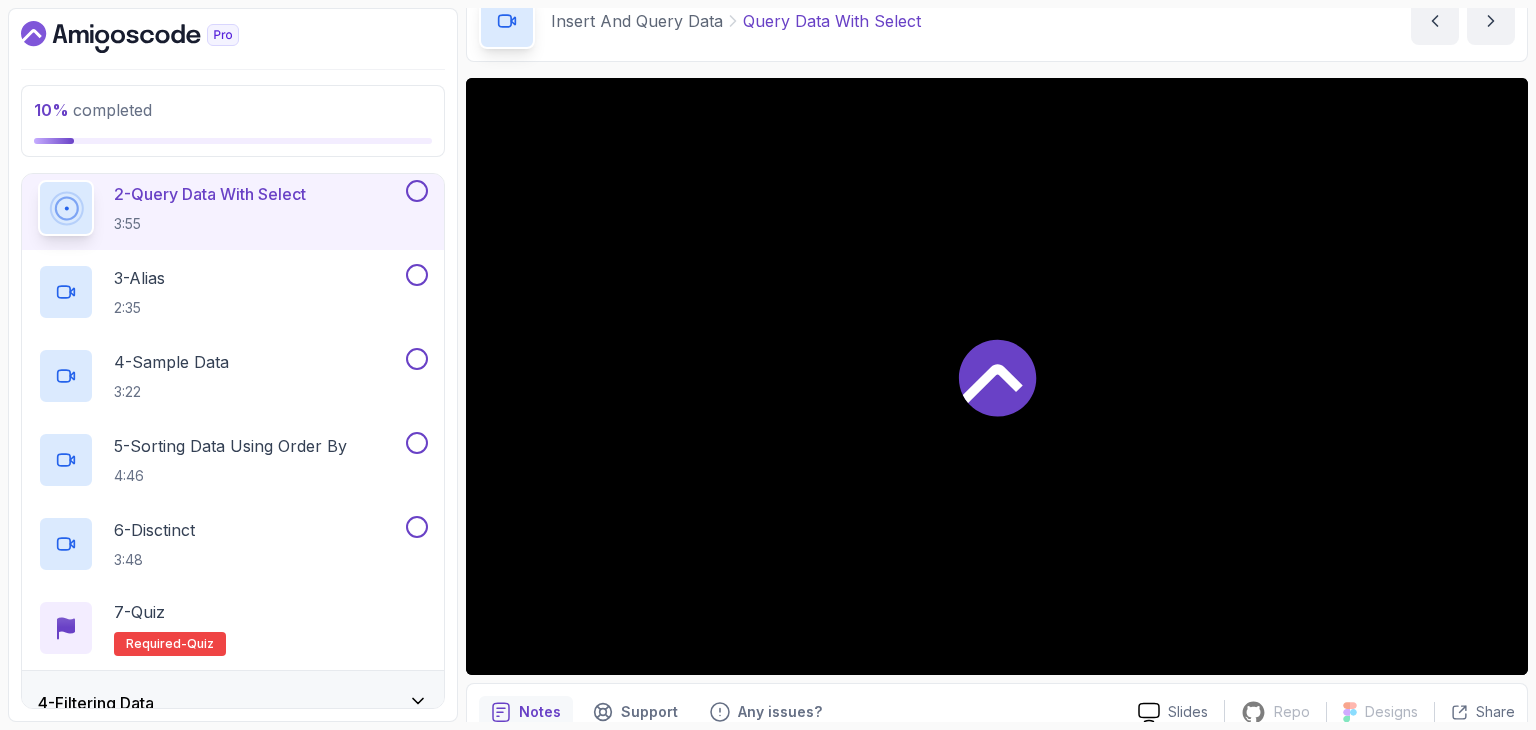 click at bounding box center (997, 376) 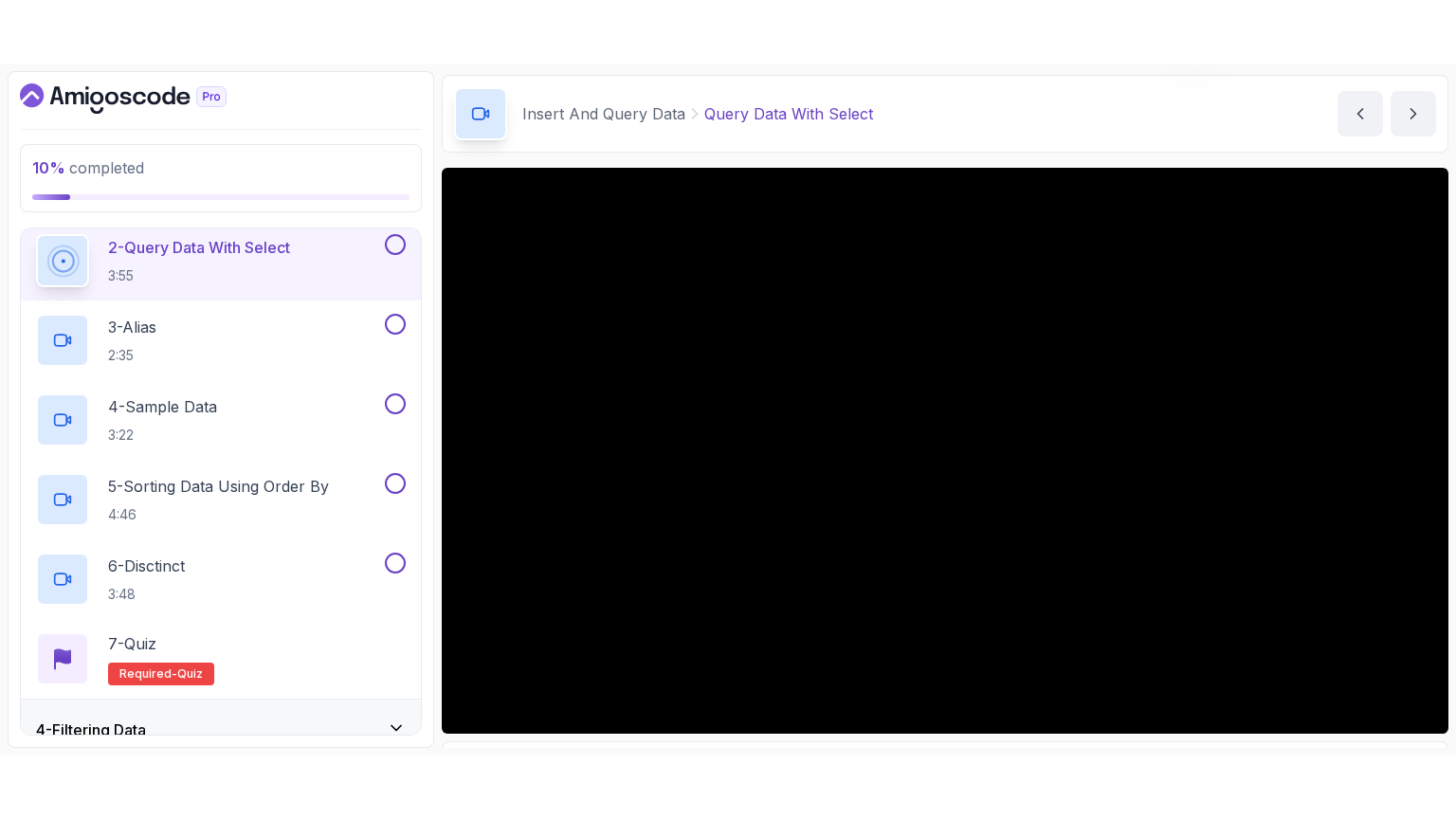 scroll, scrollTop: 95, scrollLeft: 0, axis: vertical 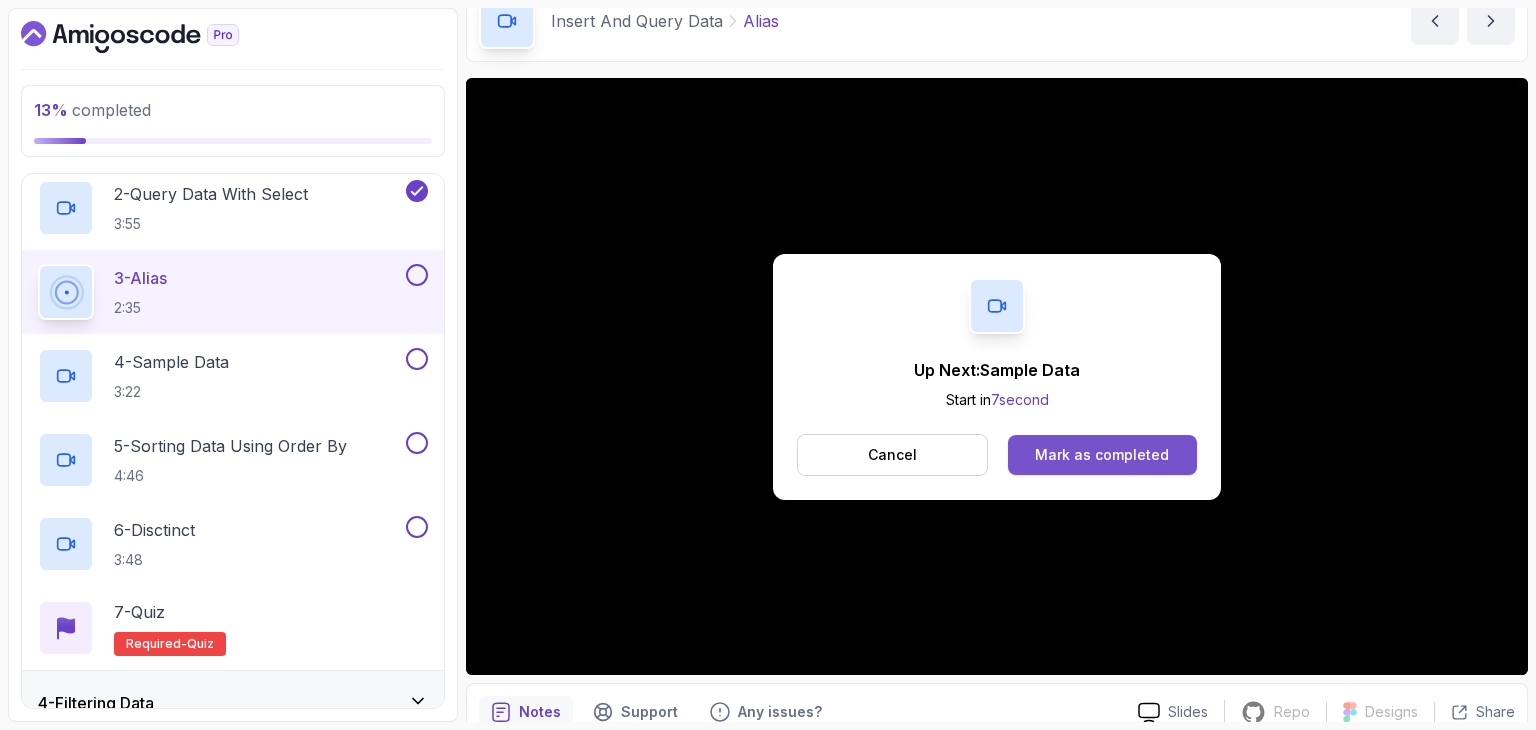 click on "Mark as completed" at bounding box center [1102, 455] 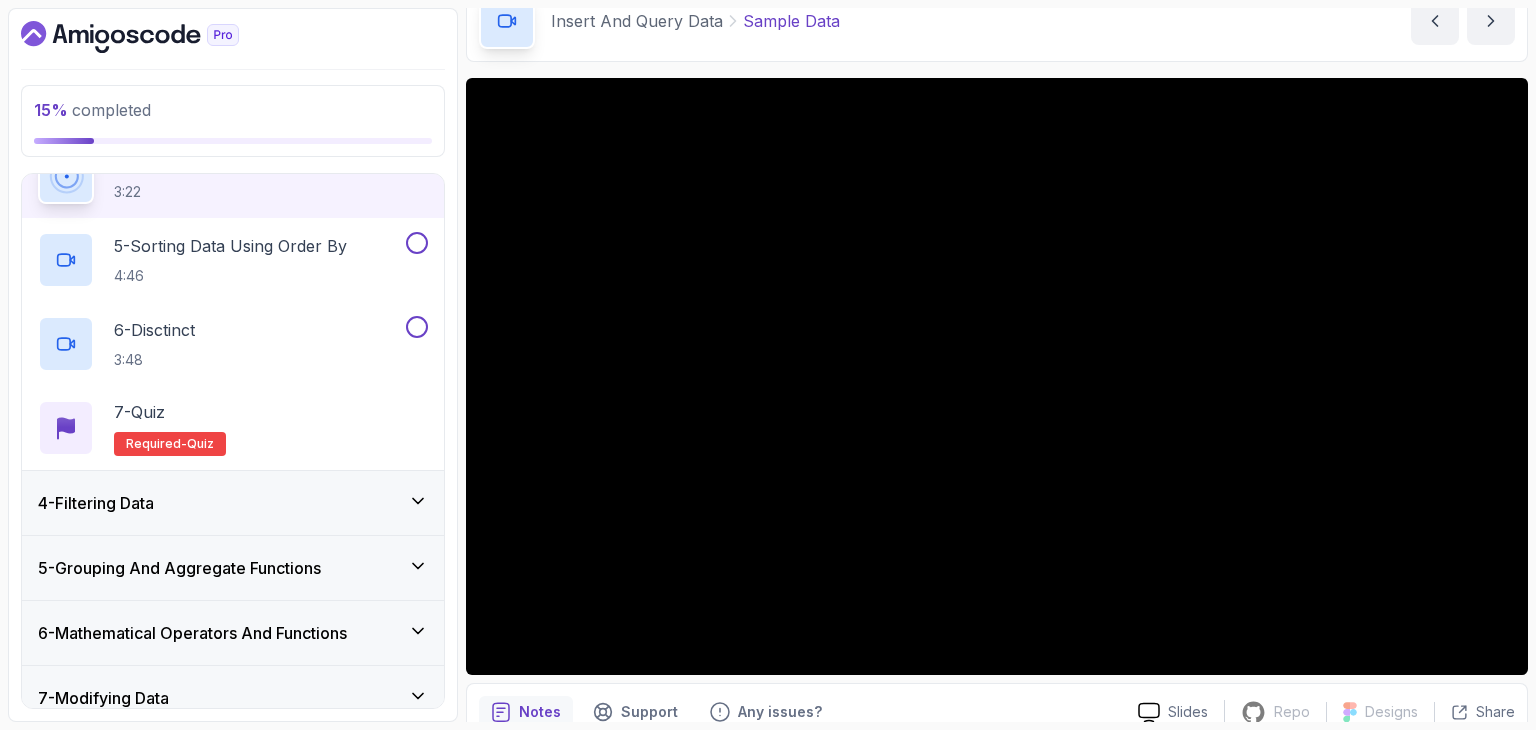 click on "4  -  Filtering Data" at bounding box center (233, 503) 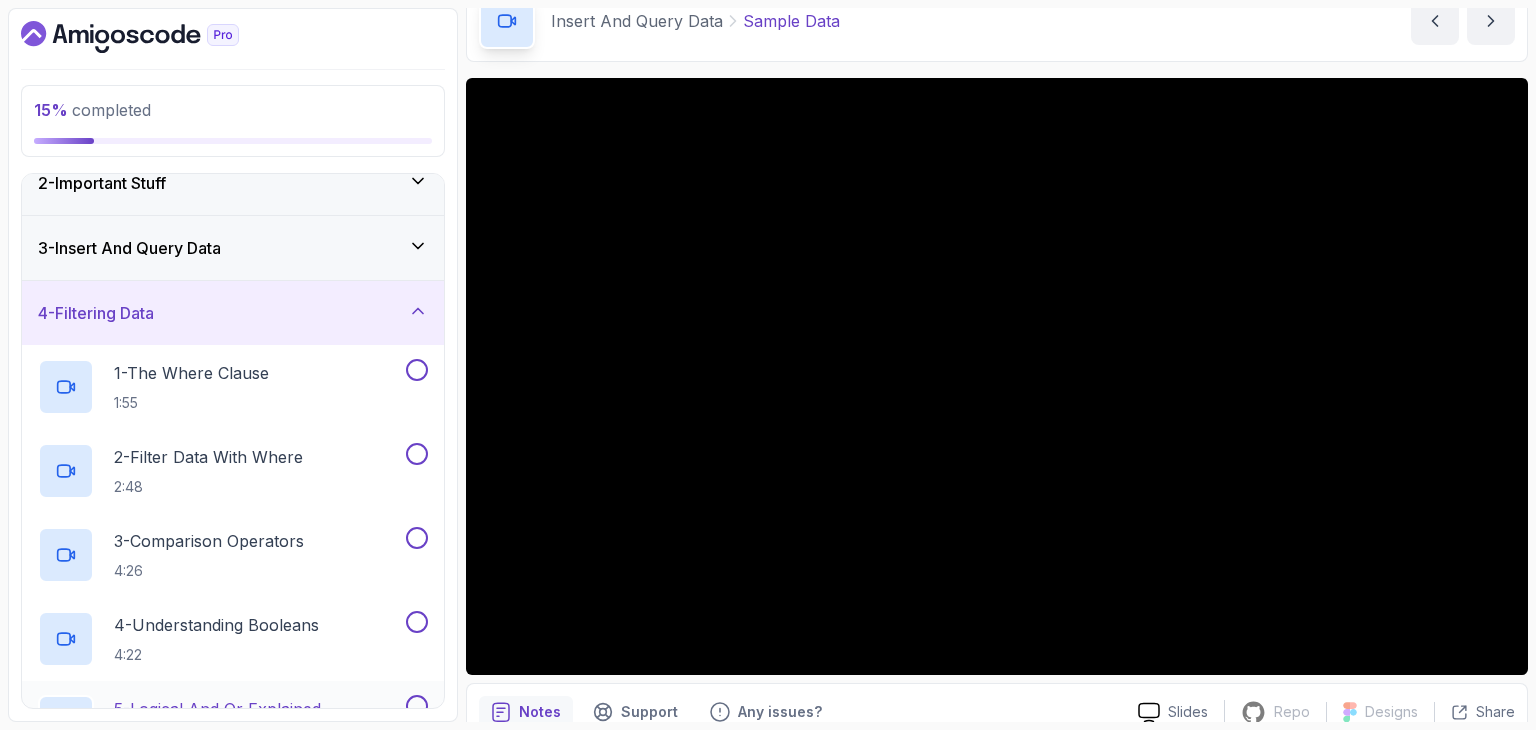 scroll, scrollTop: 77, scrollLeft: 0, axis: vertical 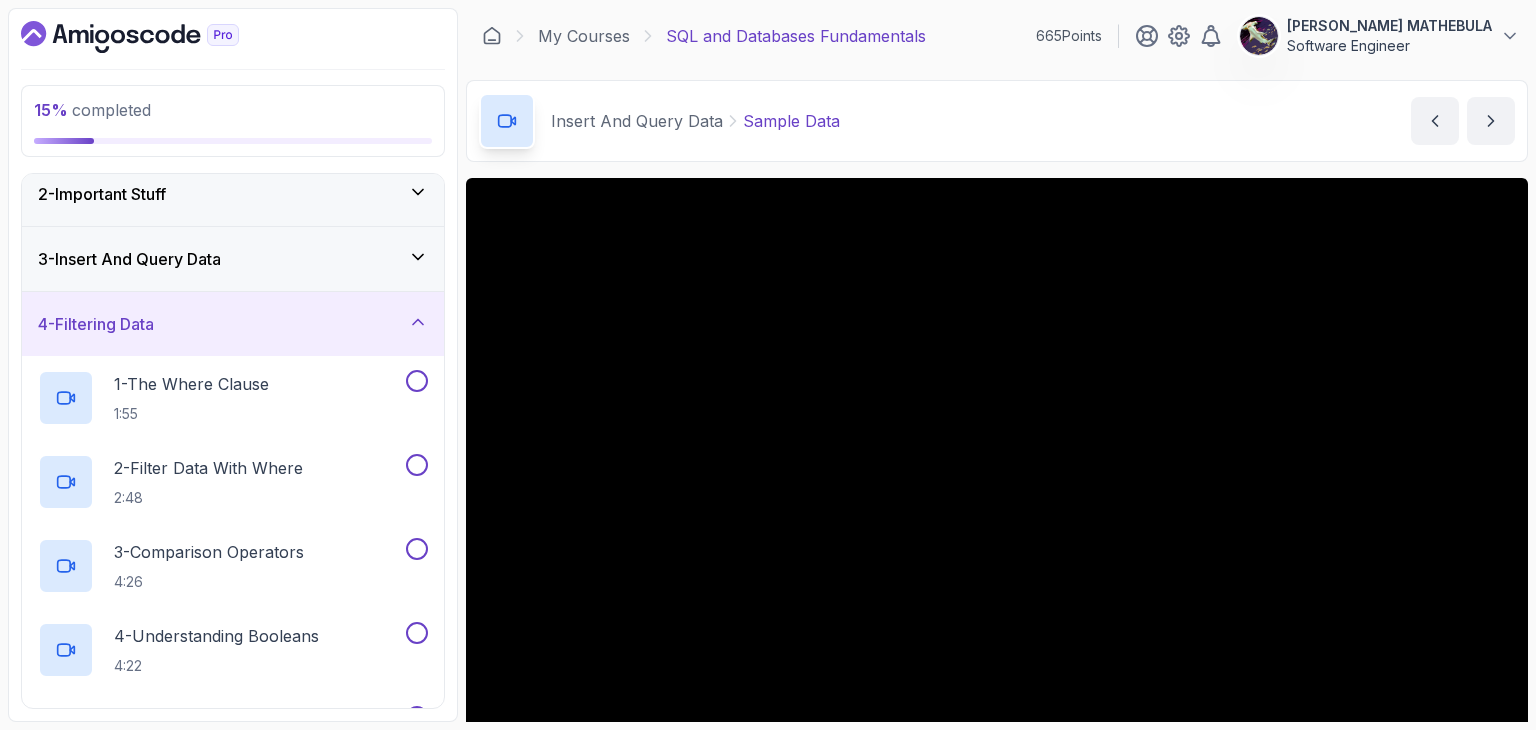 click on "3  -  Insert And Query Data" at bounding box center (233, 259) 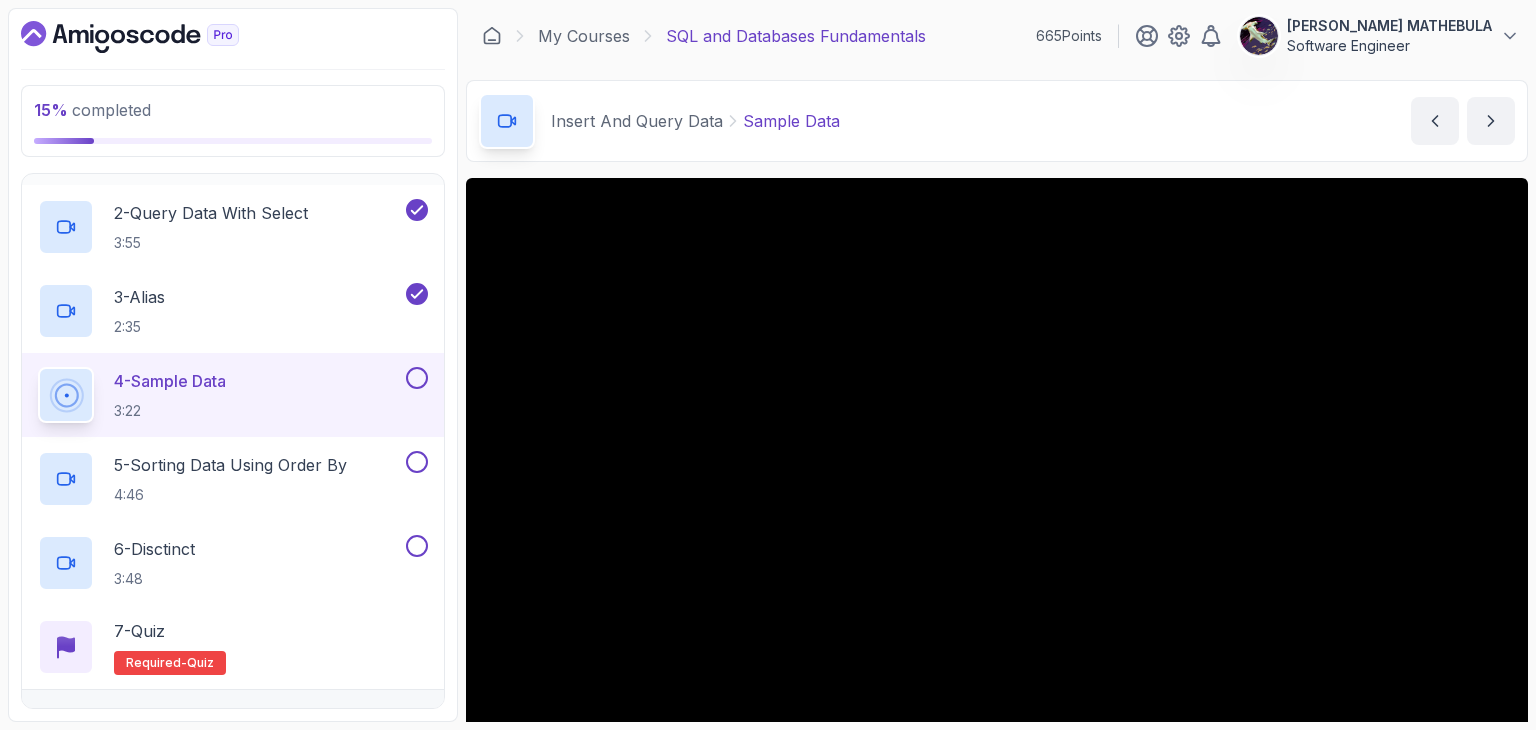 scroll, scrollTop: 277, scrollLeft: 0, axis: vertical 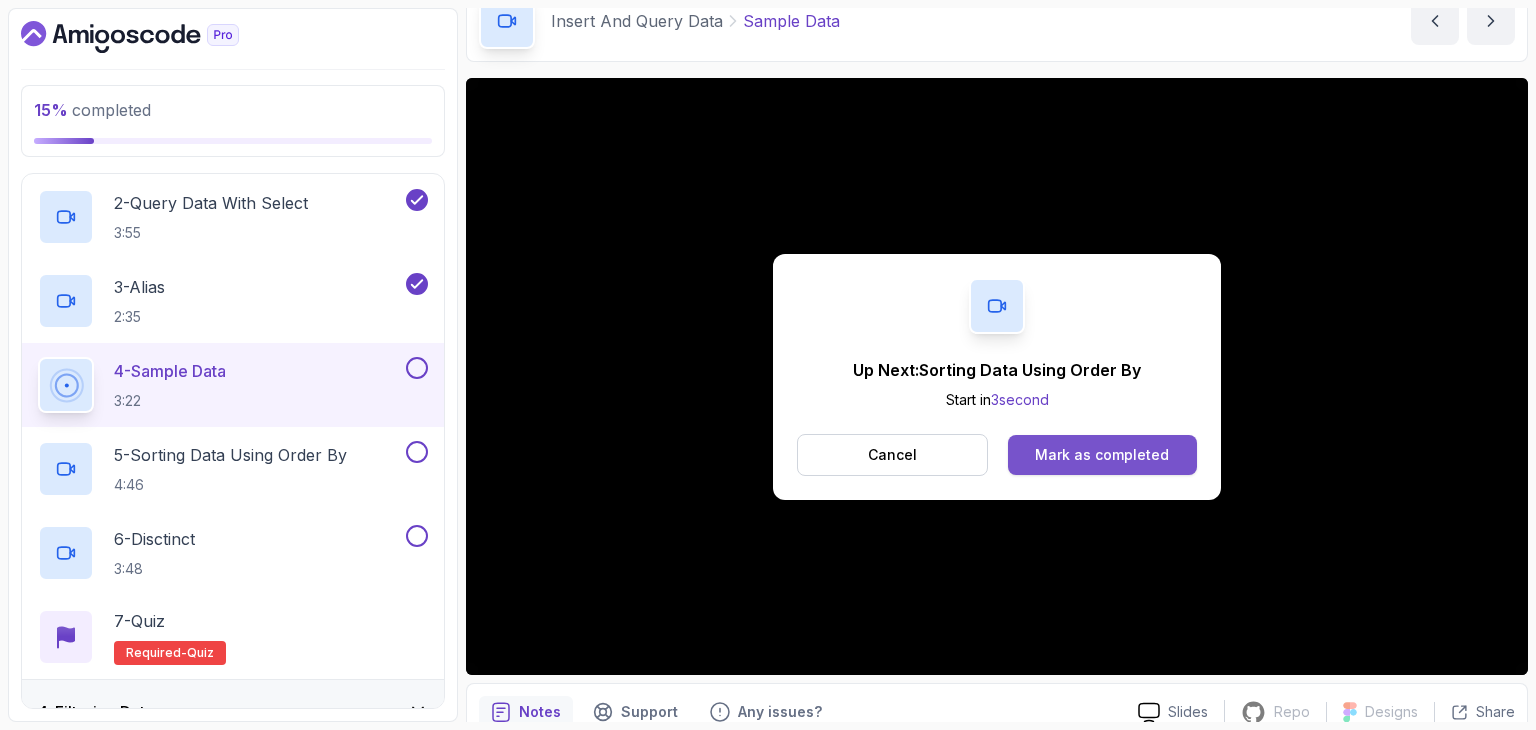 click on "Mark as completed" at bounding box center [1102, 455] 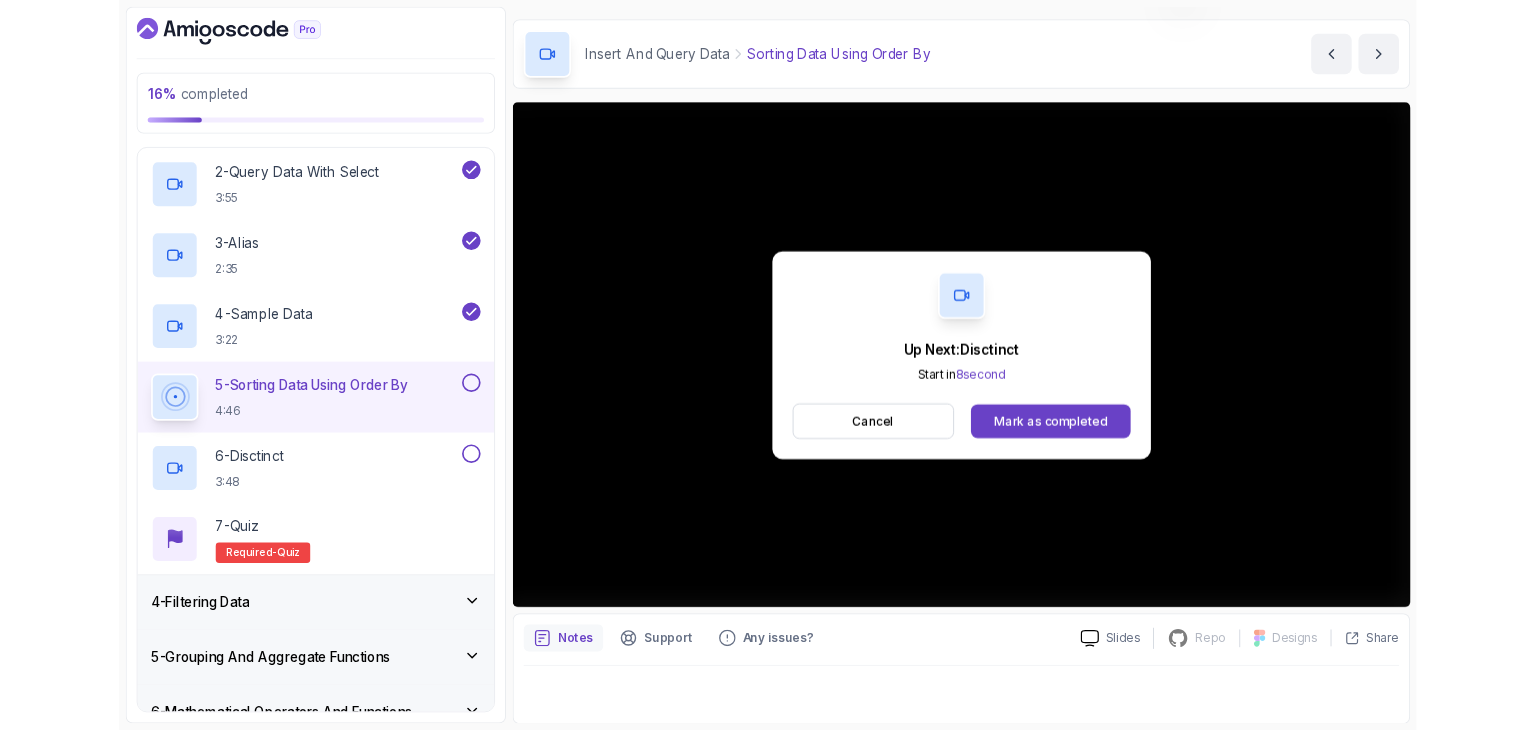 scroll, scrollTop: 100, scrollLeft: 0, axis: vertical 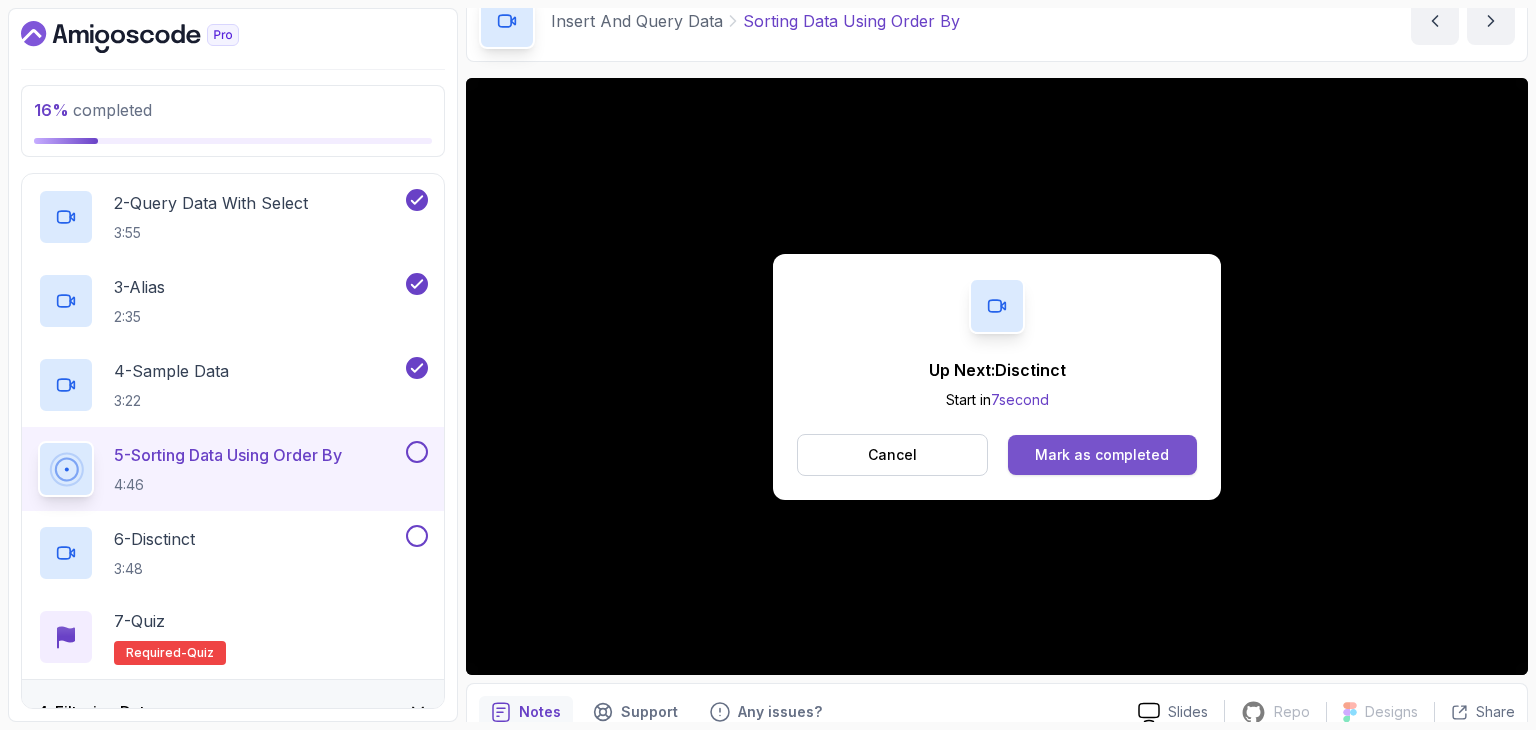 click on "Mark as completed" at bounding box center (1102, 455) 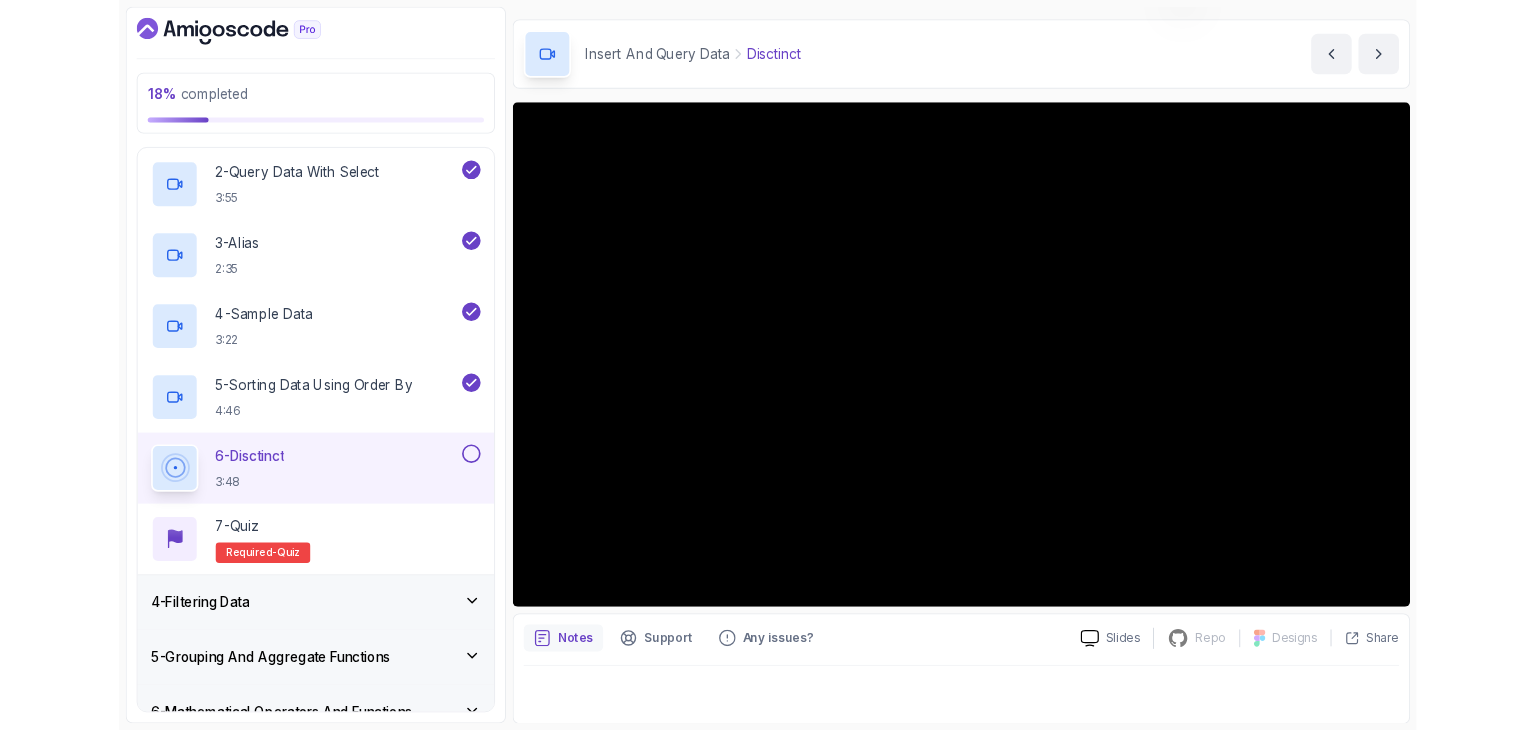 scroll, scrollTop: 192, scrollLeft: 0, axis: vertical 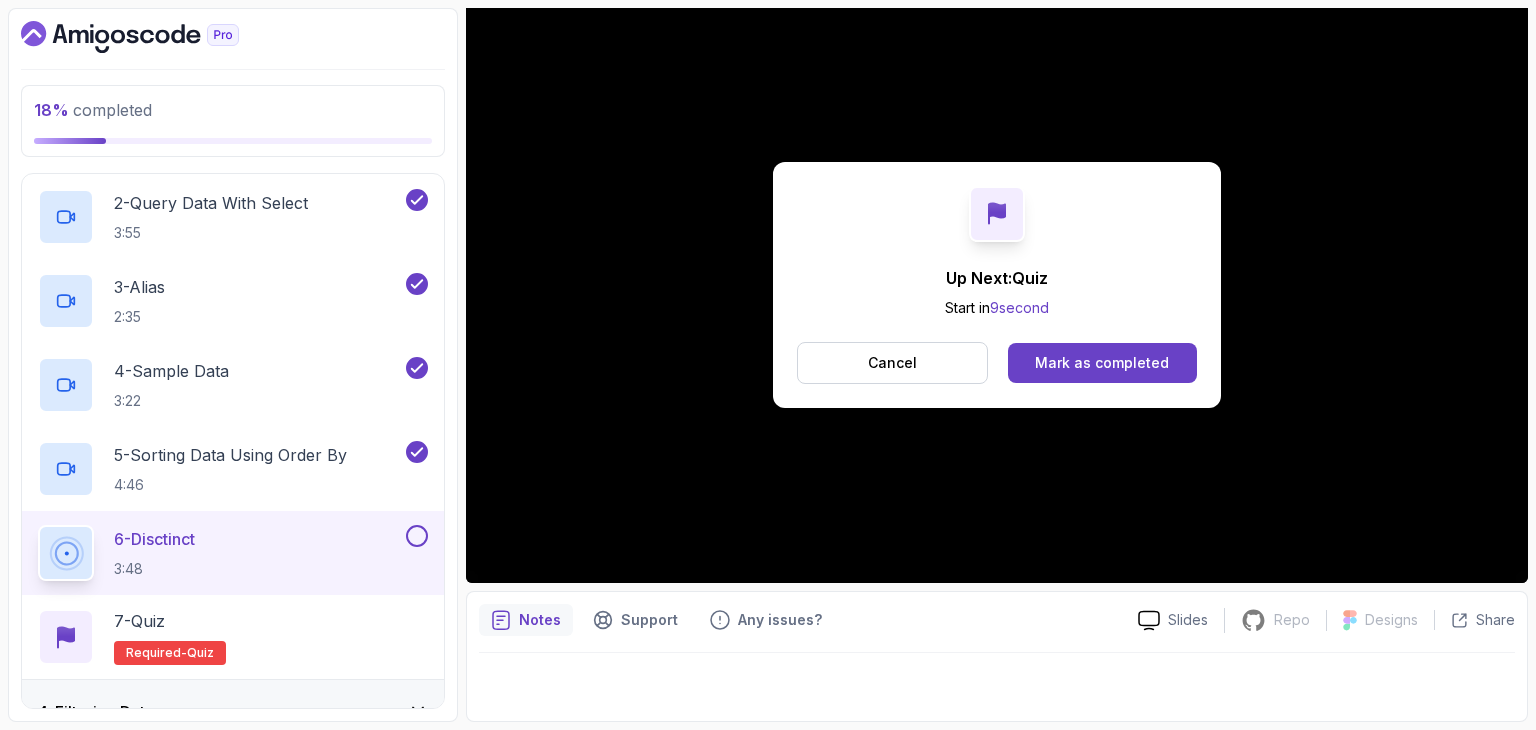 click on "Mark as completed" at bounding box center [1102, 363] 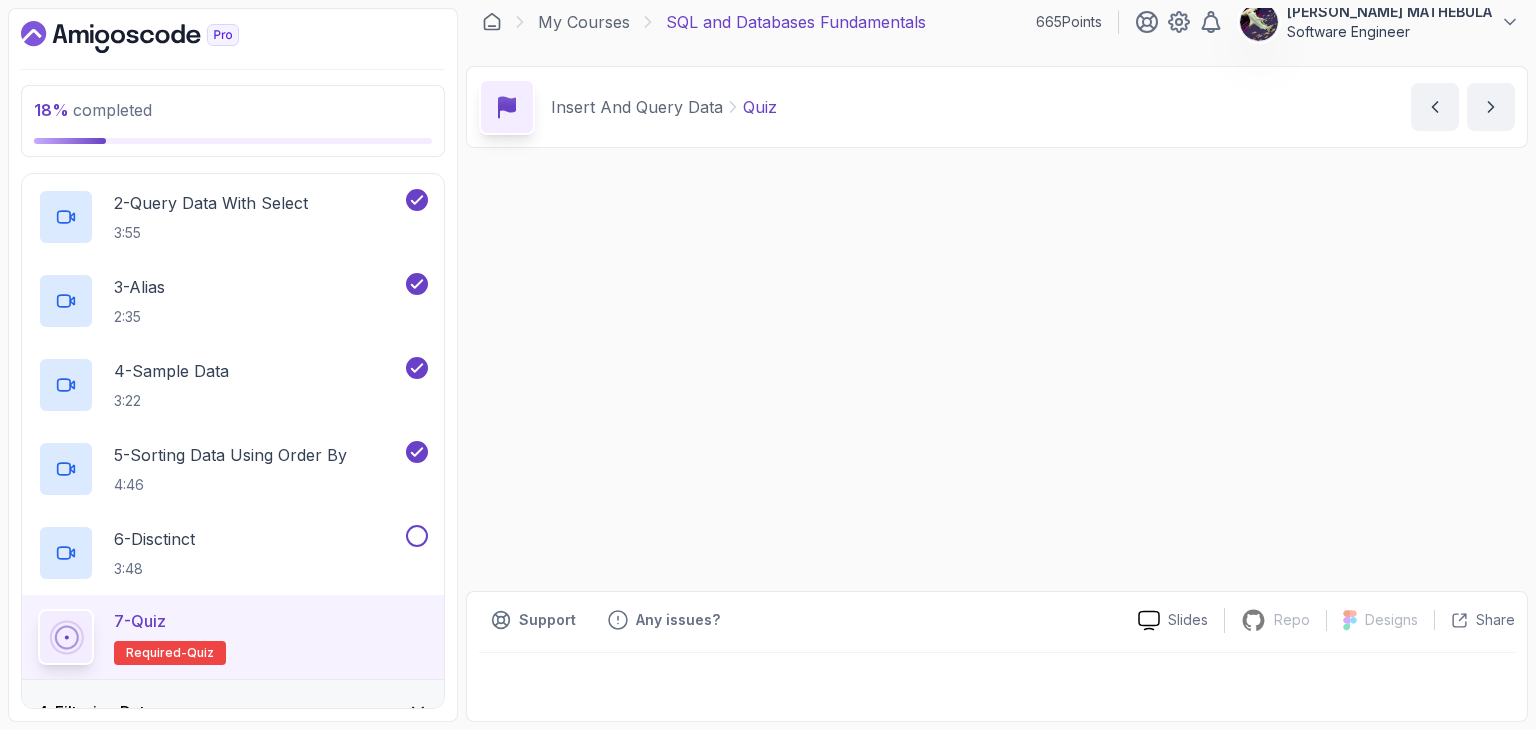 scroll, scrollTop: 0, scrollLeft: 0, axis: both 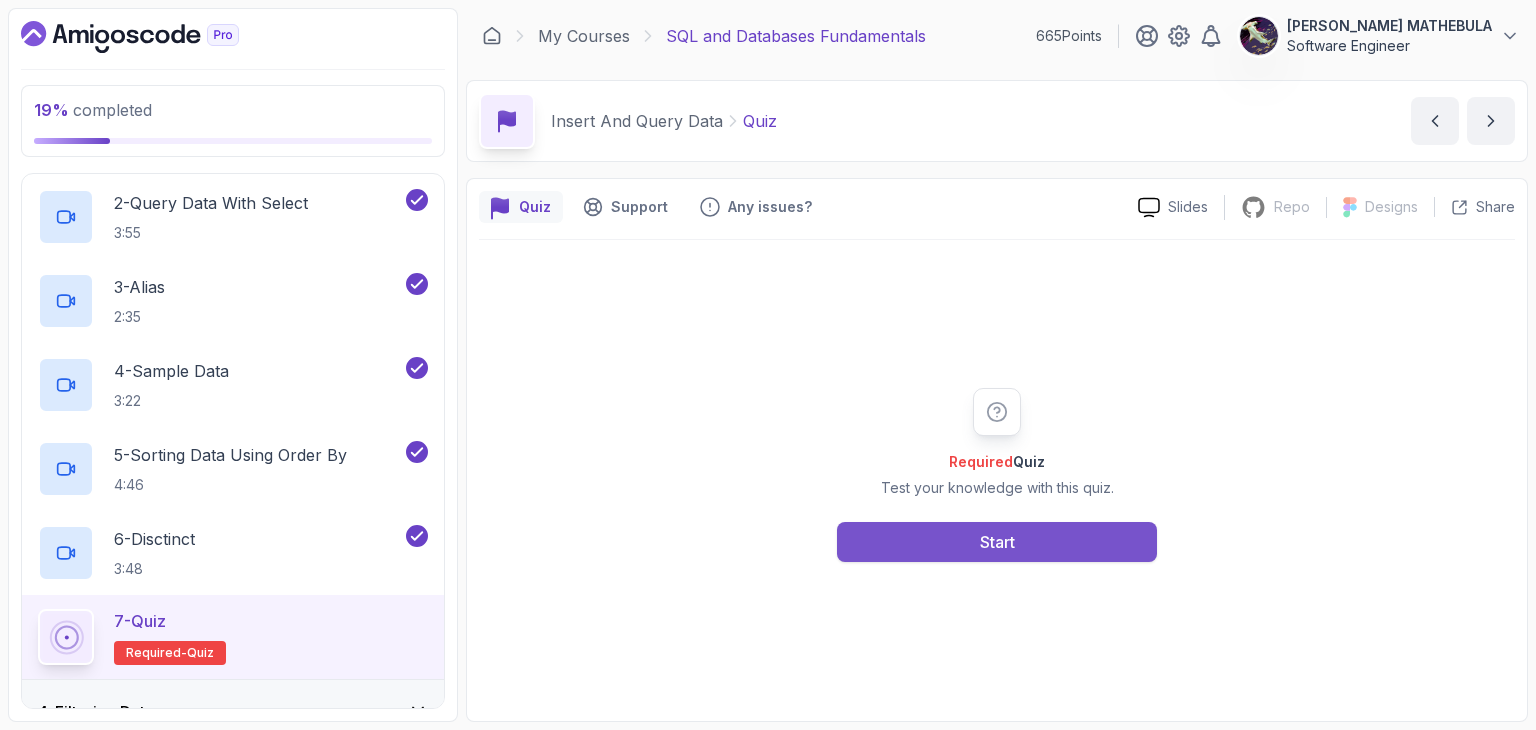 click on "Start" at bounding box center (997, 542) 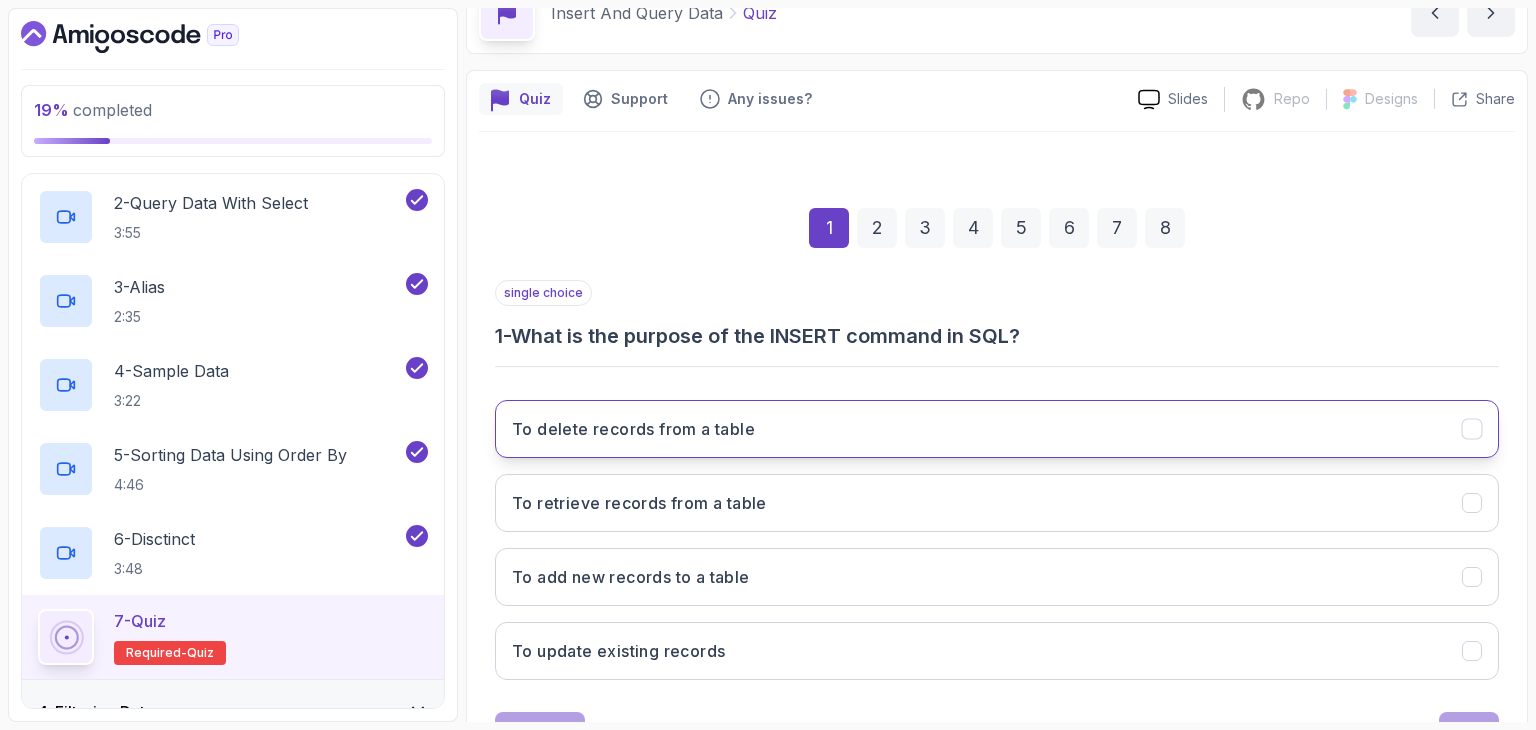 scroll, scrollTop: 192, scrollLeft: 0, axis: vertical 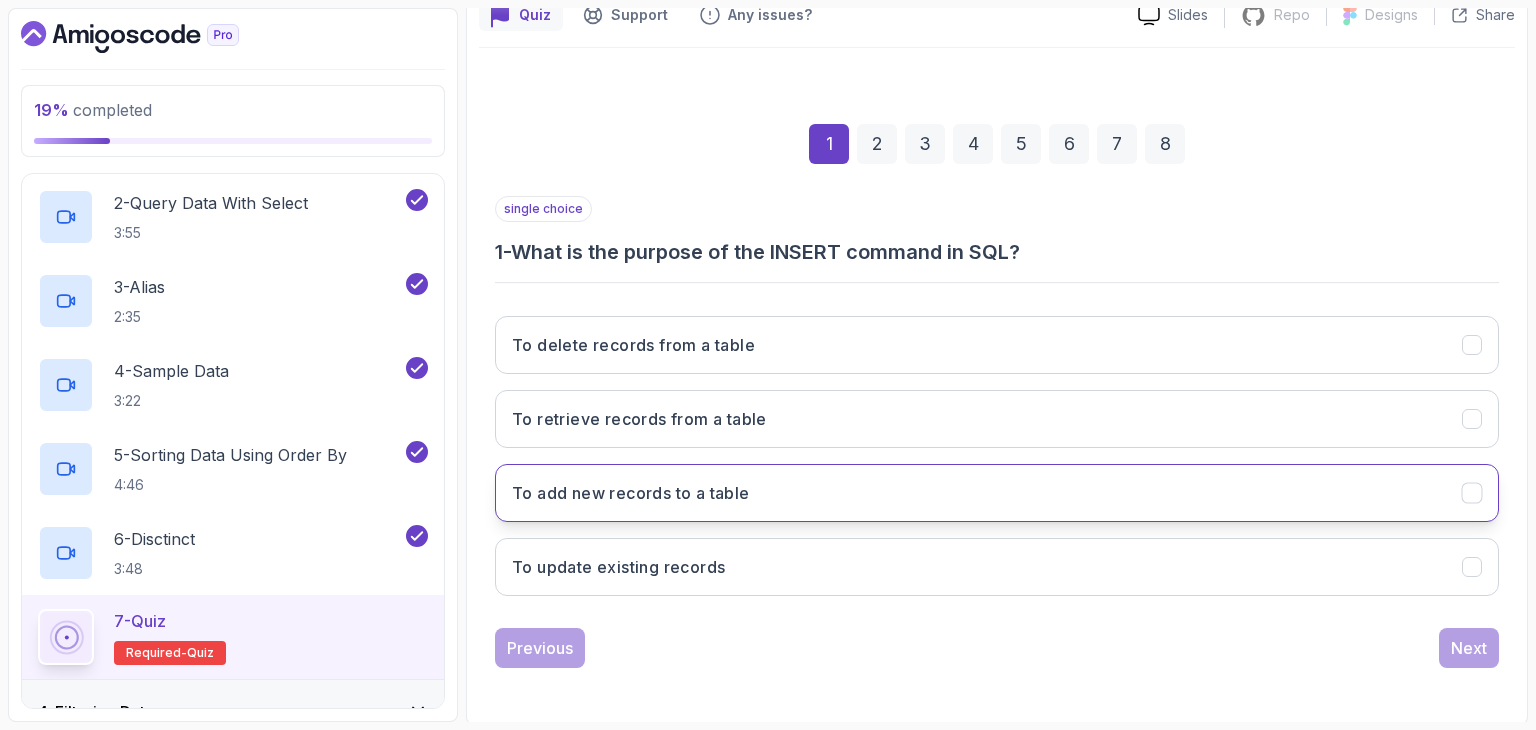 drag, startPoint x: 804, startPoint y: 499, endPoint x: 817, endPoint y: 500, distance: 13.038404 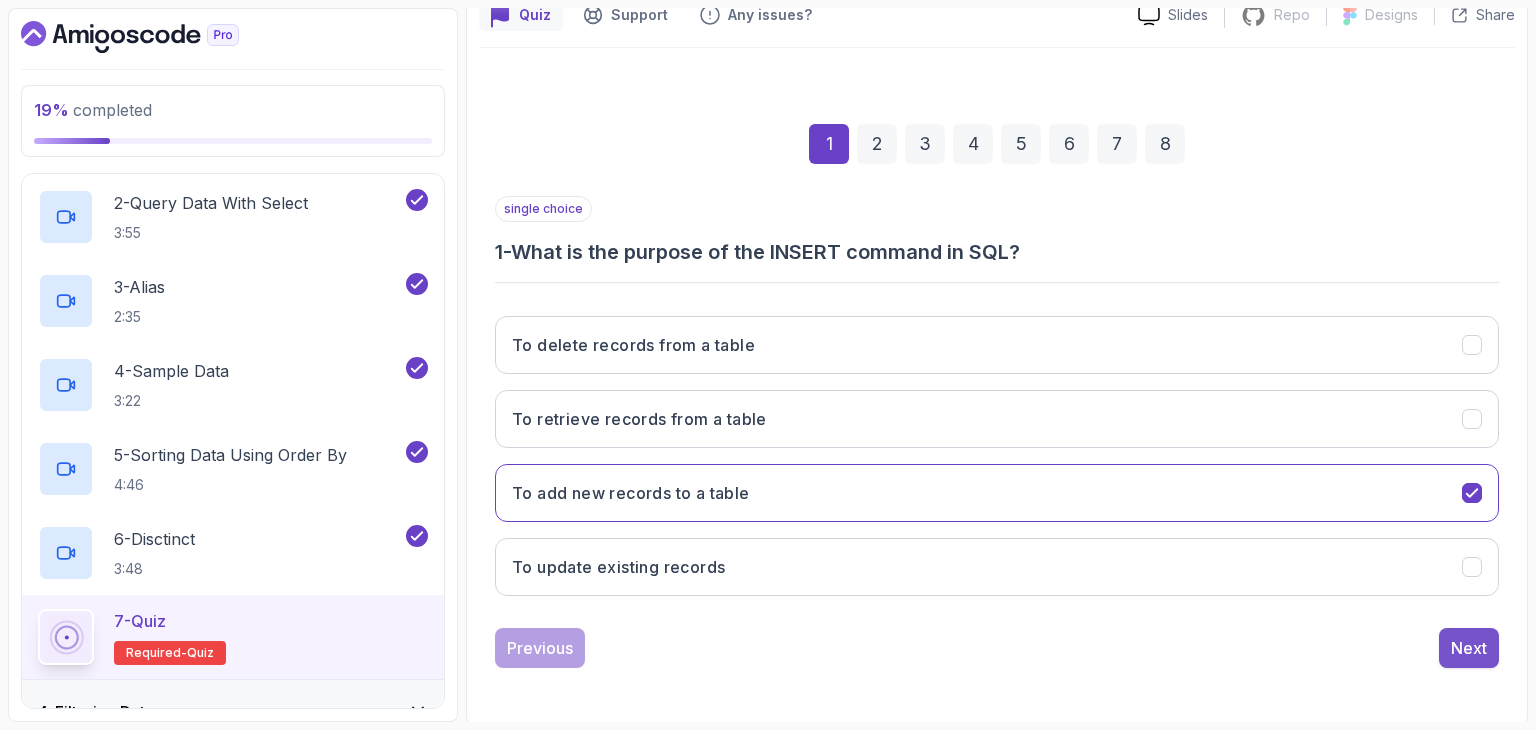 click on "Next" at bounding box center [1469, 648] 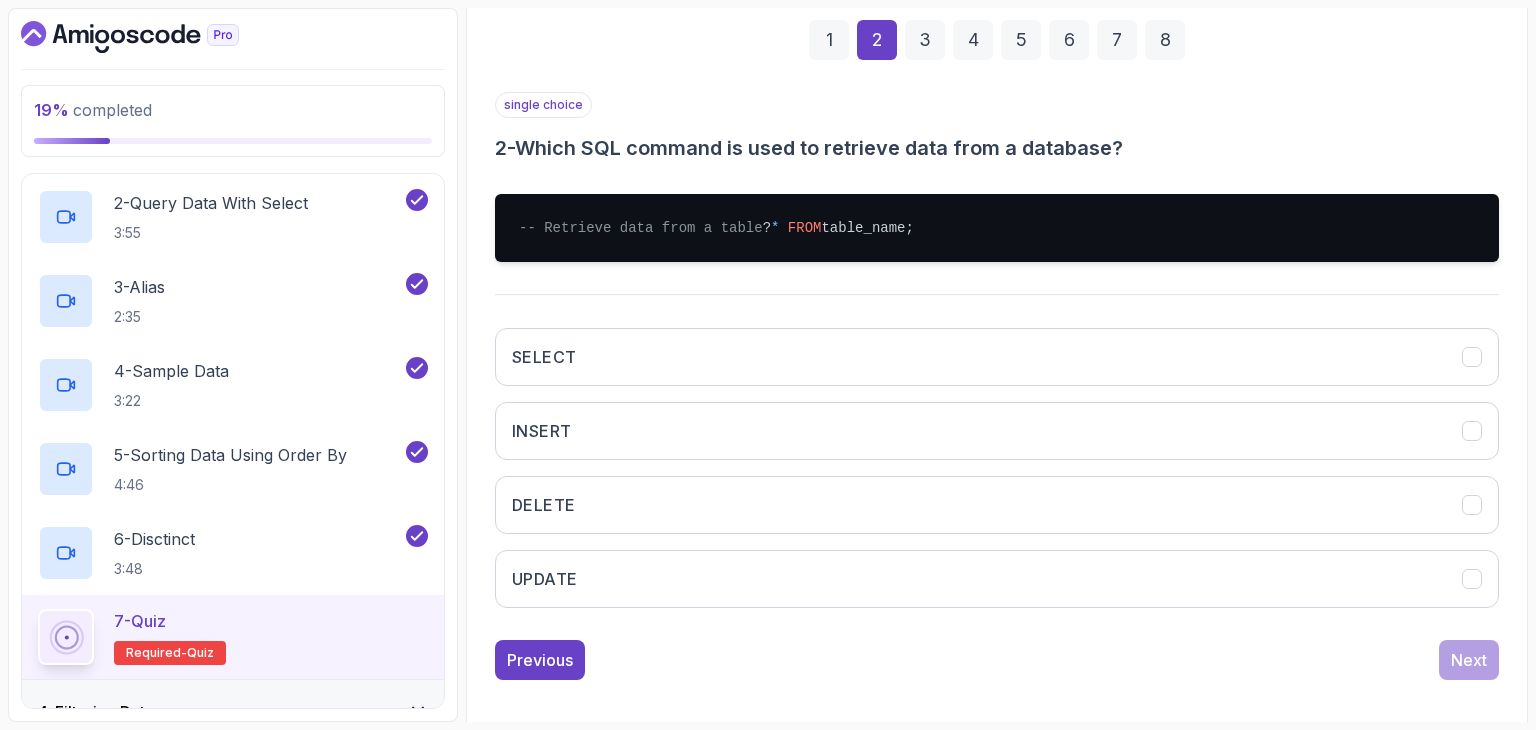 scroll, scrollTop: 328, scrollLeft: 0, axis: vertical 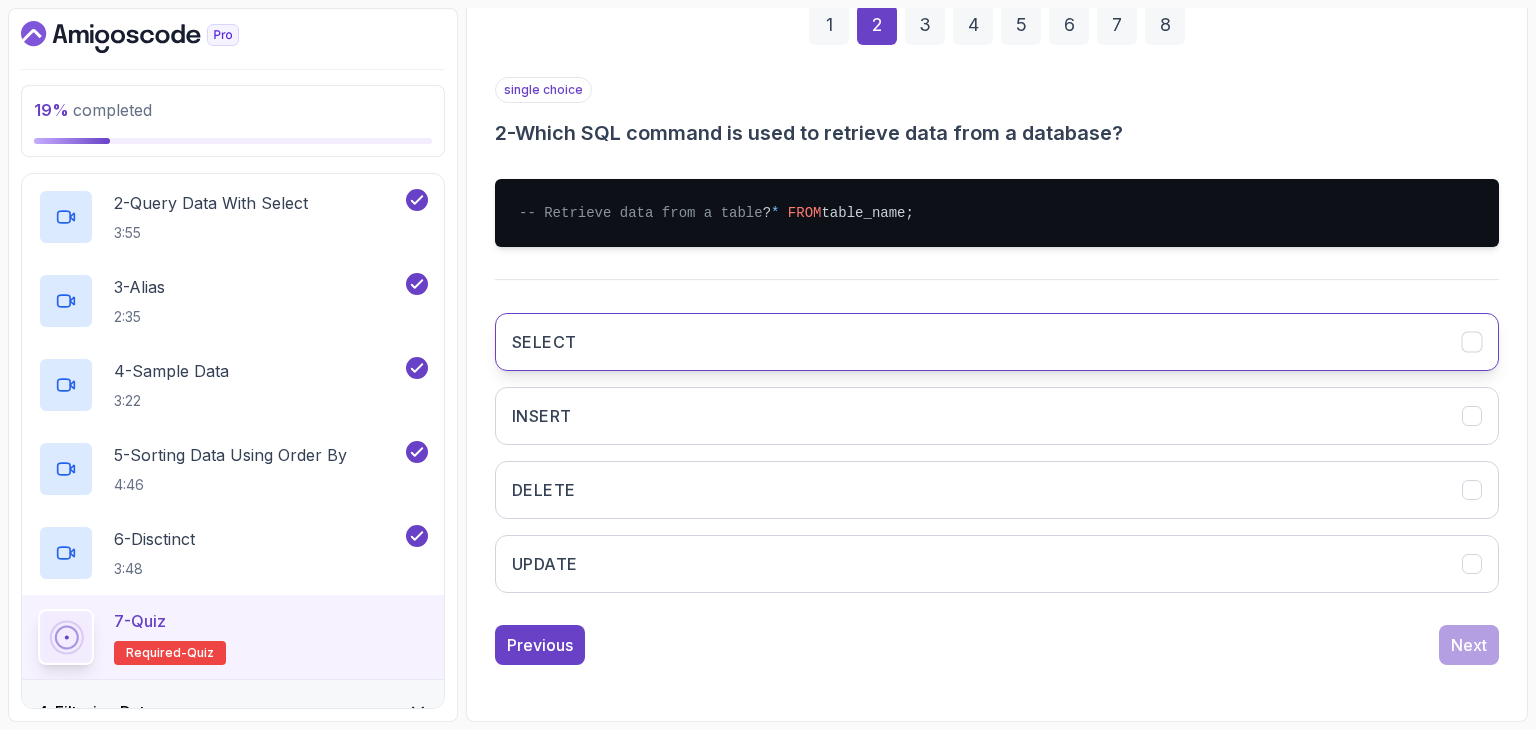 click on "SELECT" at bounding box center (997, 342) 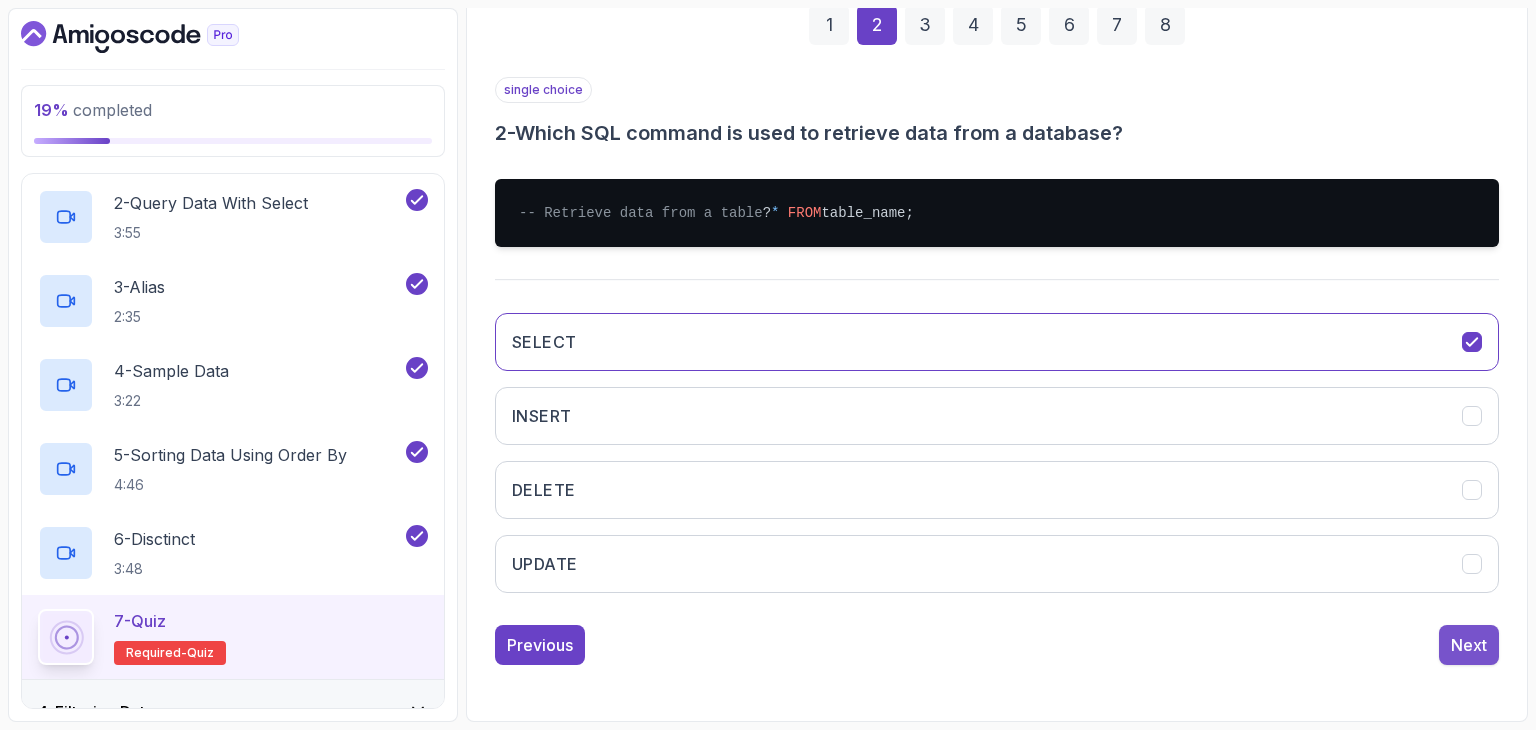 click on "Next" at bounding box center (1469, 645) 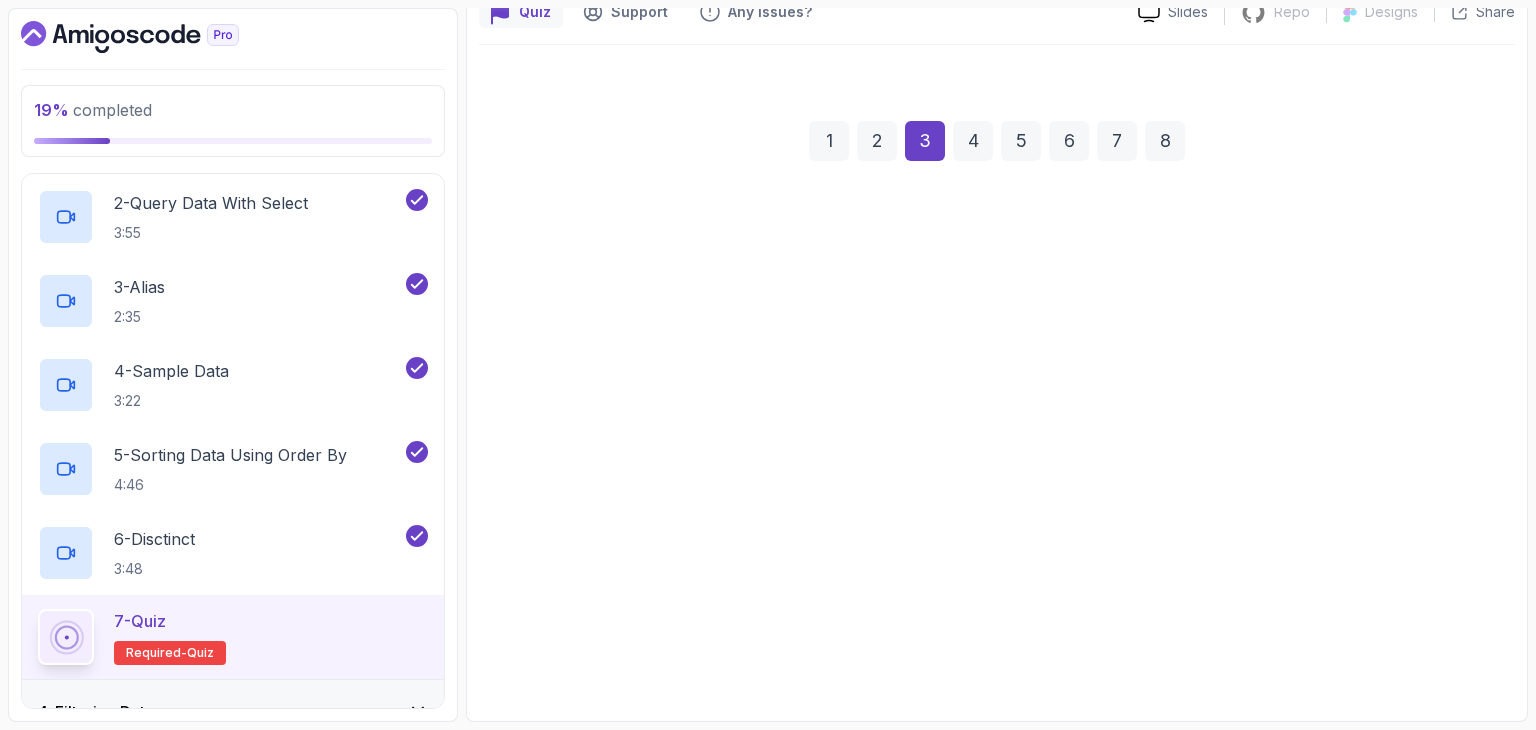 scroll, scrollTop: 192, scrollLeft: 0, axis: vertical 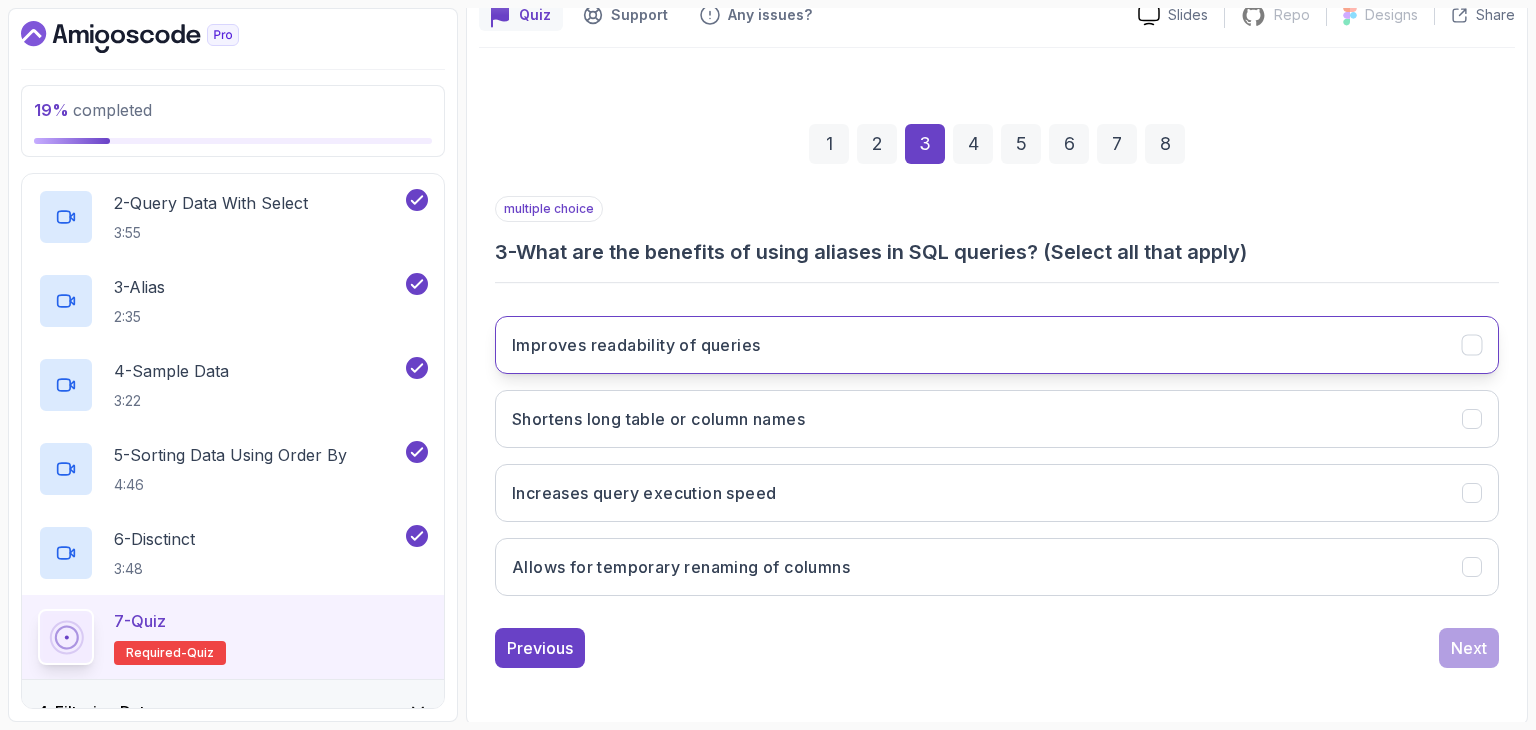 click on "Improves readability of queries" at bounding box center [997, 345] 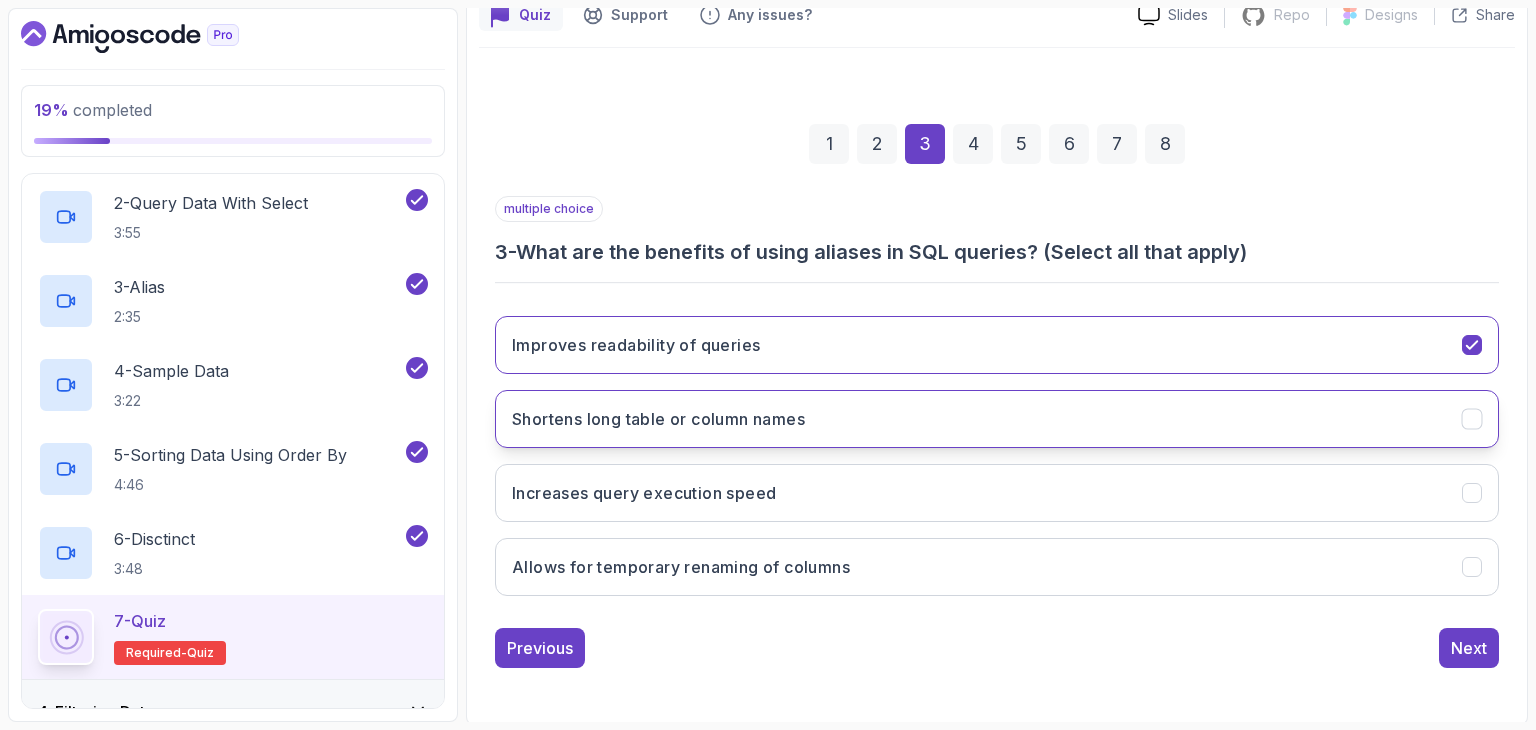 click on "Shortens long table or column names" at bounding box center (997, 419) 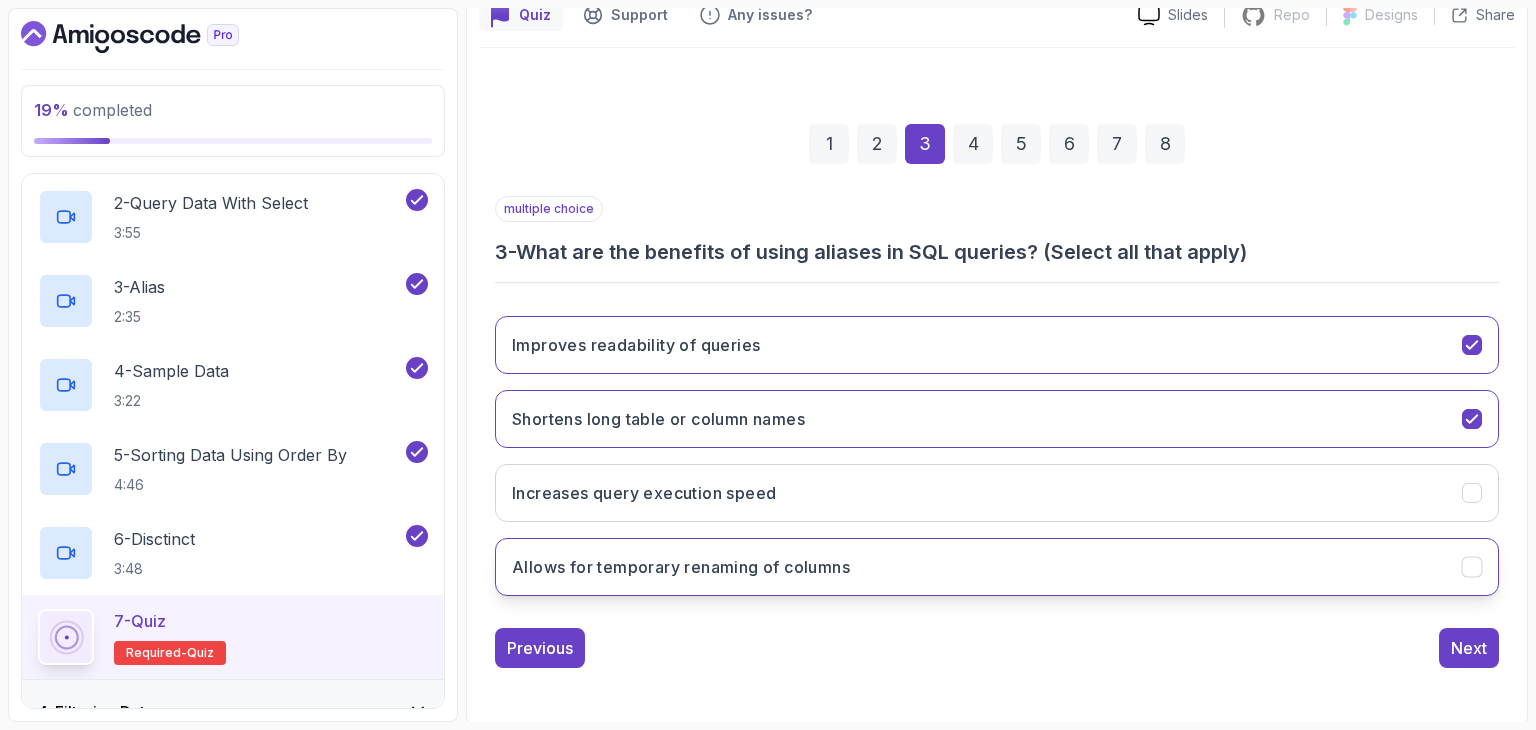 click on "Allows for temporary renaming of columns" at bounding box center (997, 567) 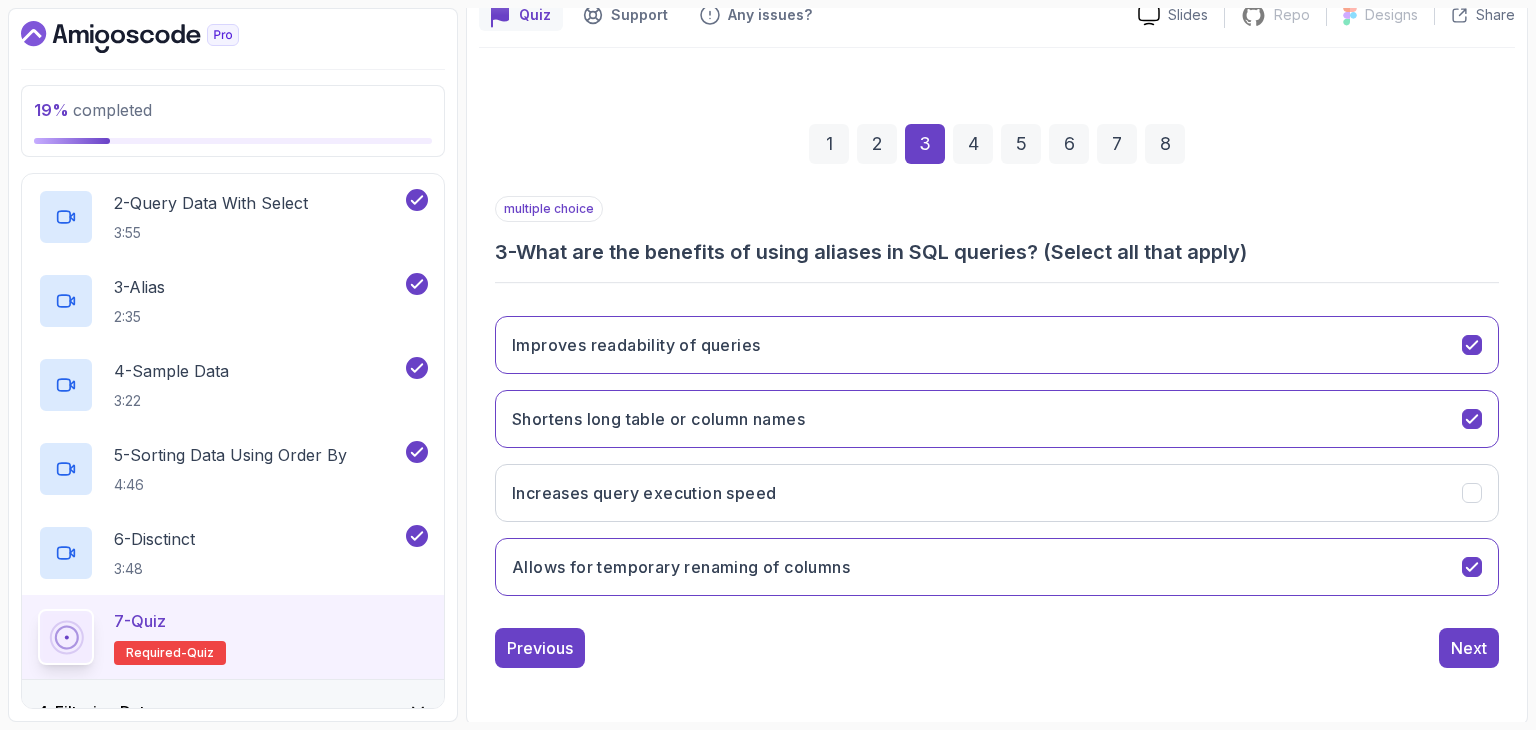 click on "1 2 3 4 5 6 7 8 multiple choice 3  -  What are the benefits of using aliases in SQL queries? (Select all that apply) Improves readability of queries Shortens long table or column names Increases query execution speed Allows for temporary renaming of columns Previous Next" at bounding box center (997, 380) 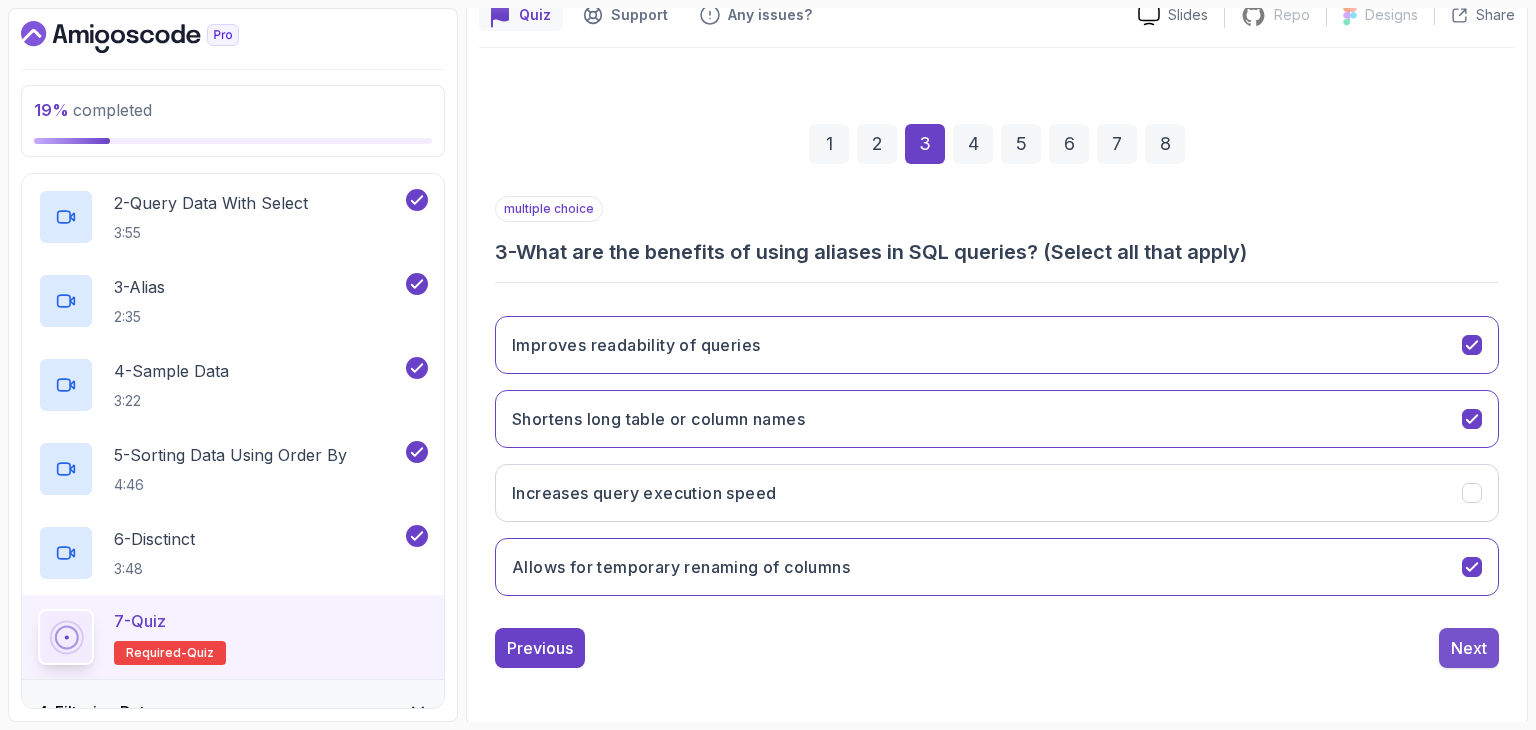 click on "Next" at bounding box center (1469, 648) 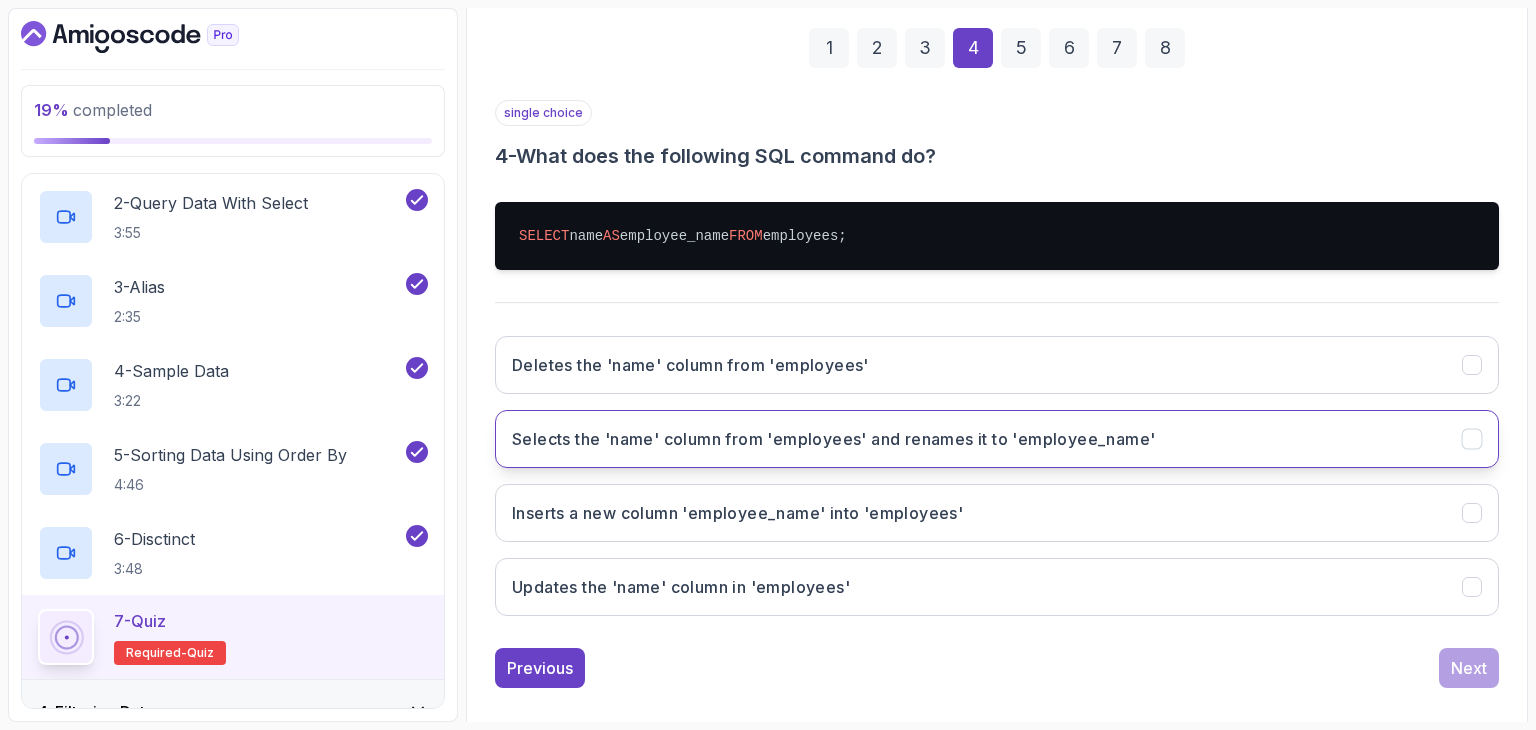 scroll, scrollTop: 292, scrollLeft: 0, axis: vertical 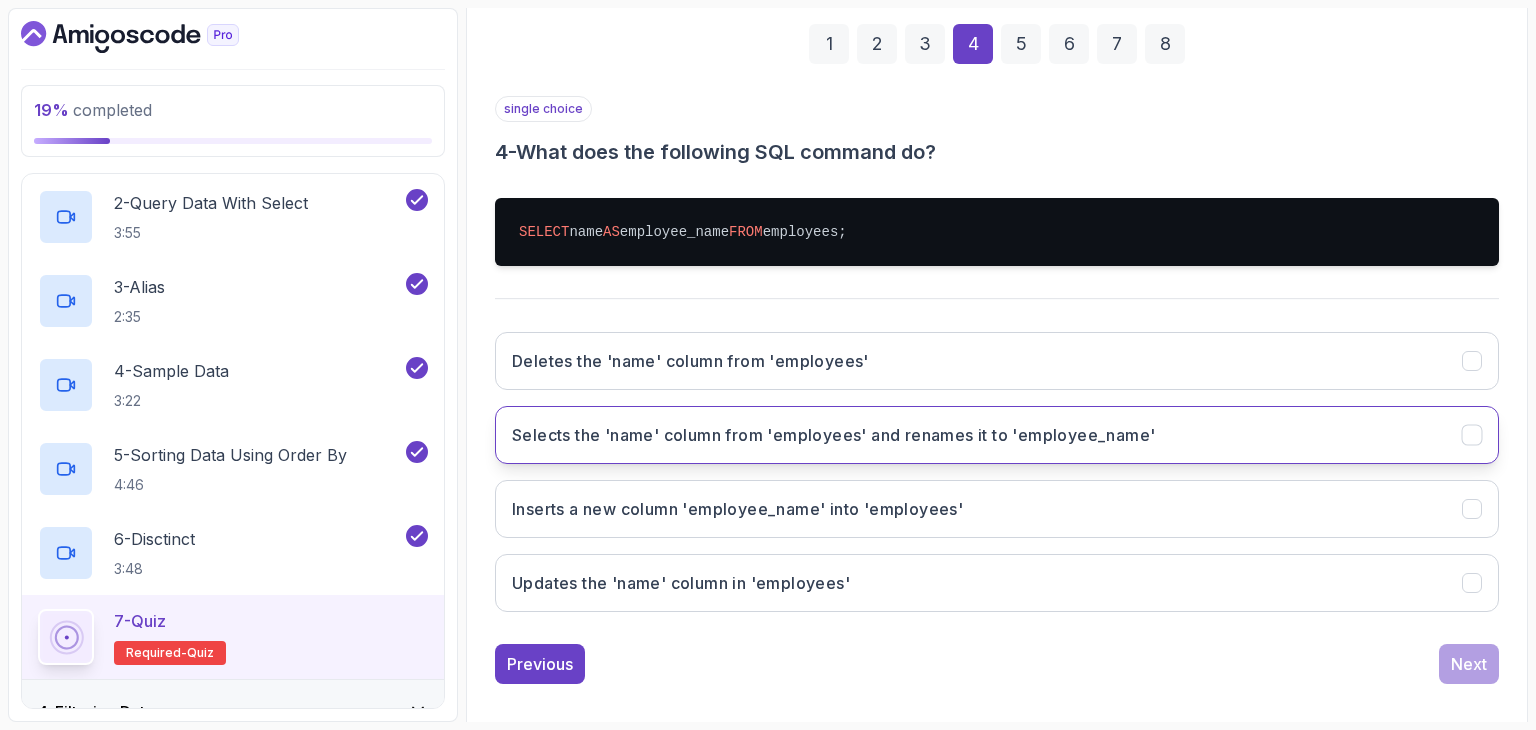 click on "Selects the 'name' column from 'employees' and renames it to 'employee_name'" at bounding box center (997, 435) 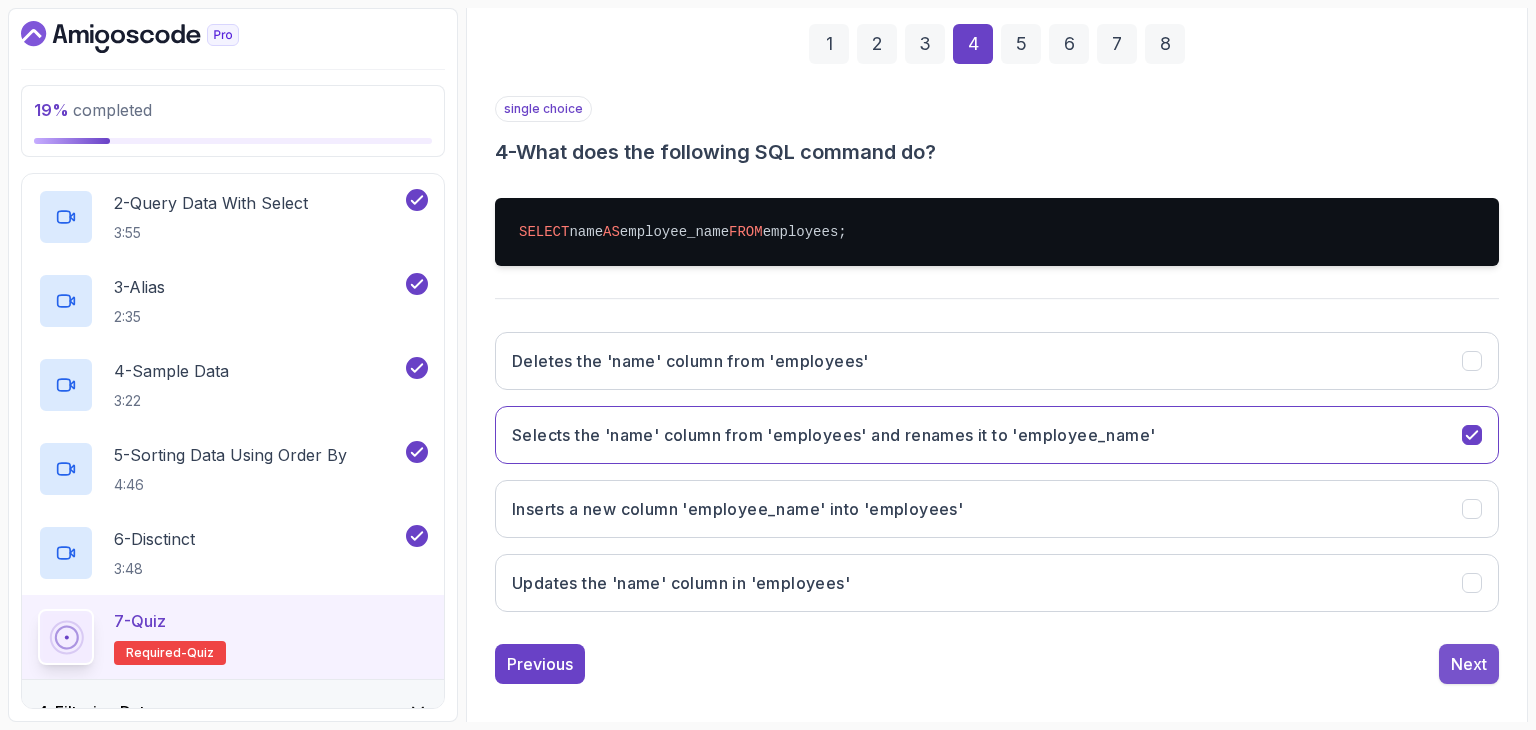 click on "Next" at bounding box center [1469, 664] 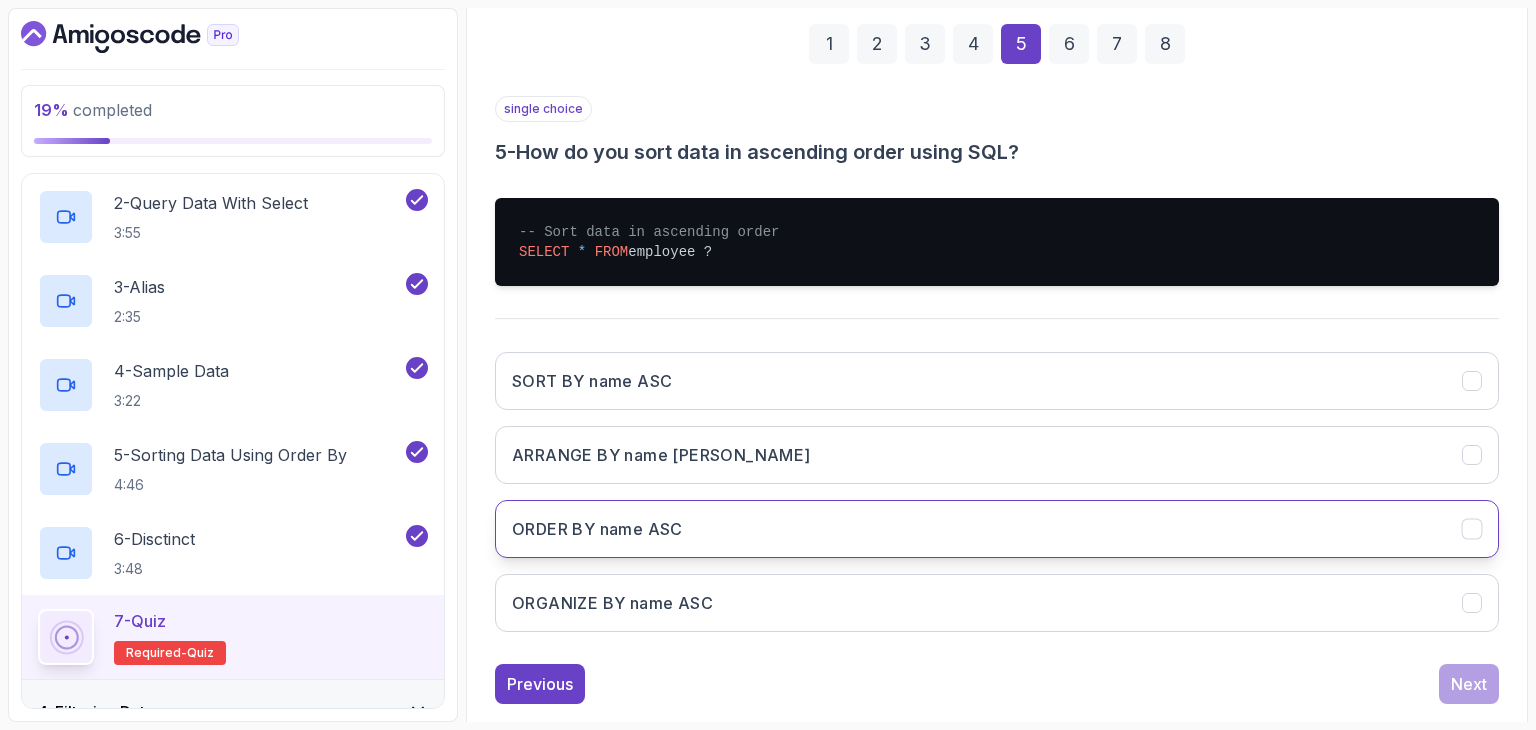 click on "ORDER BY name ASC" at bounding box center [997, 529] 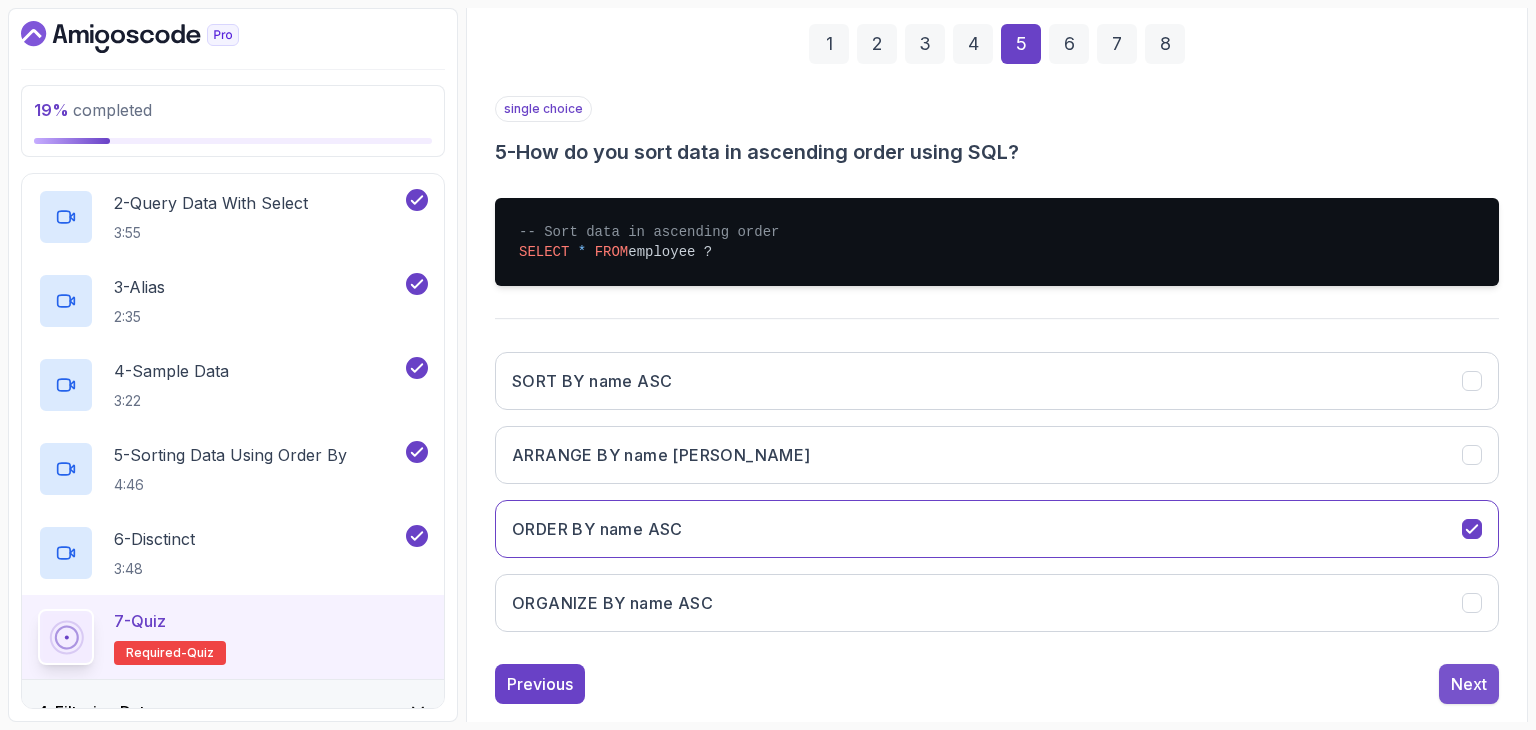 click on "Next" at bounding box center [1469, 684] 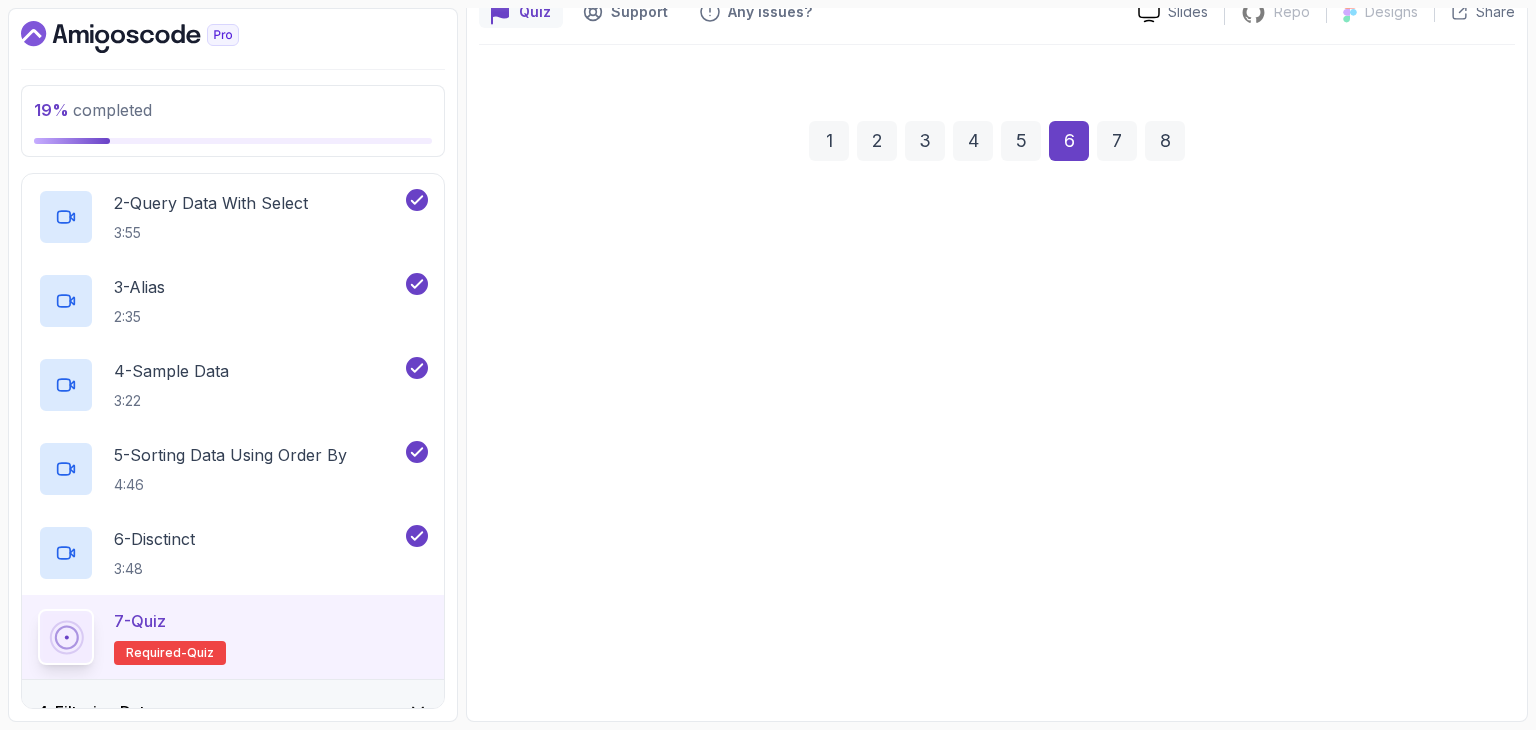 scroll, scrollTop: 192, scrollLeft: 0, axis: vertical 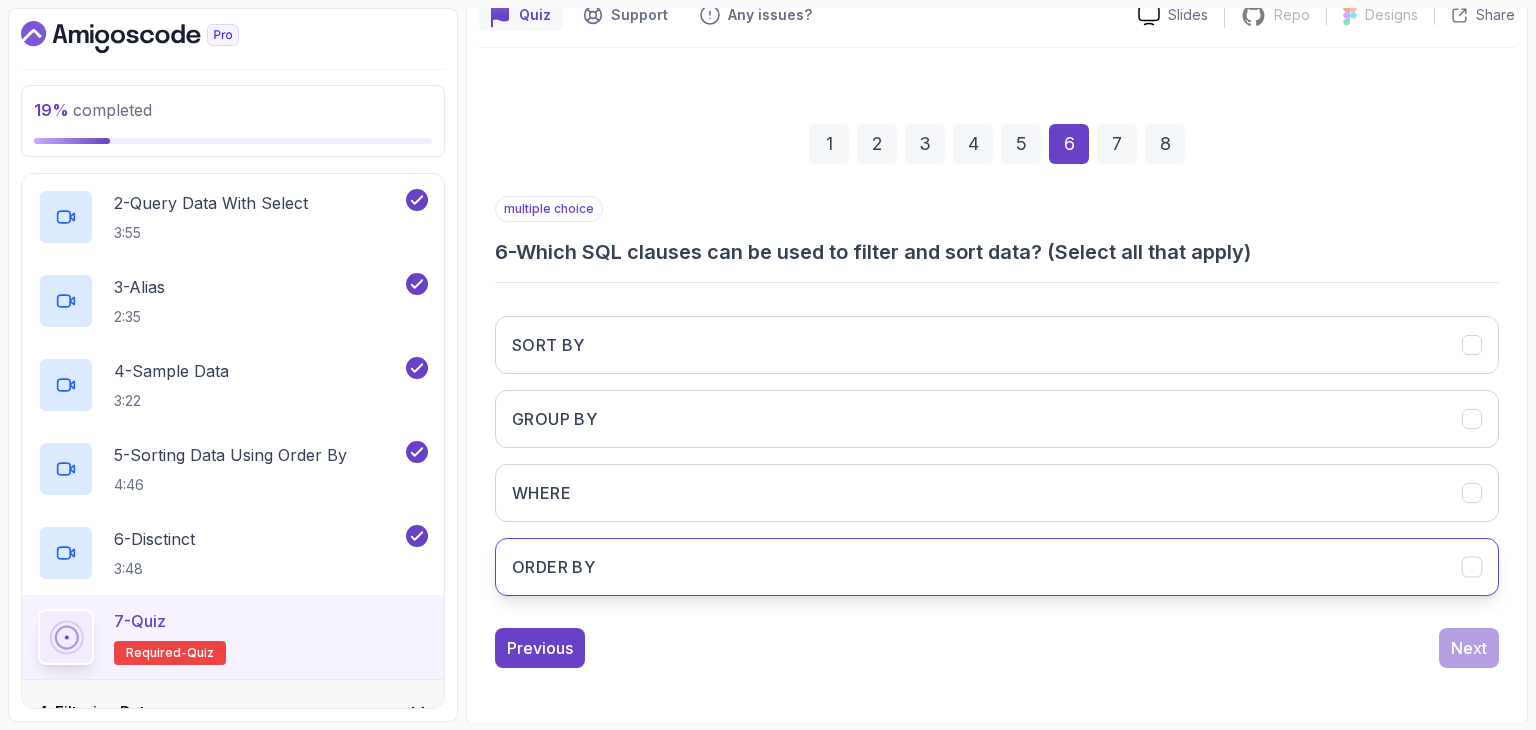 click on "ORDER BY" at bounding box center (997, 567) 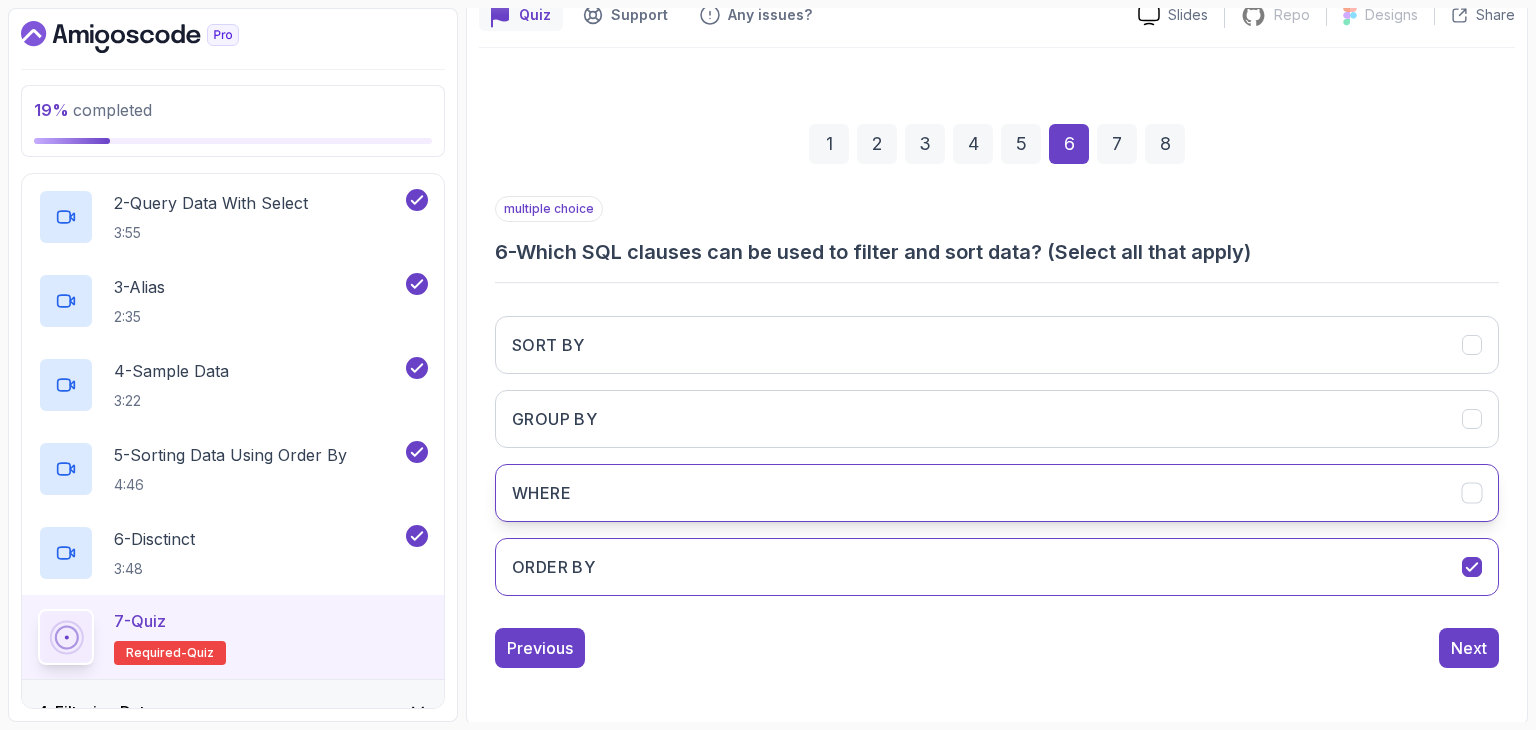 click on "WHERE" at bounding box center (997, 493) 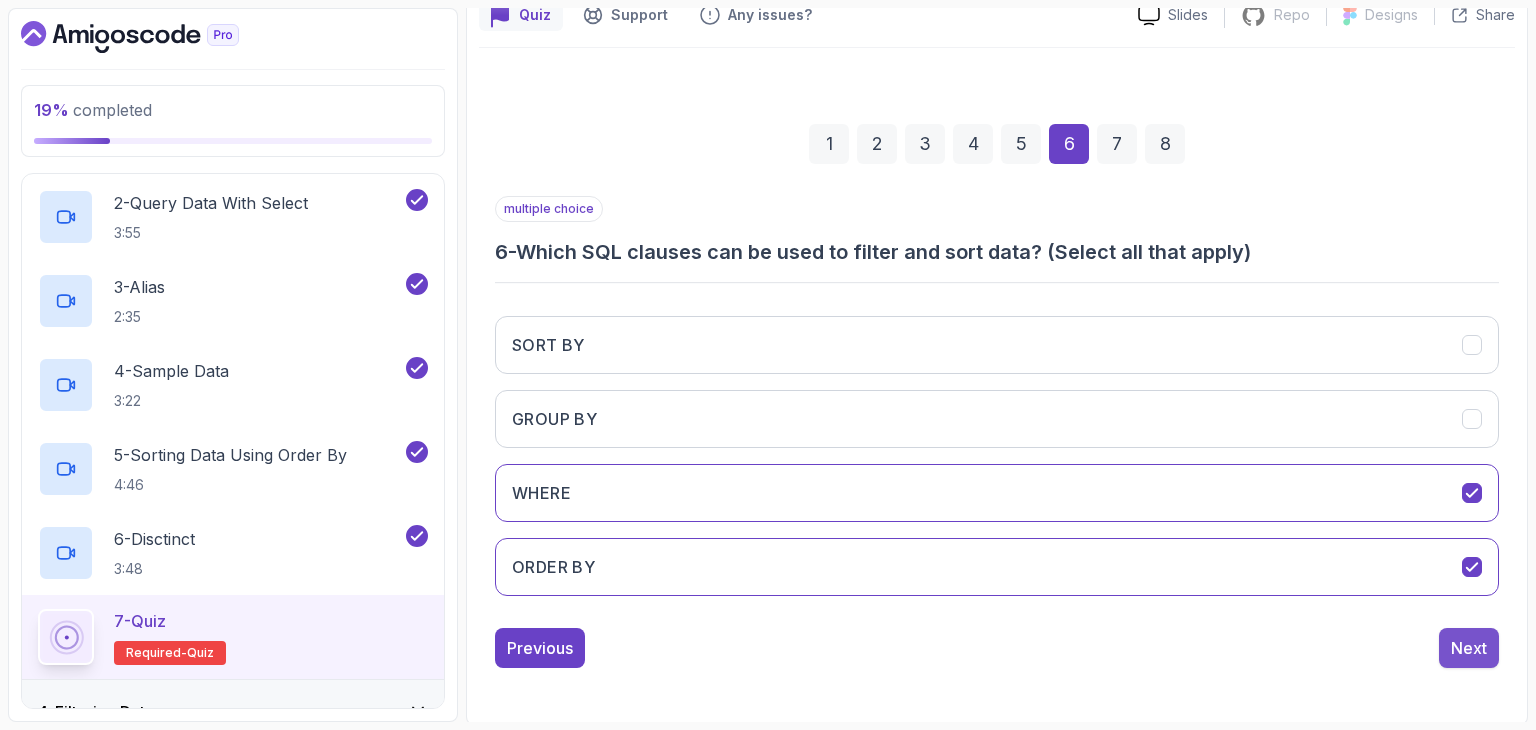 click on "Next" at bounding box center (1469, 648) 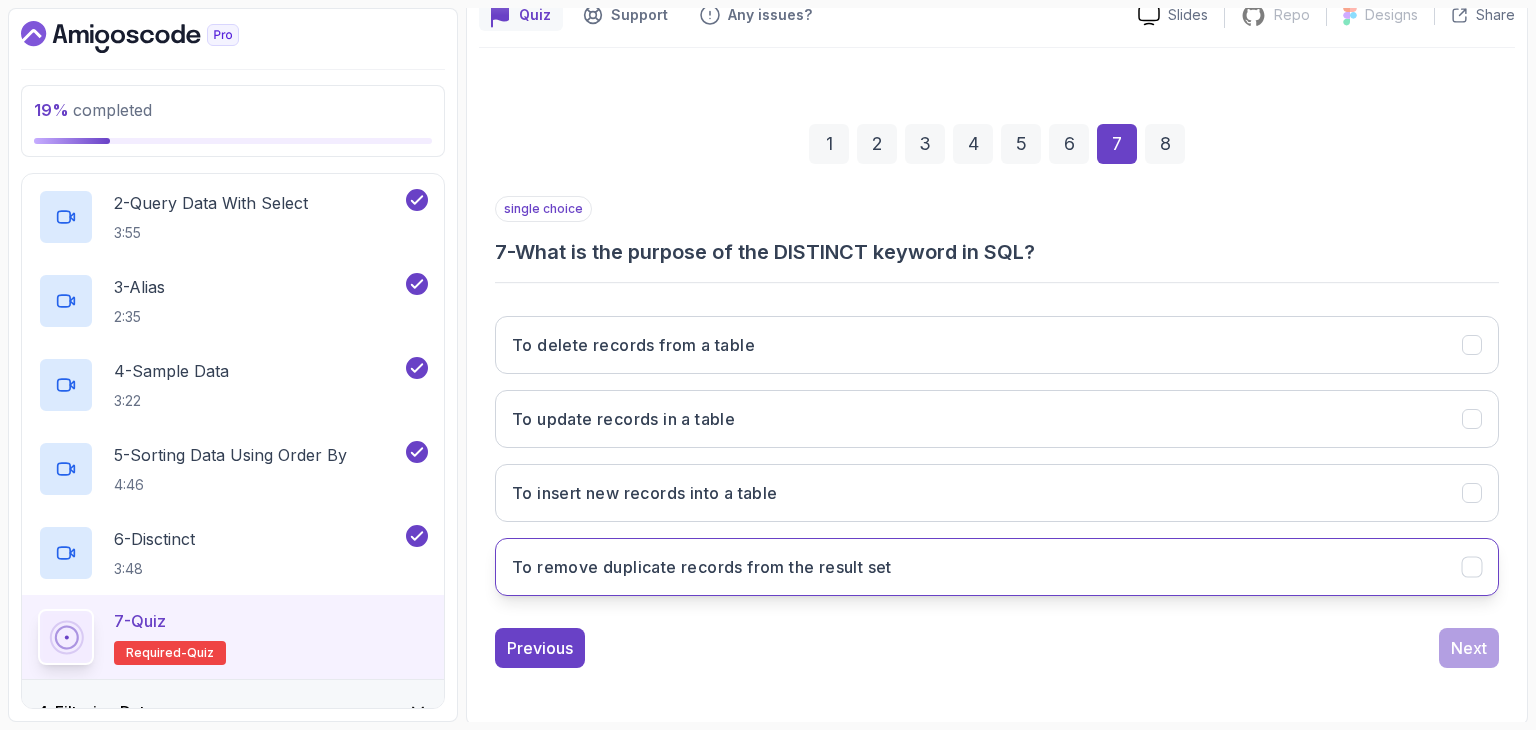click on "To remove duplicate records from the result set" at bounding box center (997, 567) 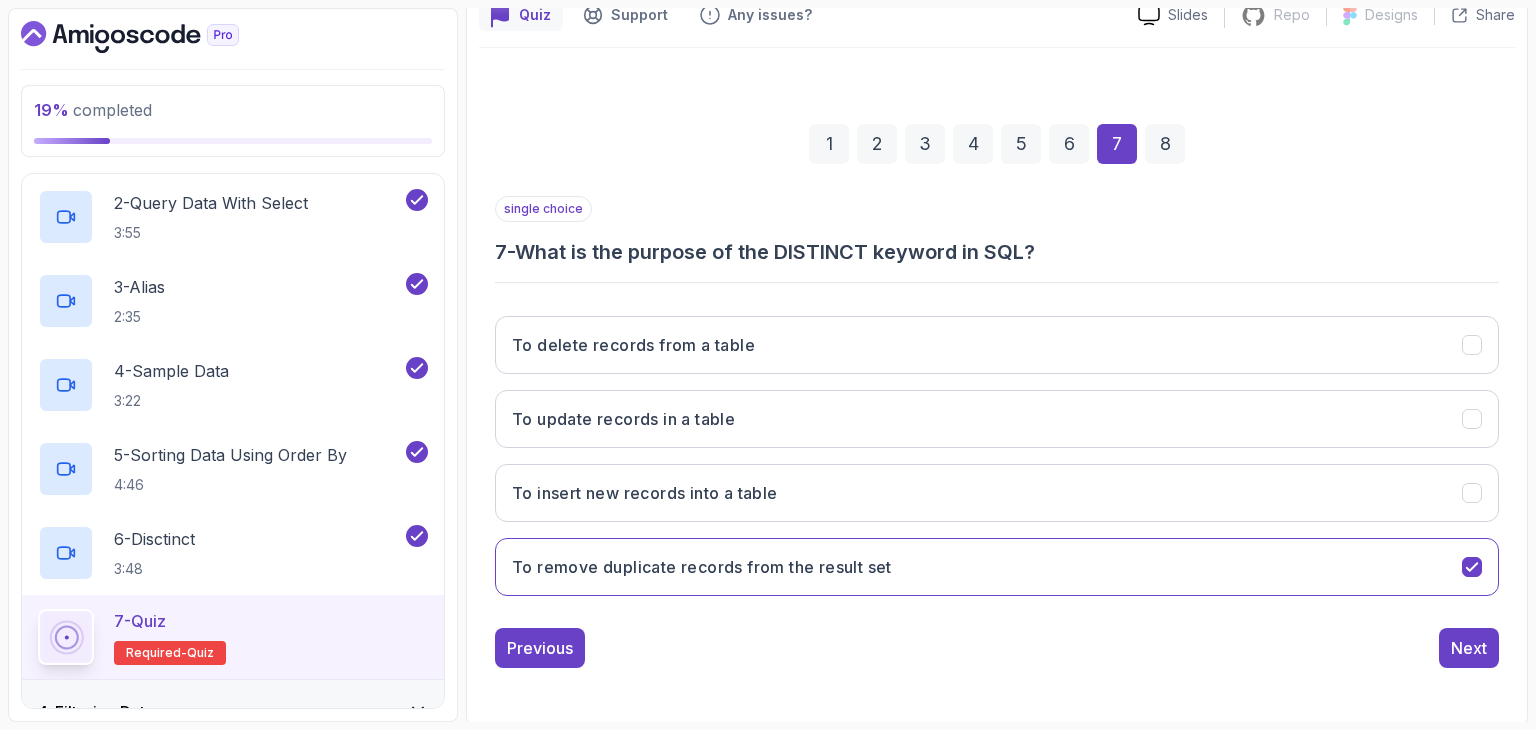 click on "1 2 3 4 5 6 7 8 single choice 7  -  What is the purpose of the DISTINCT keyword in SQL? To delete records from a table To update records in a table To insert new records into a table To remove duplicate records from the result set Previous Next" at bounding box center (997, 380) 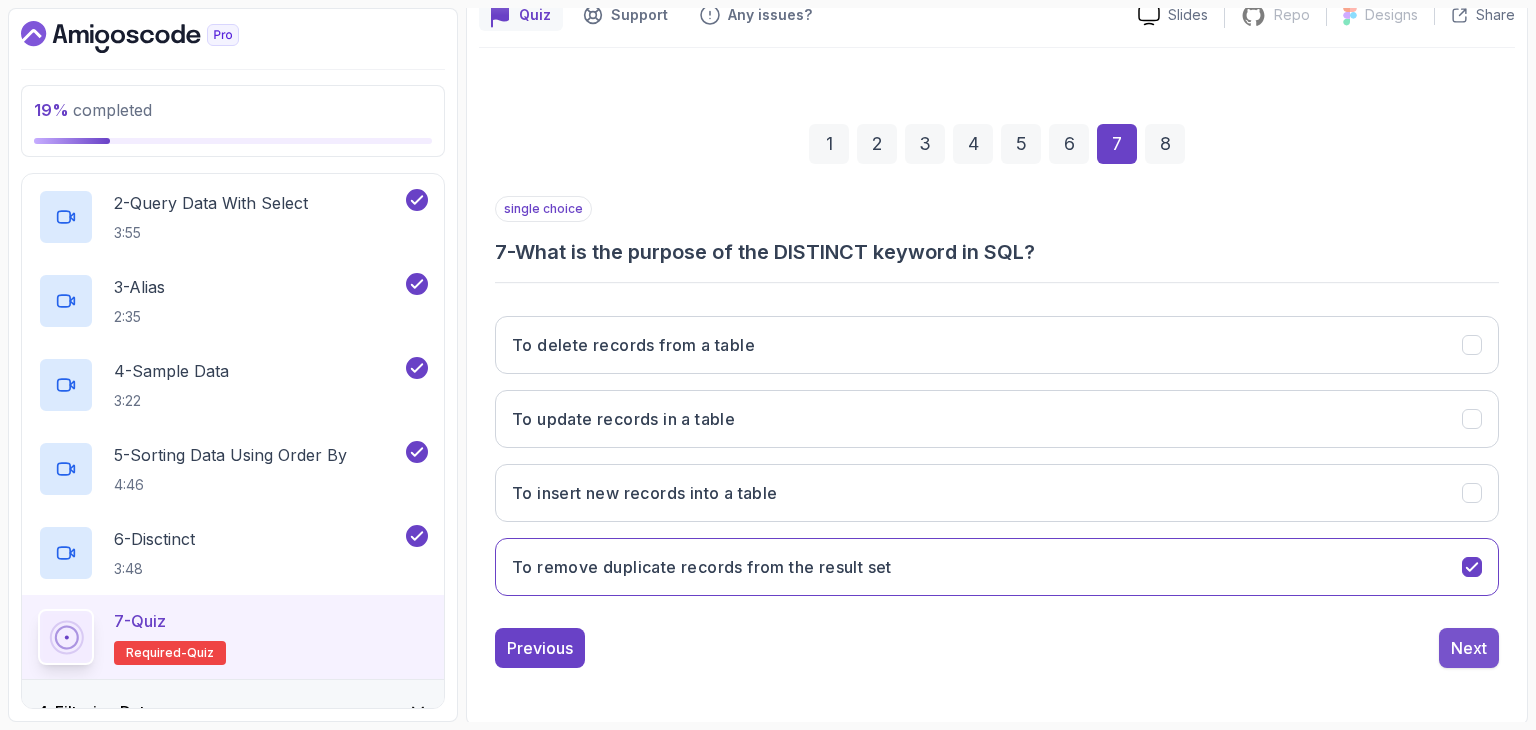 click on "Next" at bounding box center [1469, 648] 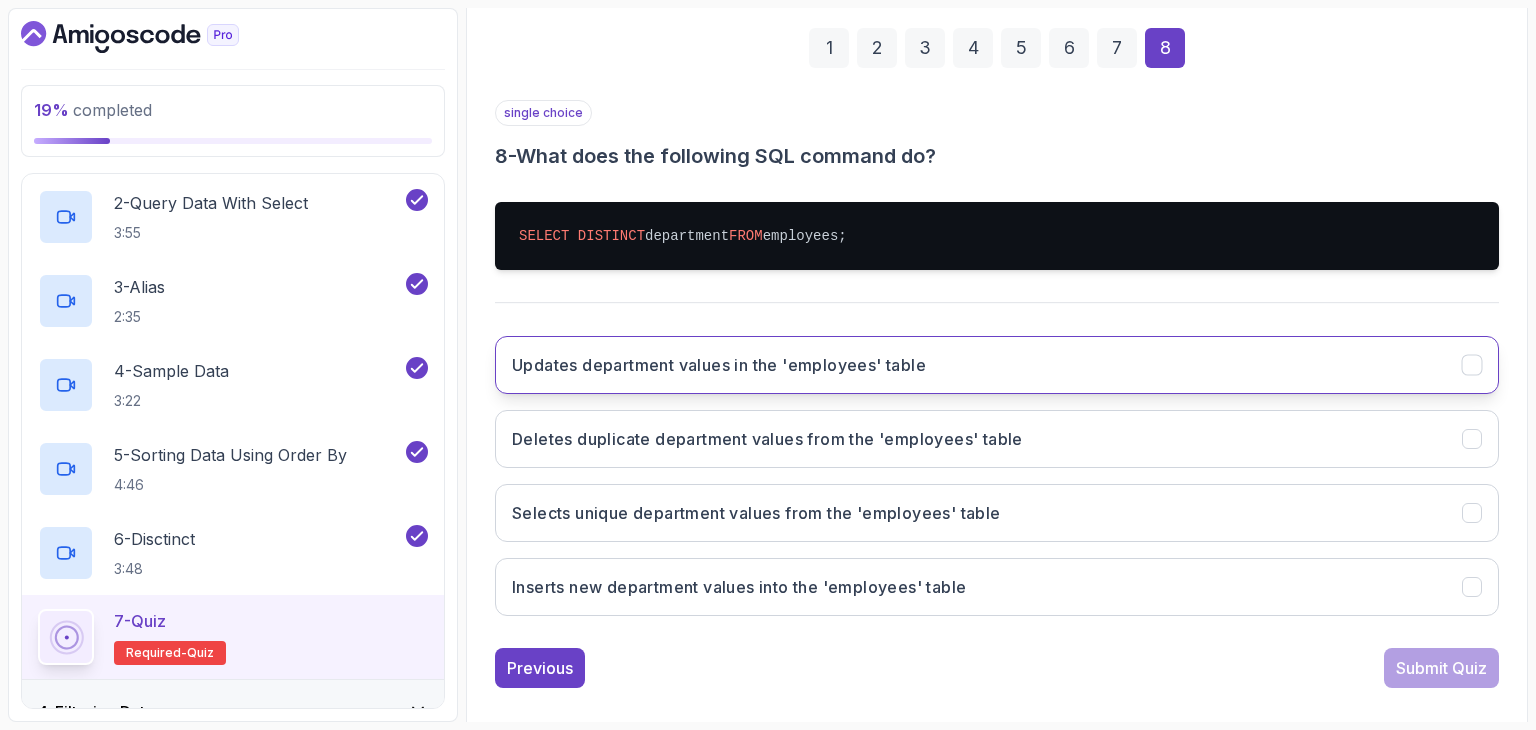 scroll, scrollTop: 292, scrollLeft: 0, axis: vertical 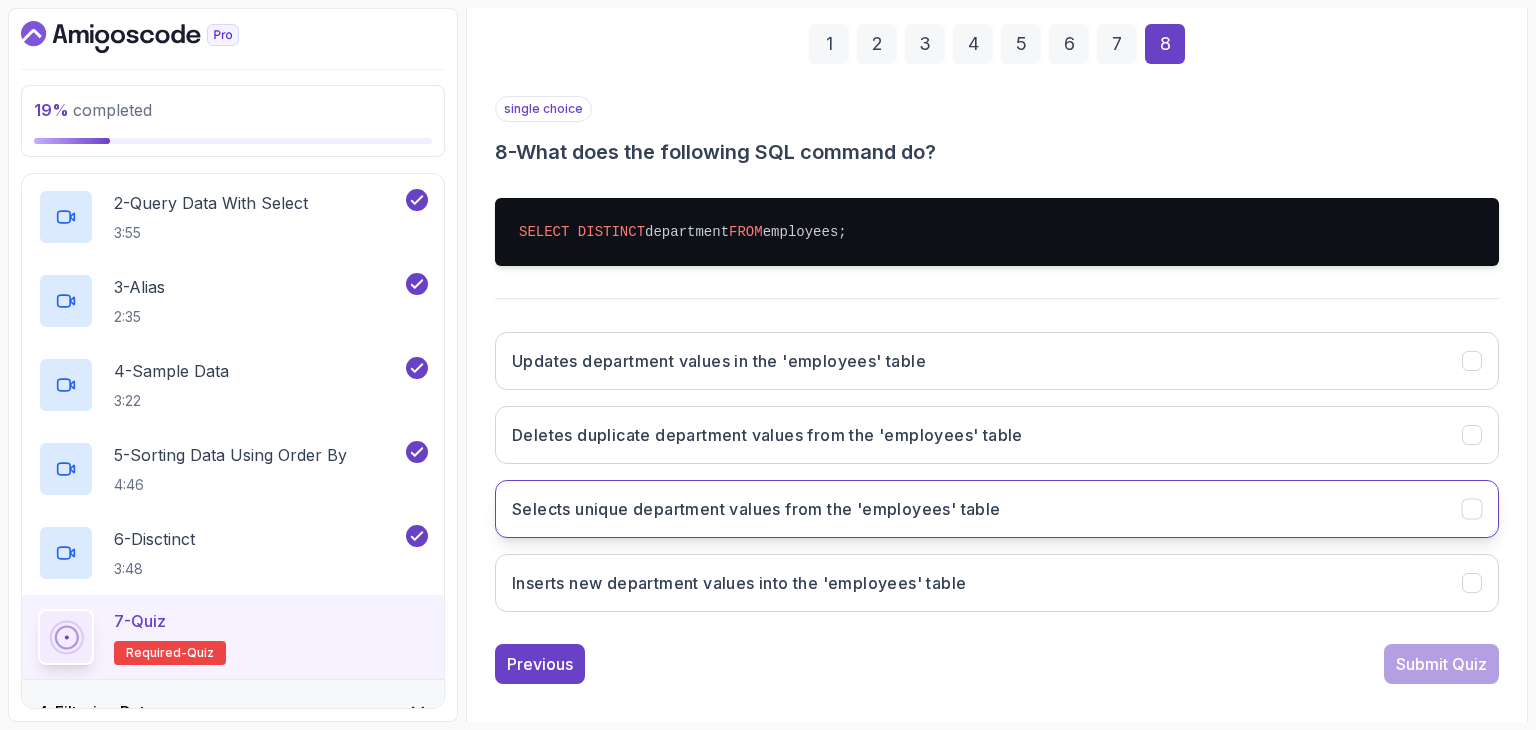 click on "Selects unique department values from the 'employees' table" at bounding box center [756, 509] 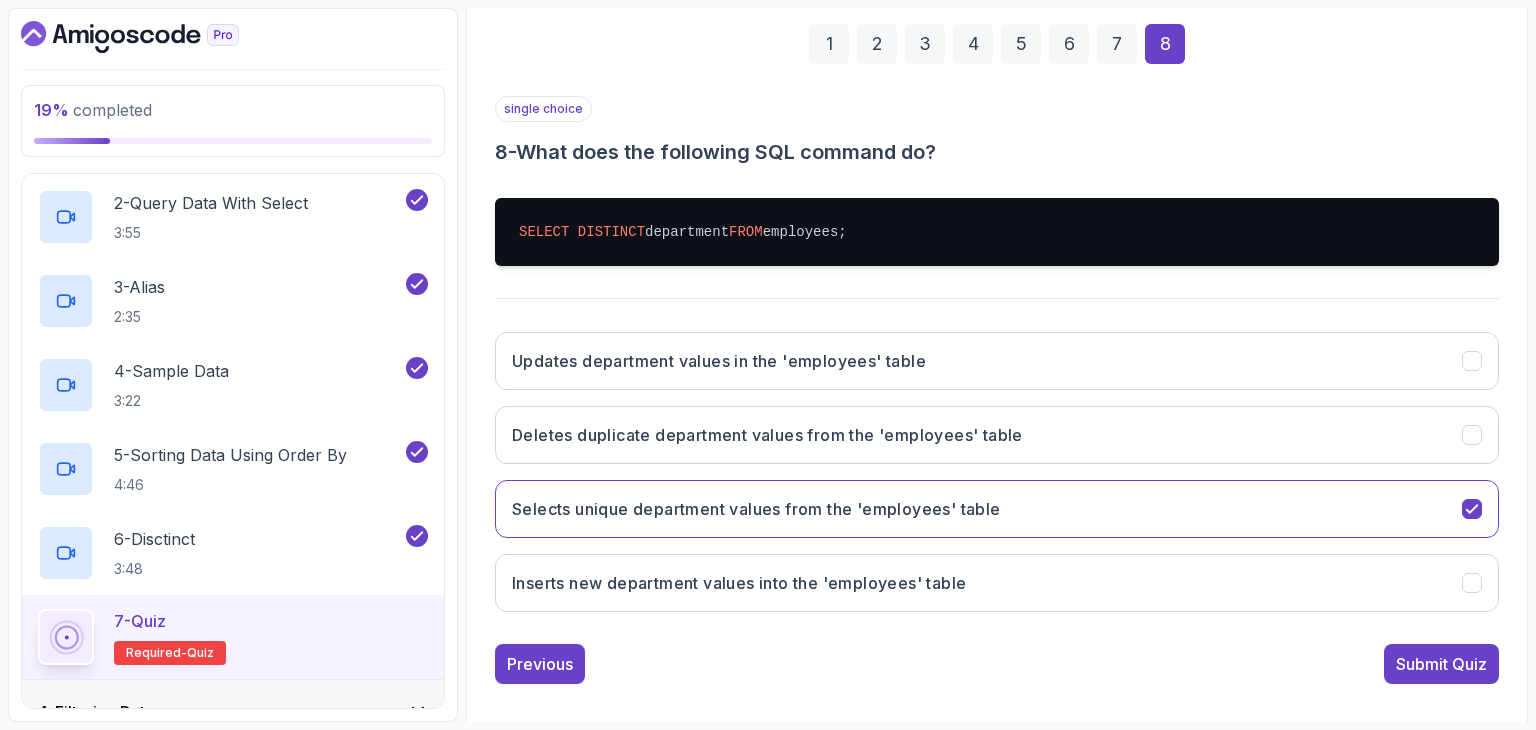 click on "Submit Quiz" at bounding box center (1441, 664) 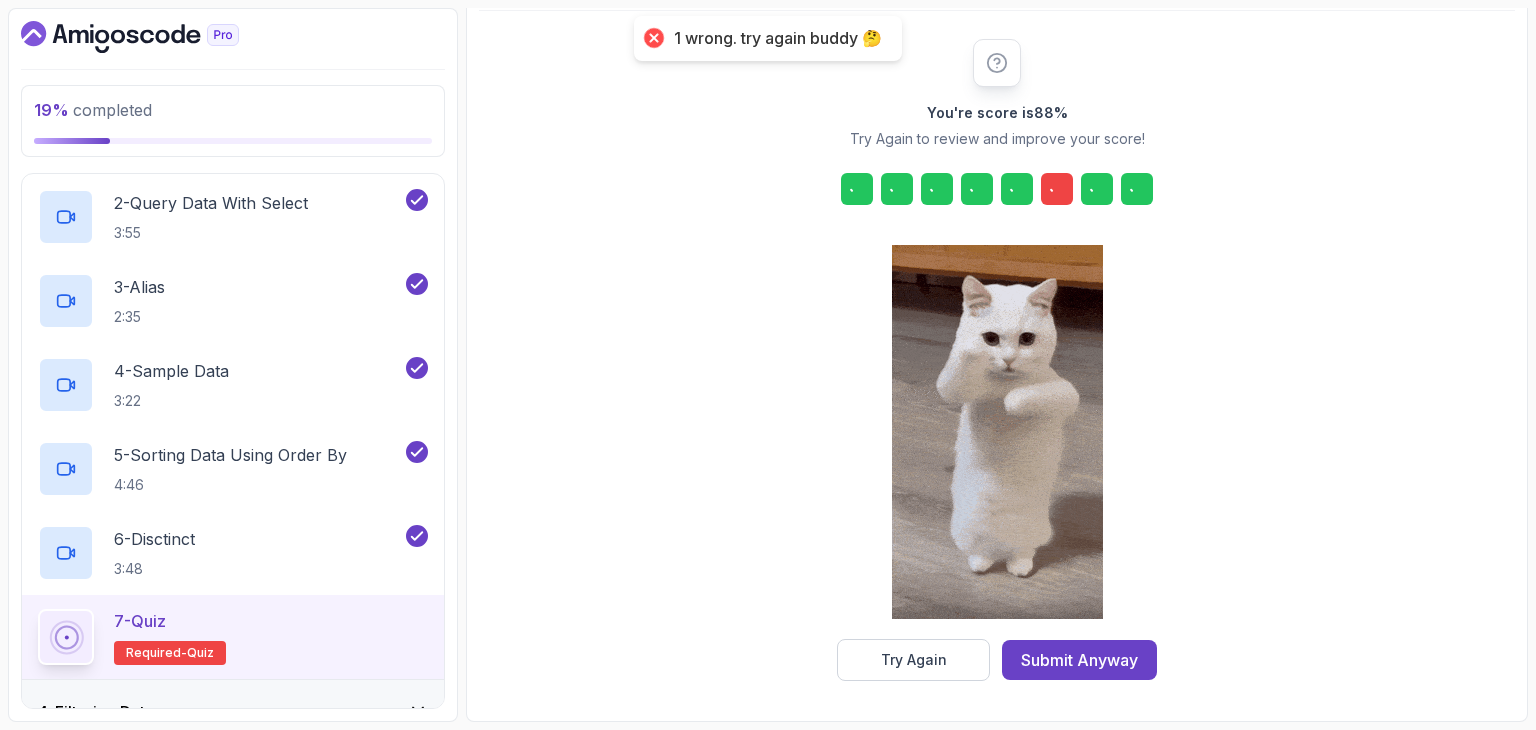 scroll, scrollTop: 228, scrollLeft: 0, axis: vertical 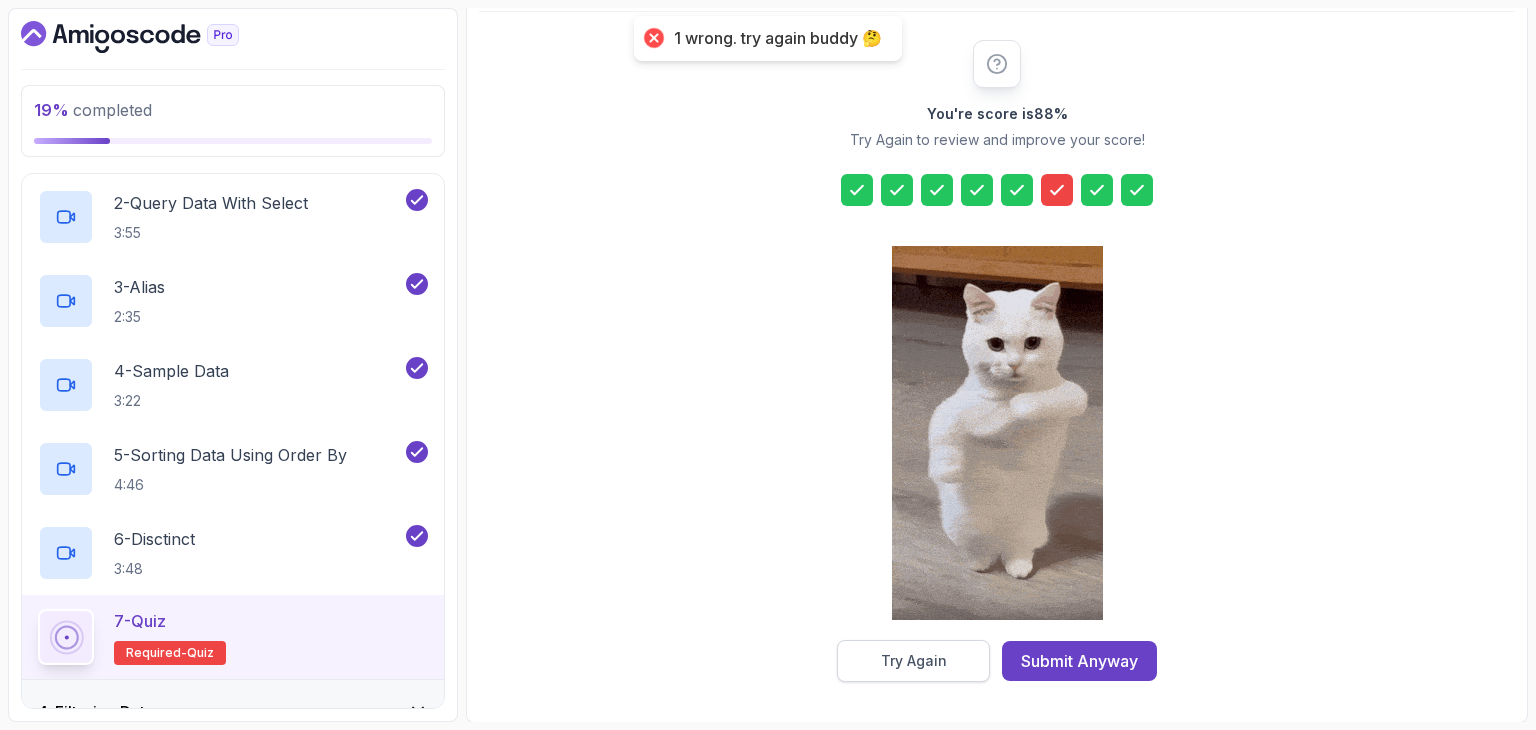 click on "Try Again" at bounding box center [913, 661] 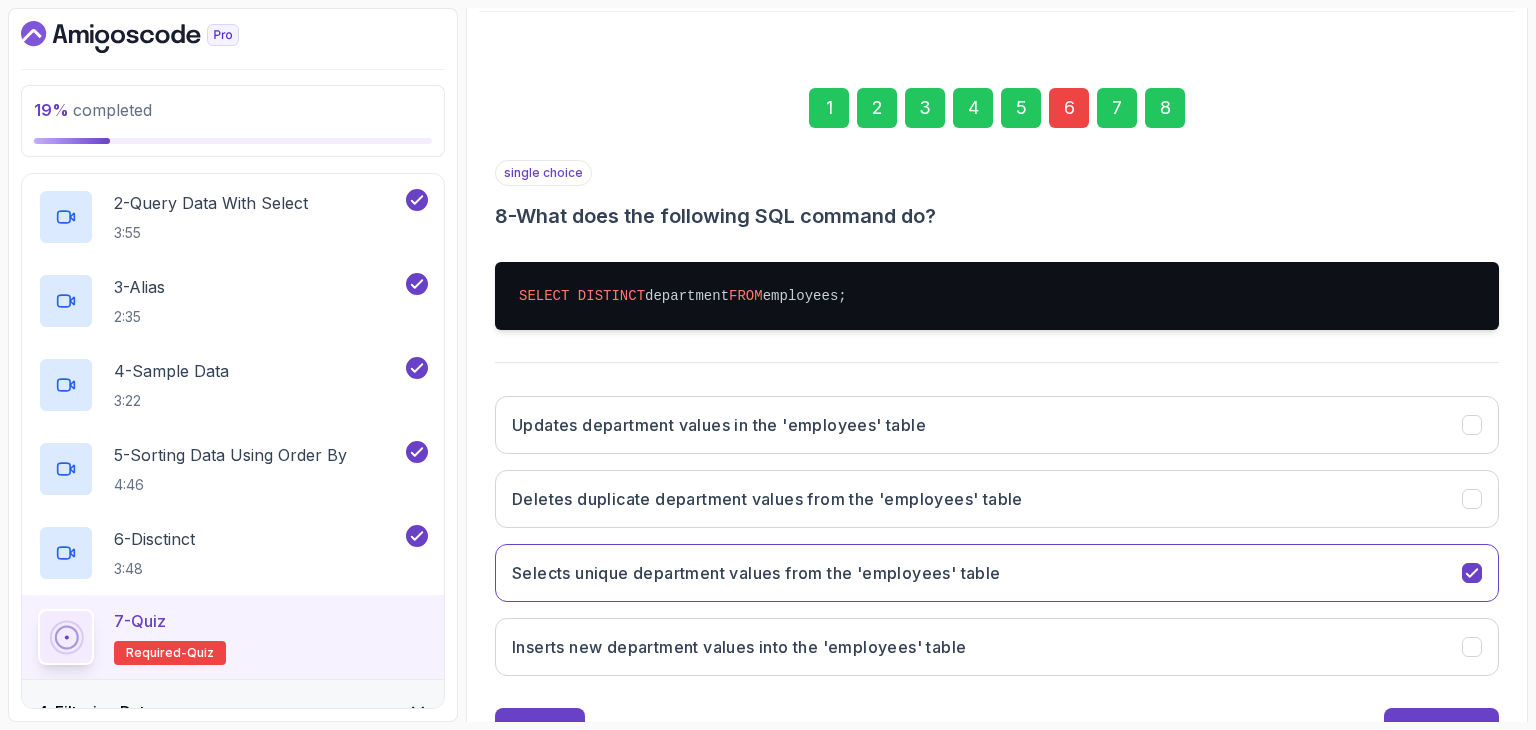 click on "6" at bounding box center (1069, 108) 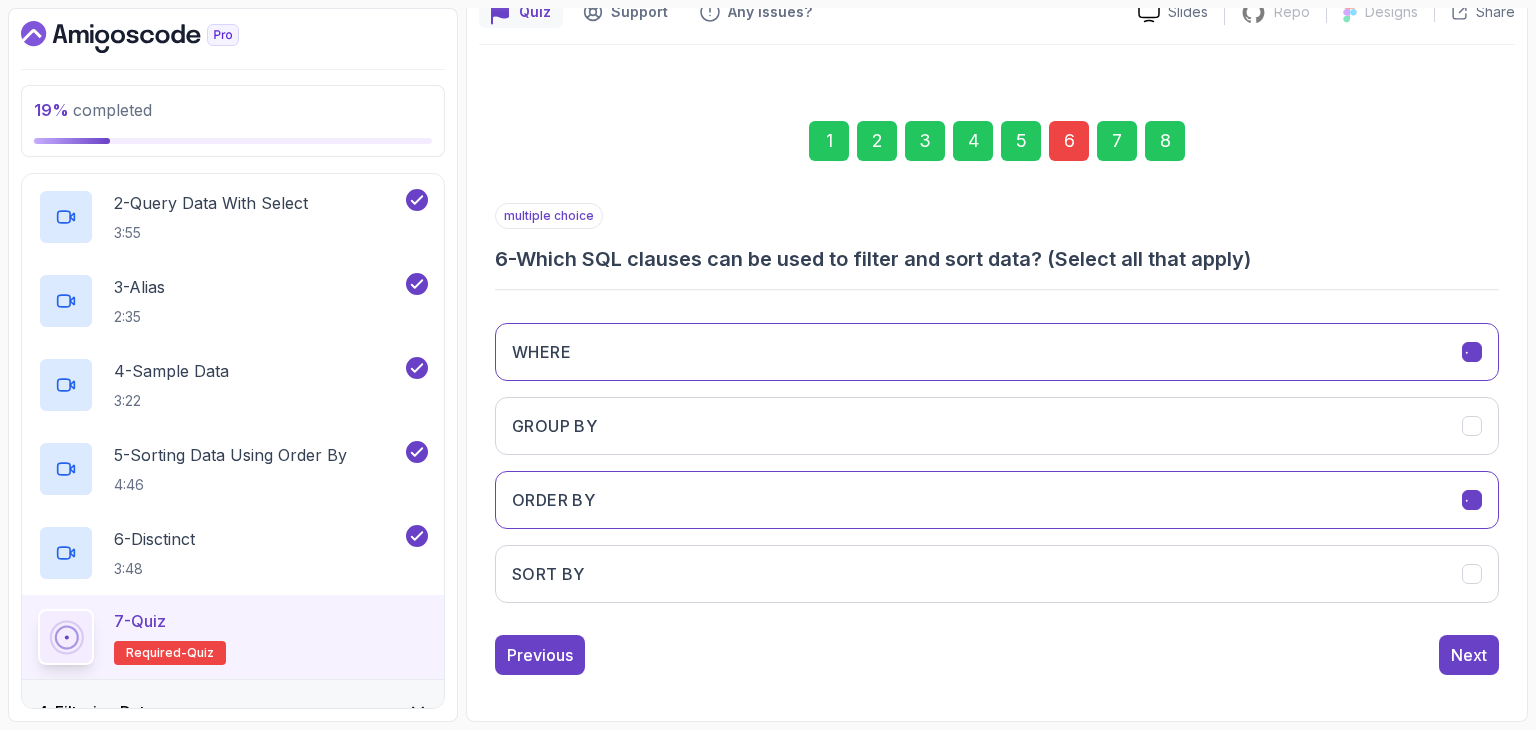 scroll, scrollTop: 192, scrollLeft: 0, axis: vertical 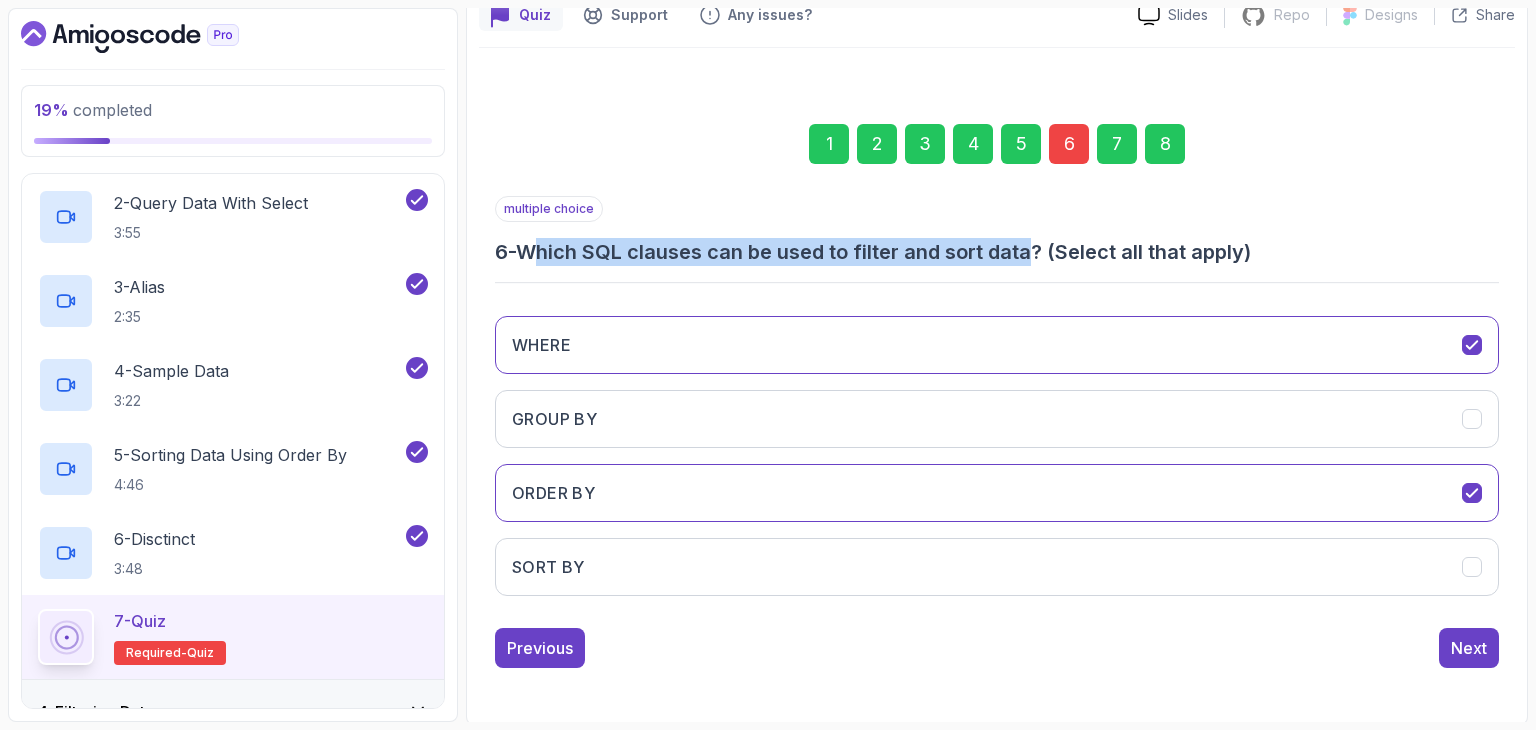 drag, startPoint x: 541, startPoint y: 248, endPoint x: 1039, endPoint y: 249, distance: 498.001 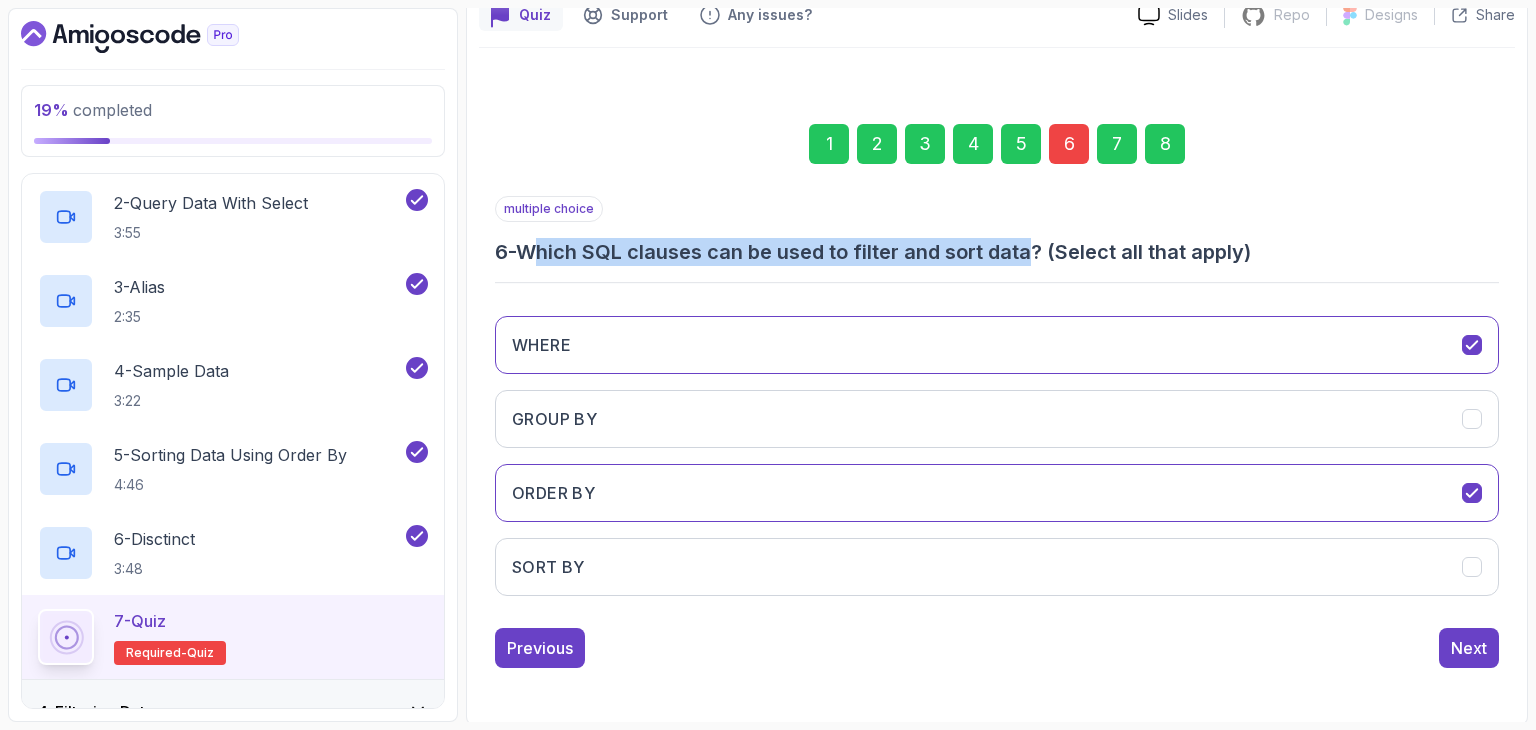 click on "6  -  Which SQL clauses can be used to filter and sort data? (Select all that apply)" at bounding box center (997, 252) 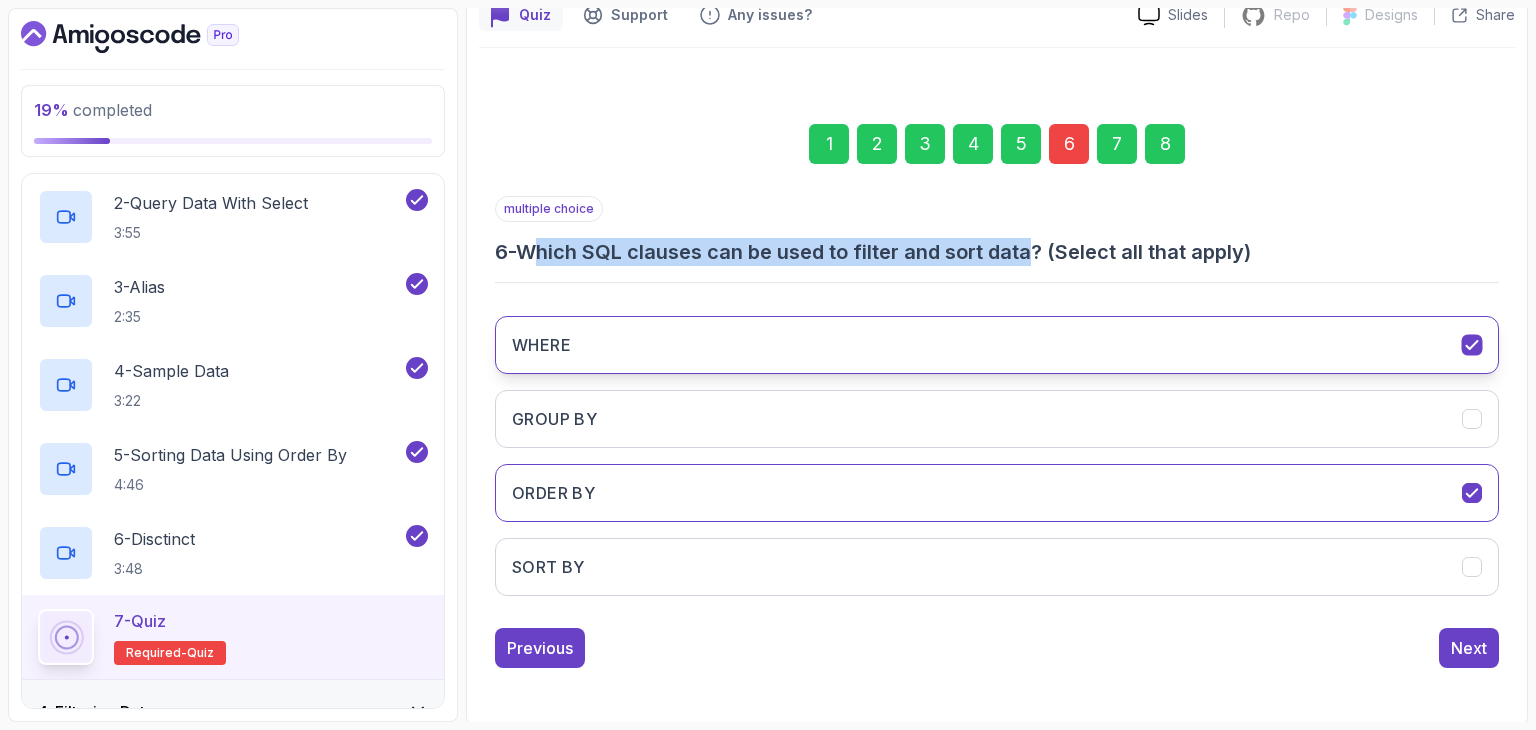 click 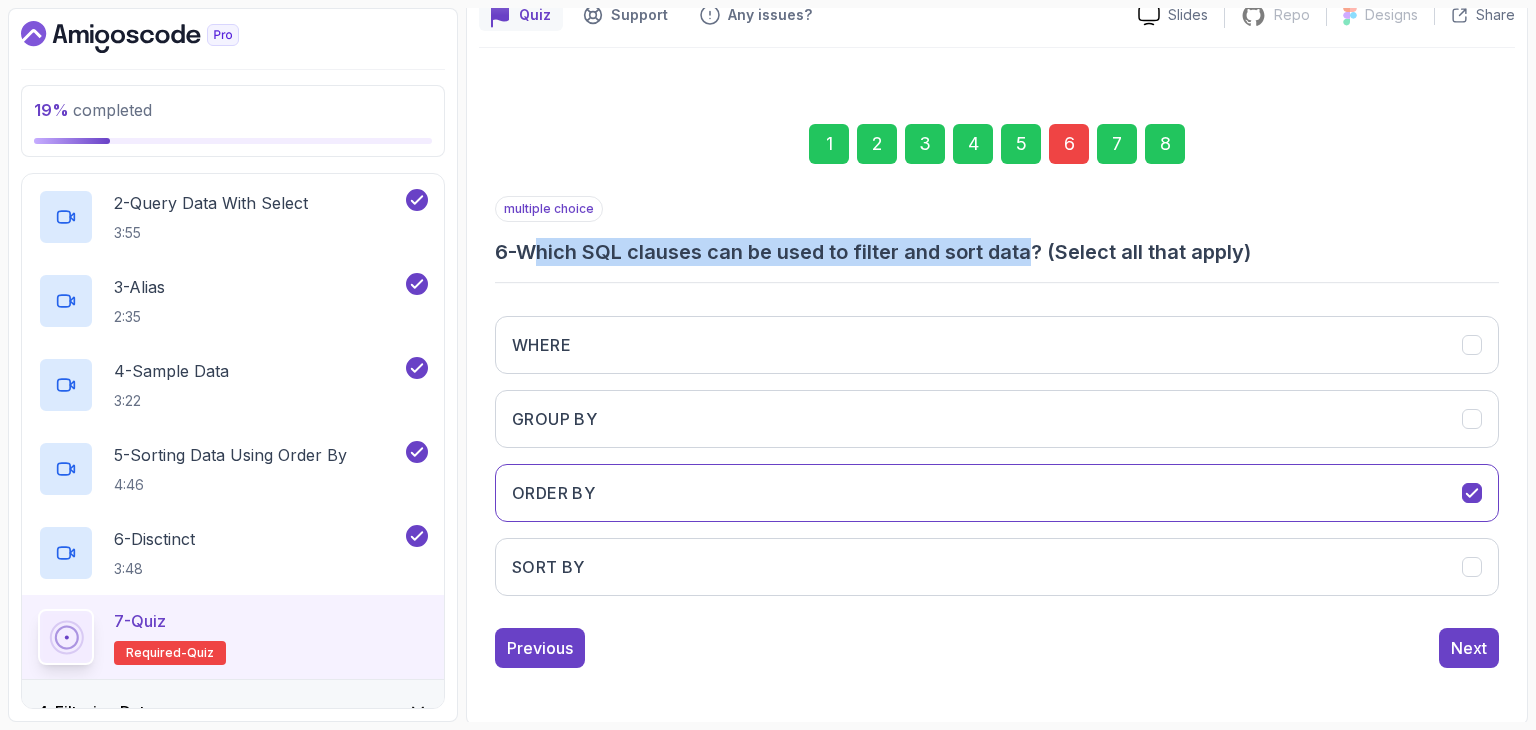 click on "1 2 3 4 5 6 7 8" at bounding box center (997, 144) 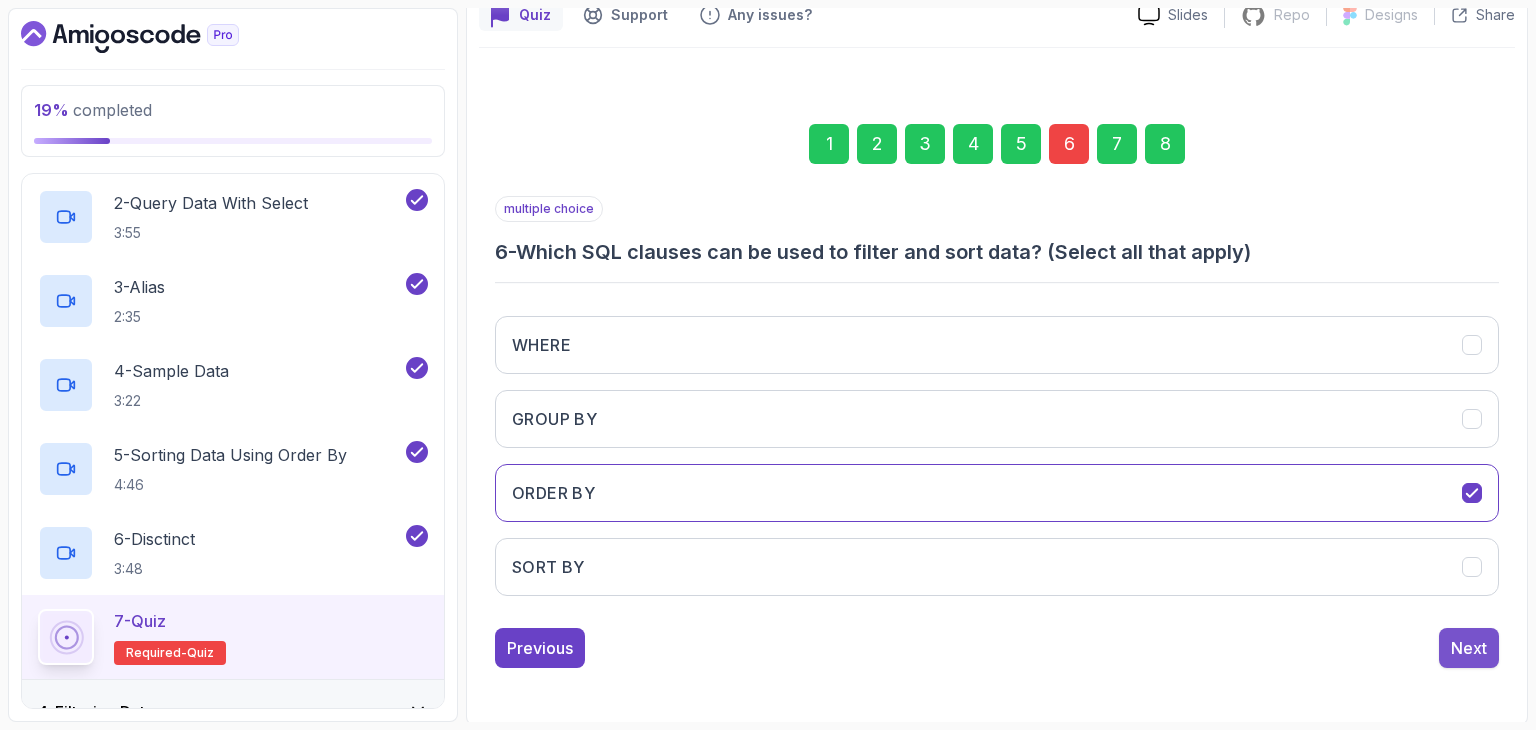 click on "Next" at bounding box center (1469, 648) 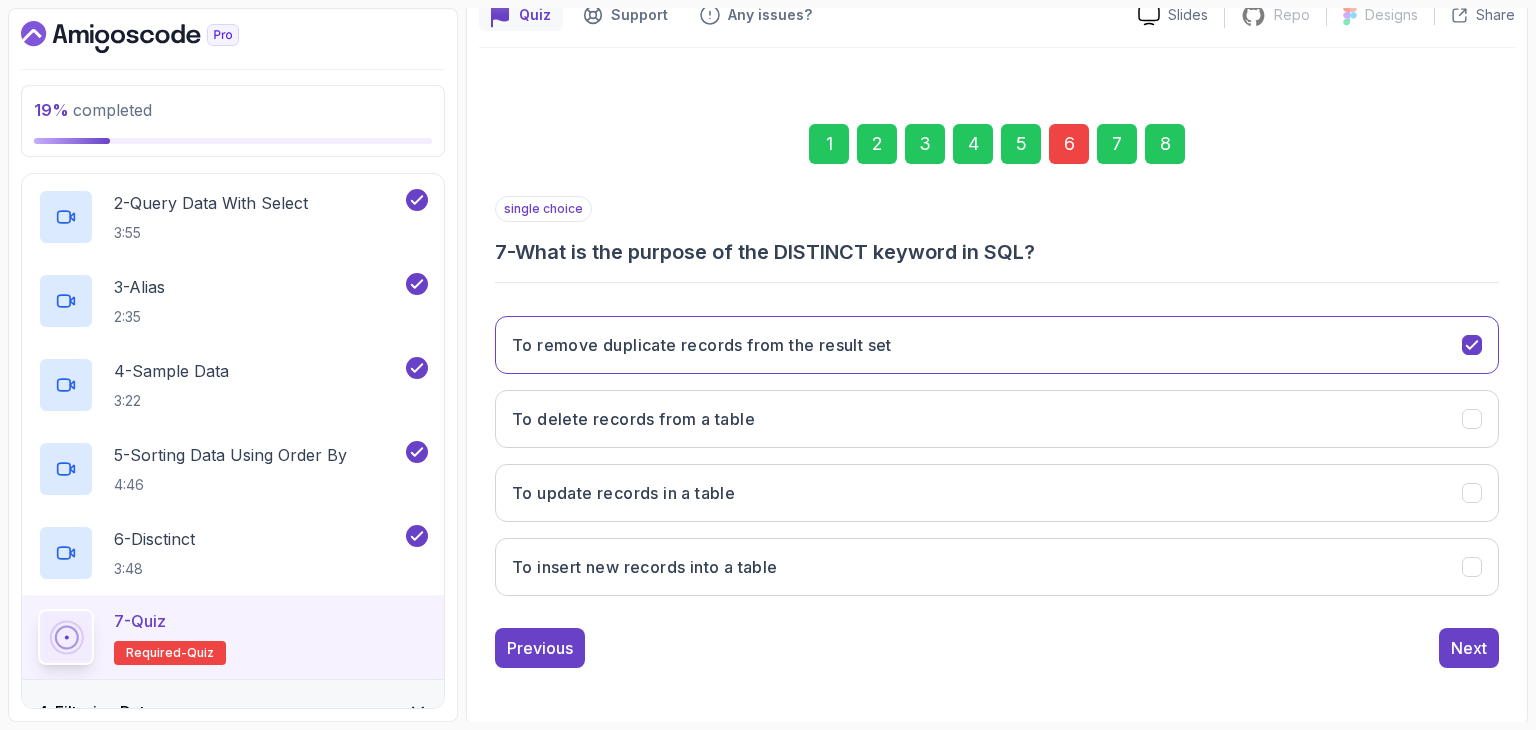 click on "8" at bounding box center [1165, 144] 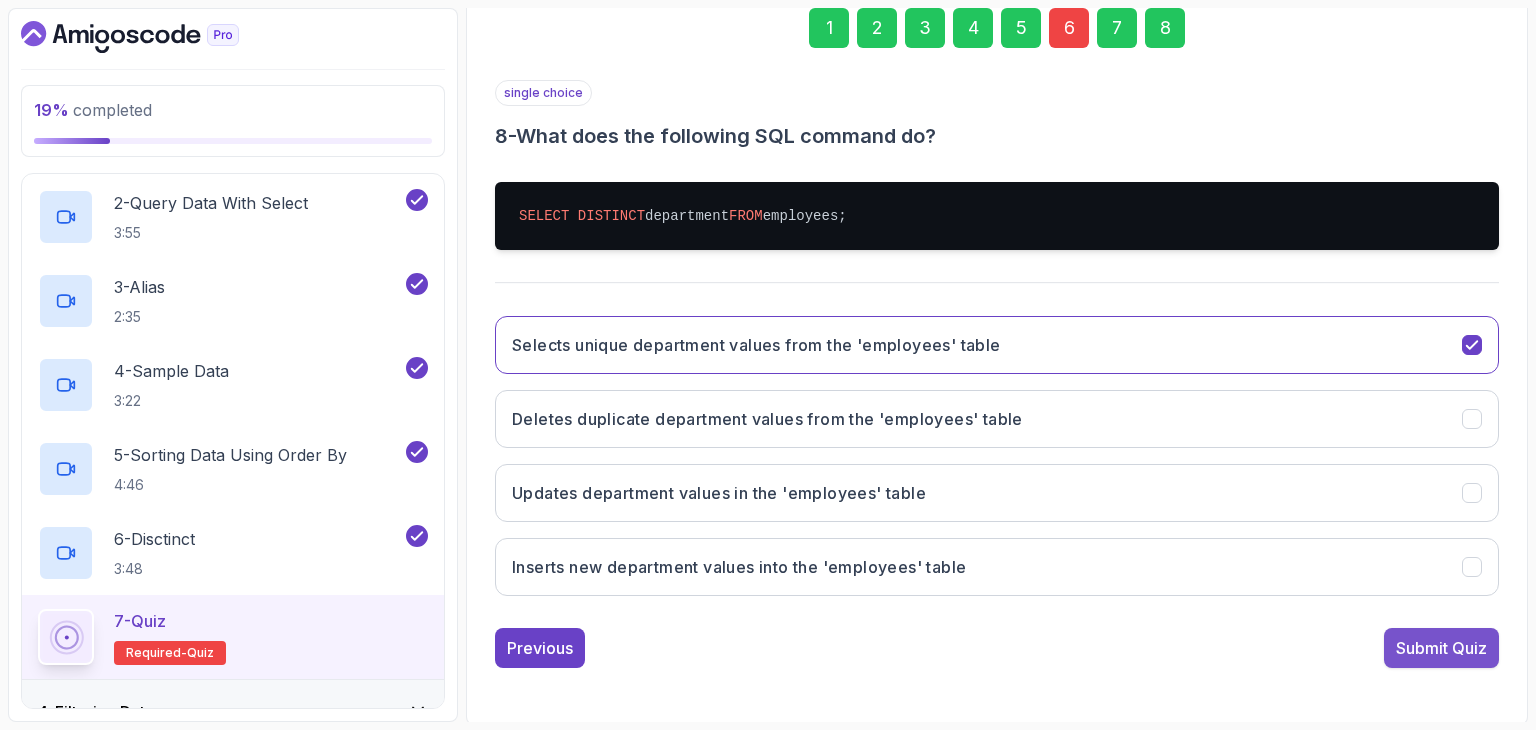 click on "Submit Quiz" at bounding box center (1441, 648) 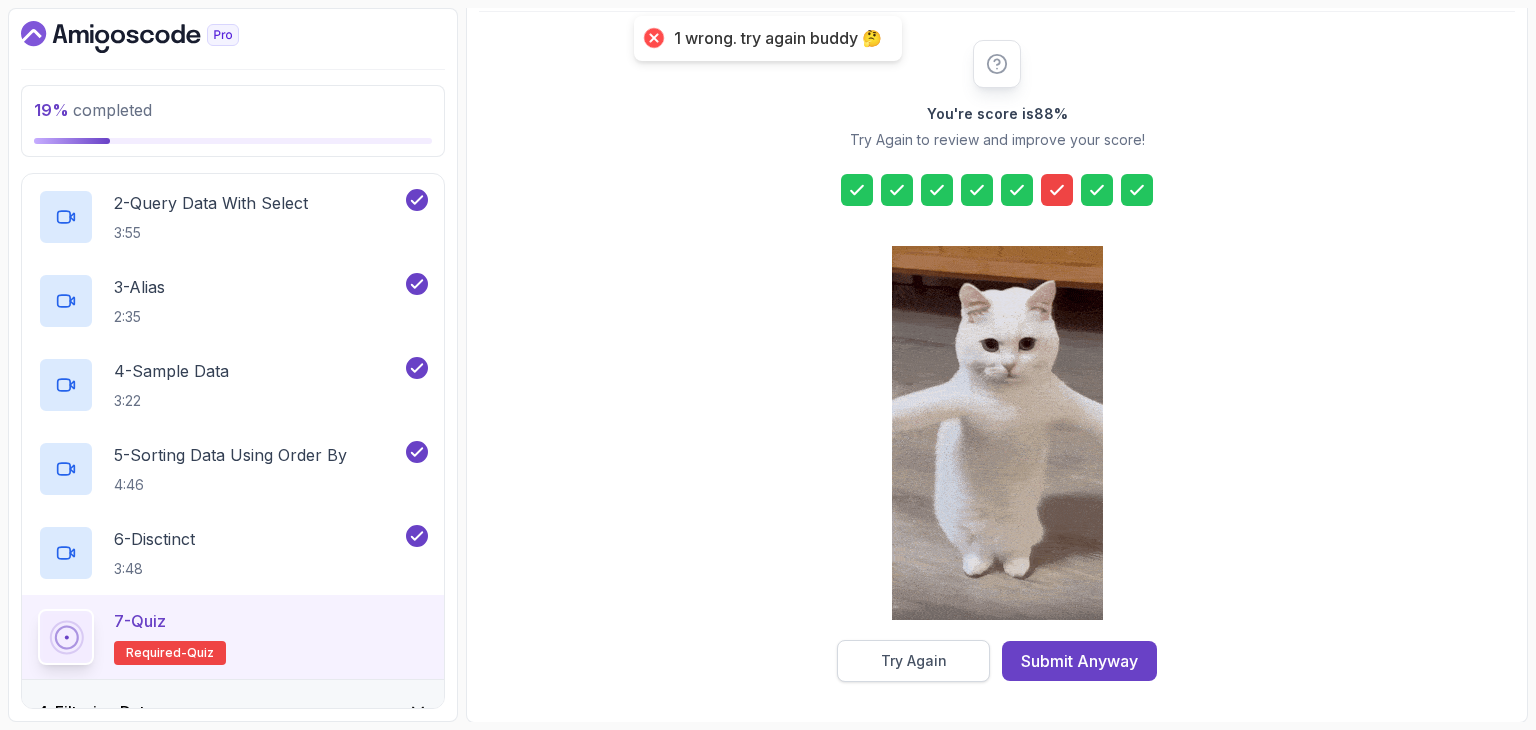 click on "Try Again" at bounding box center [914, 661] 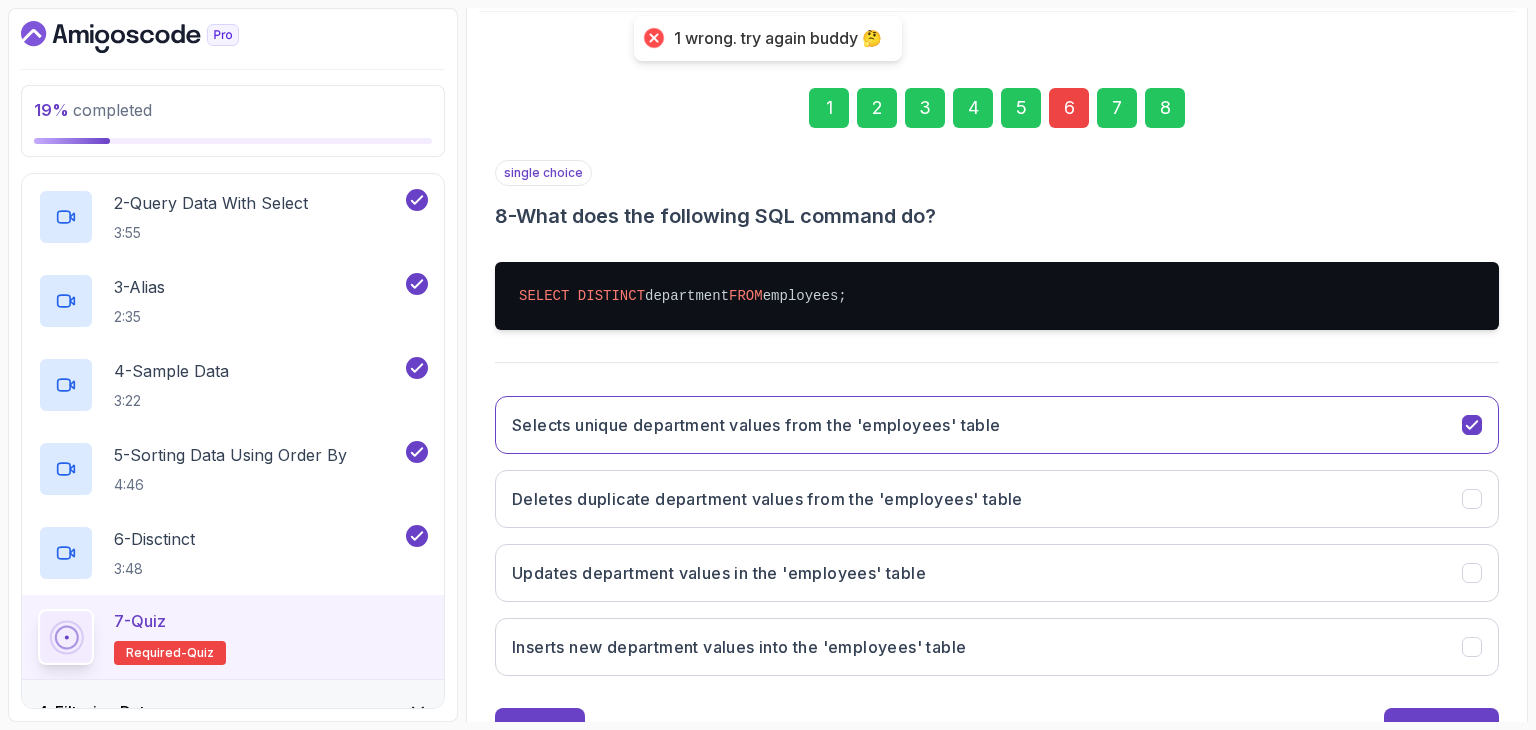 click on "6" at bounding box center (1069, 108) 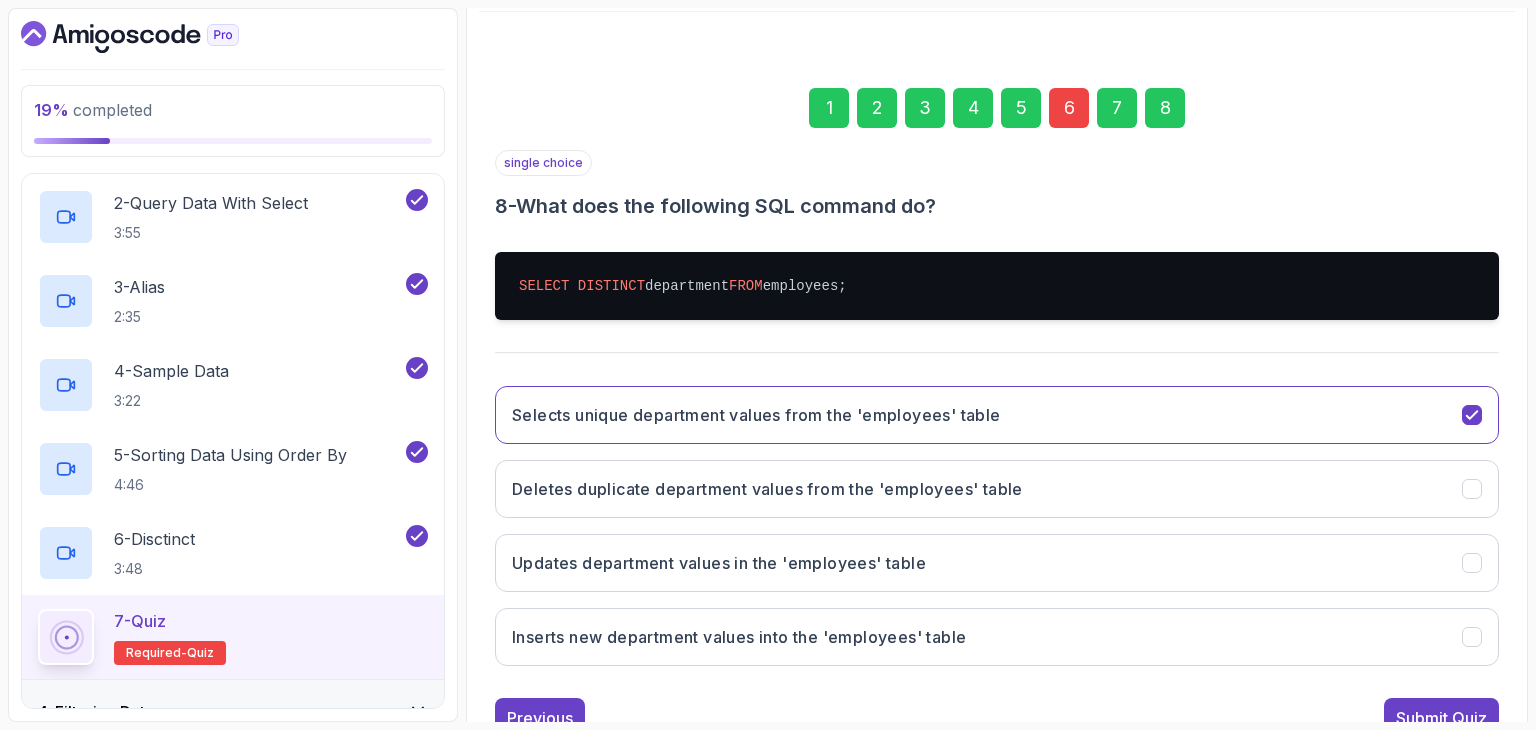 scroll, scrollTop: 192, scrollLeft: 0, axis: vertical 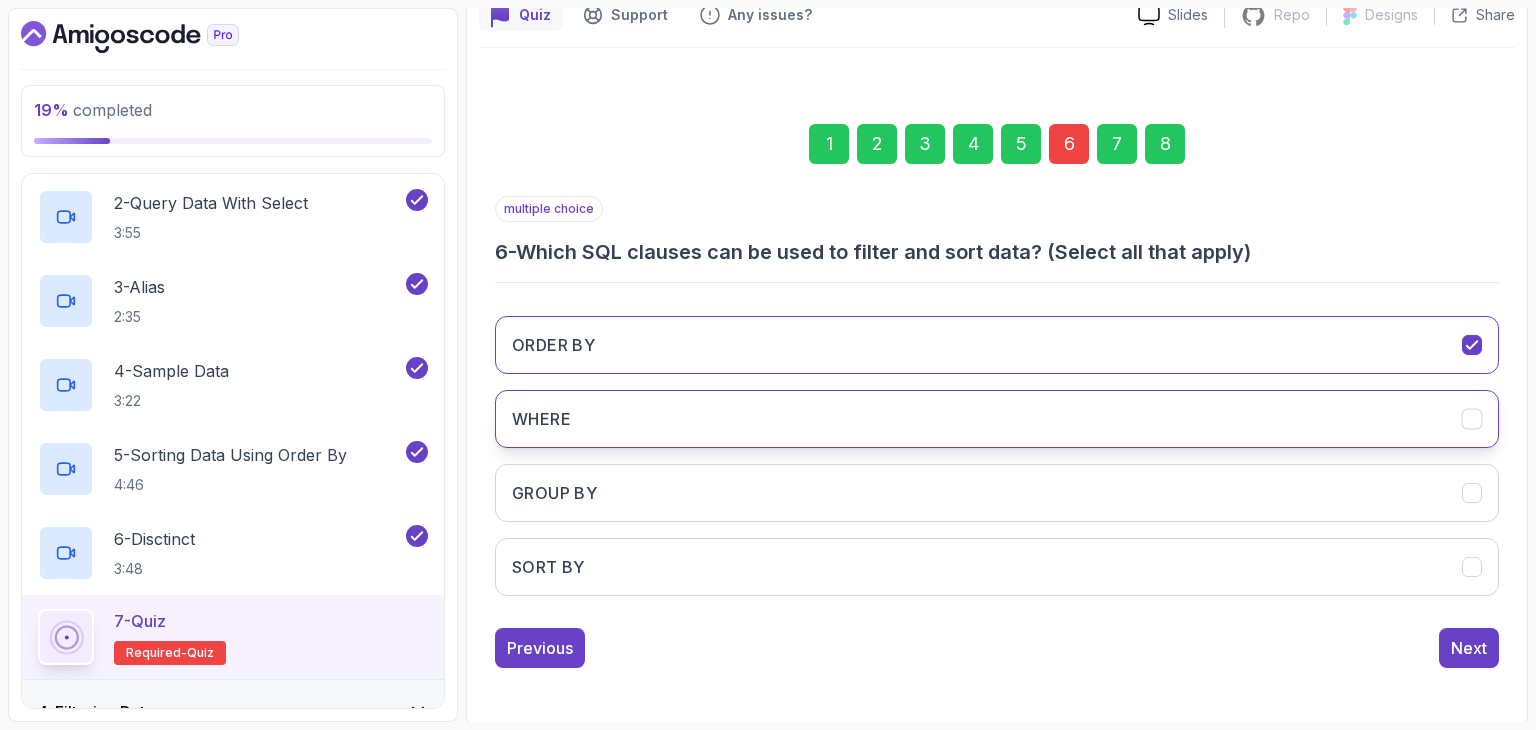 click 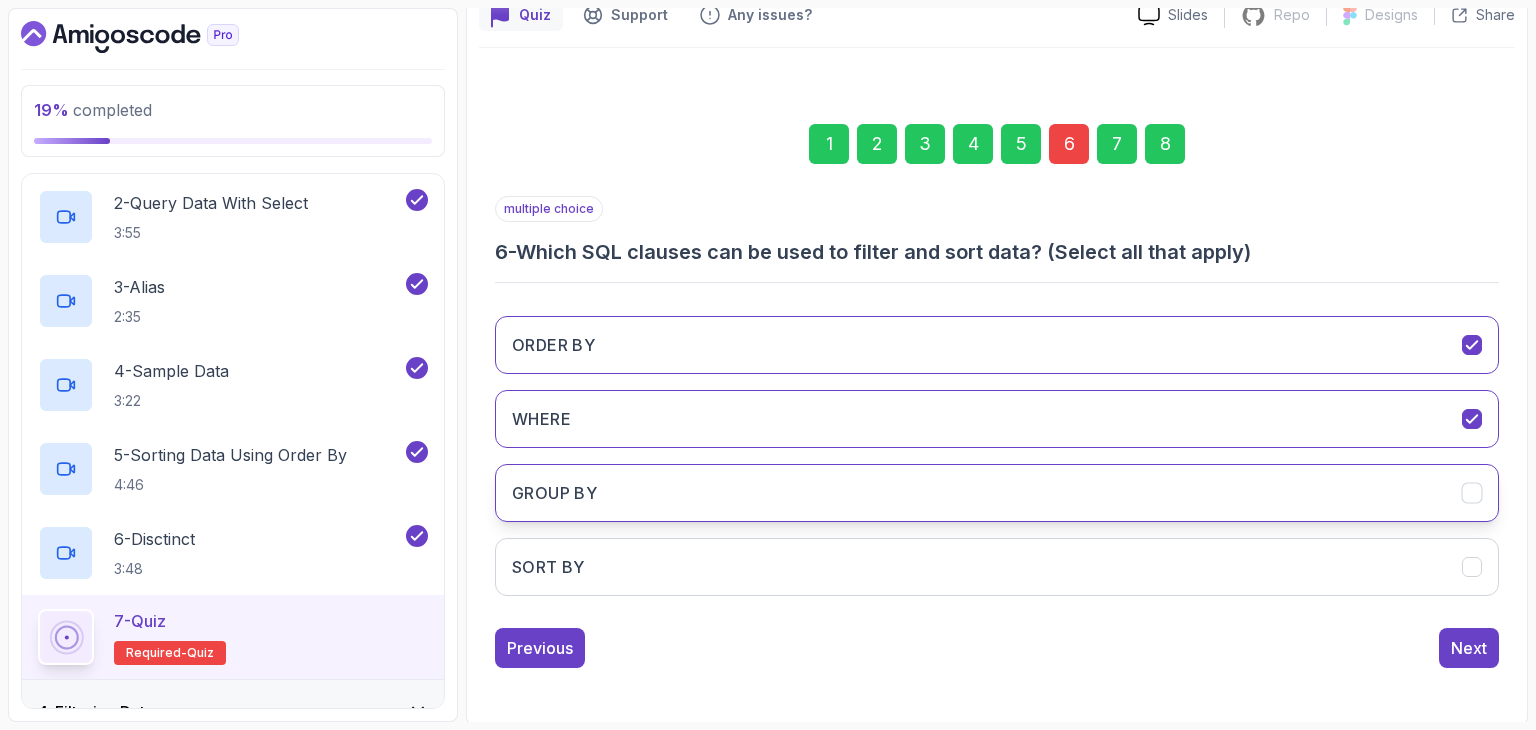click on "GROUP BY" at bounding box center (997, 493) 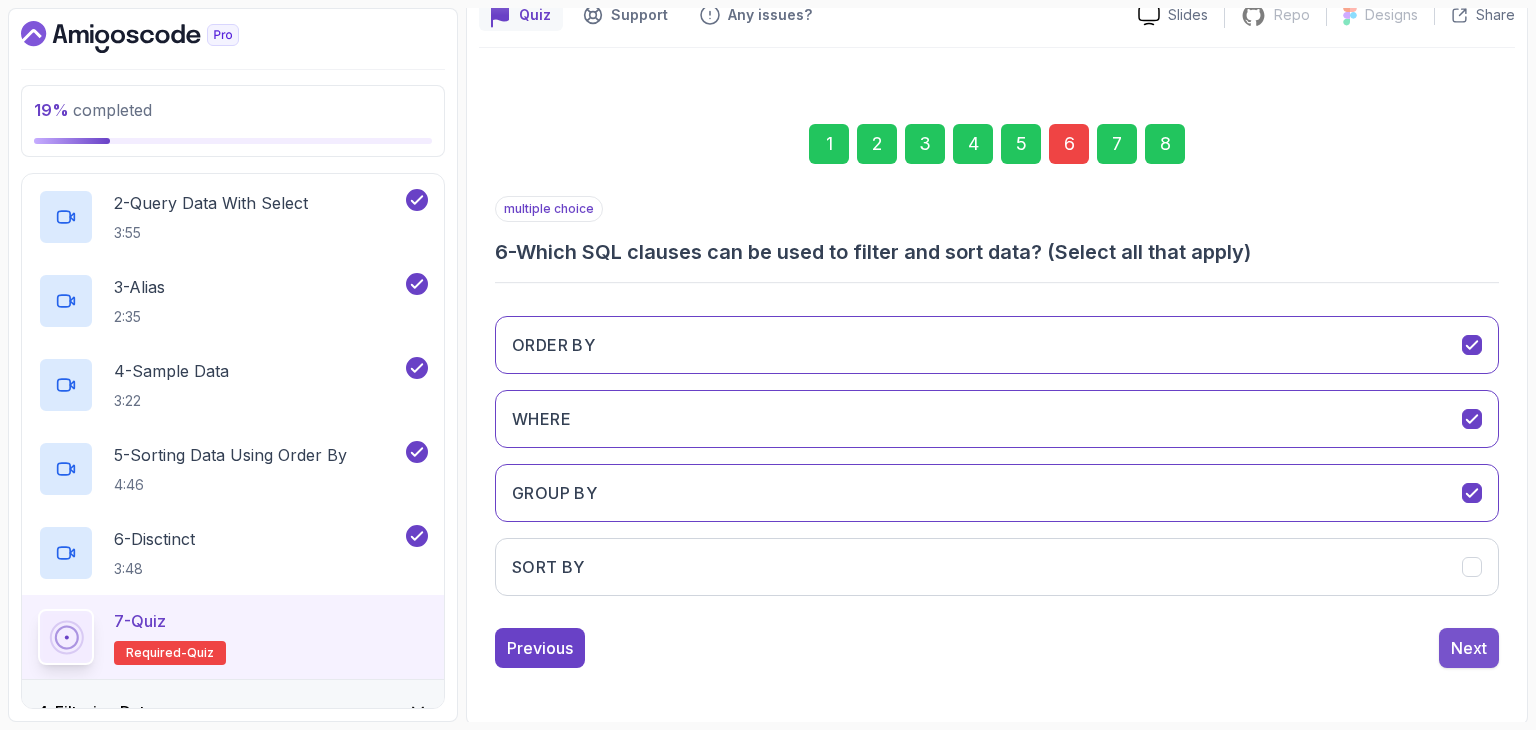 click on "Next" at bounding box center (1469, 648) 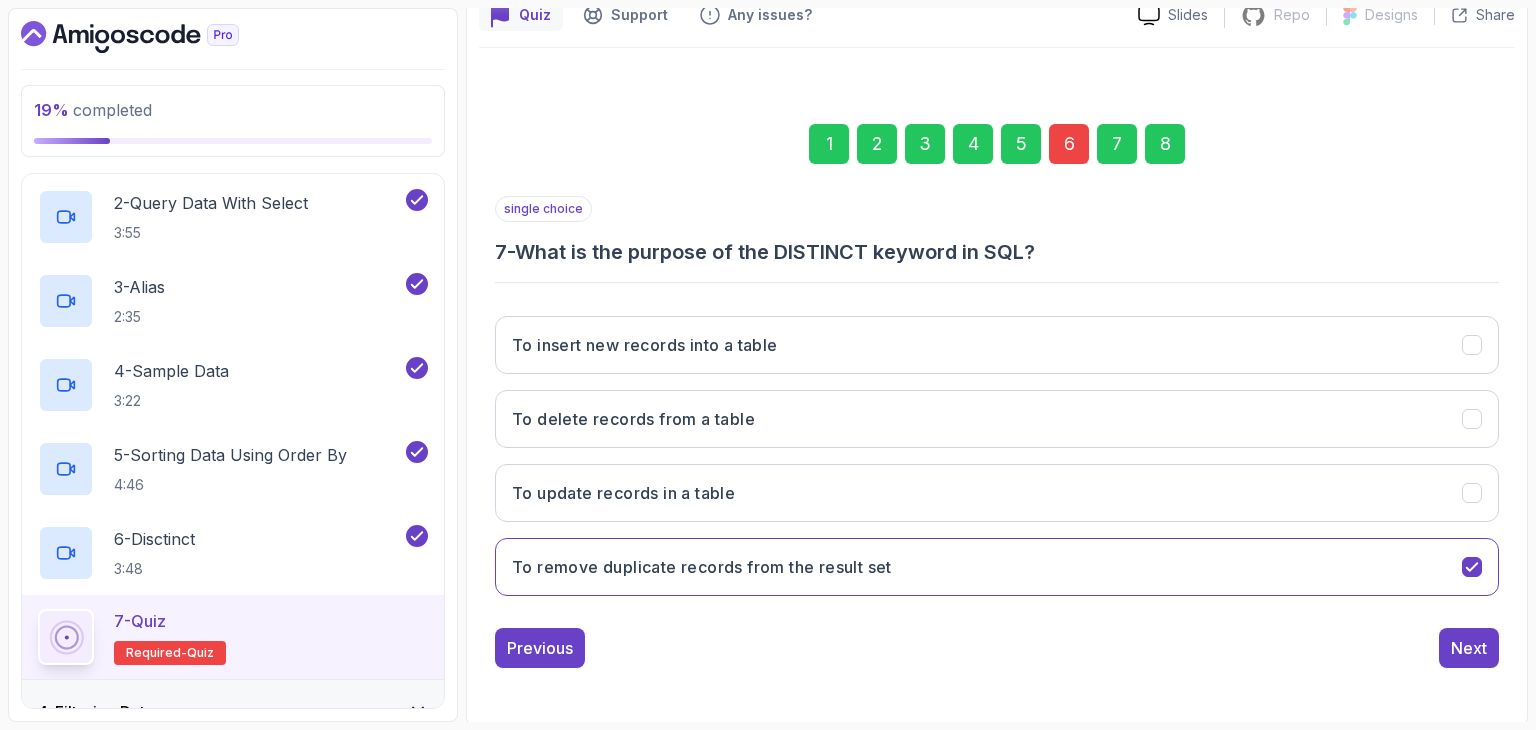 click on "8" at bounding box center [1165, 144] 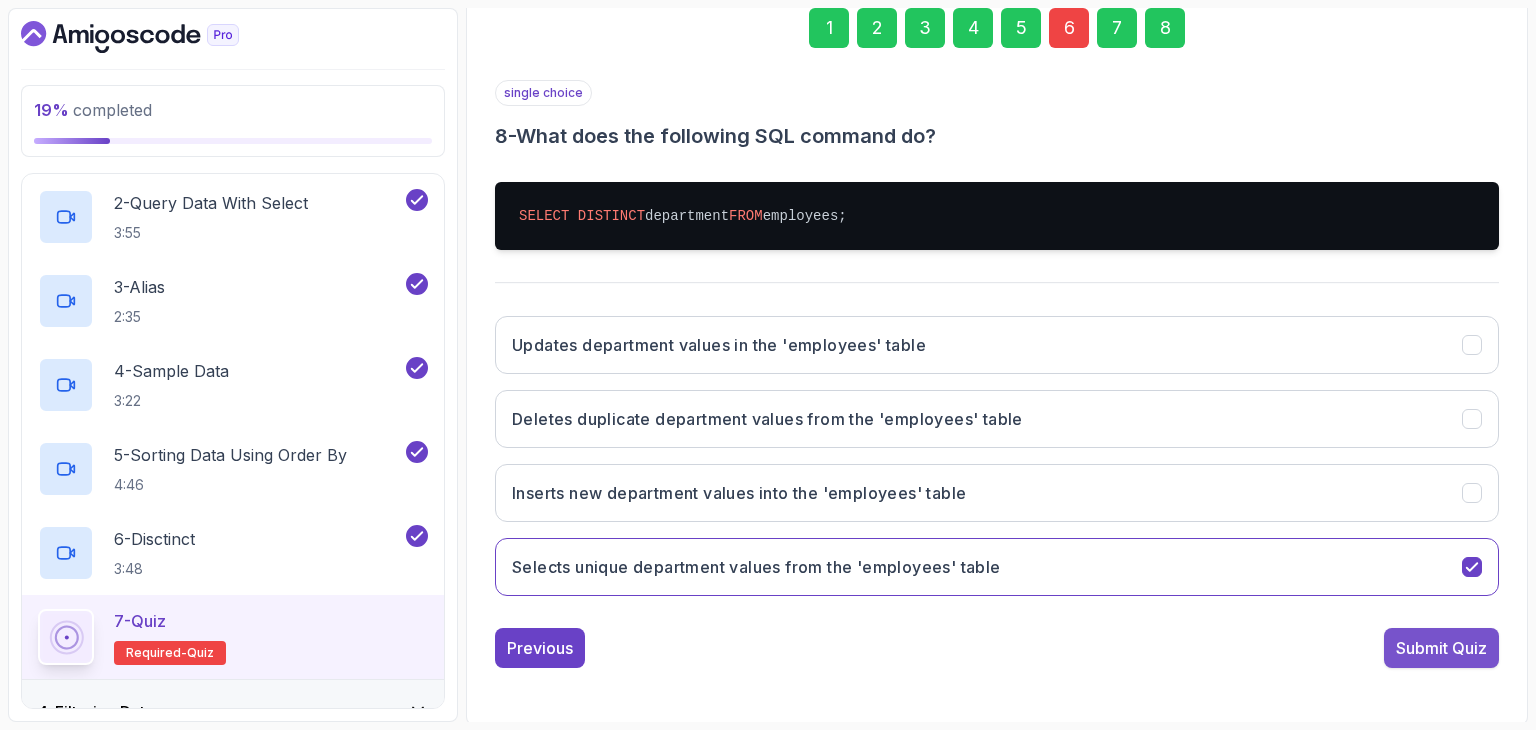 click on "Submit Quiz" at bounding box center [1441, 648] 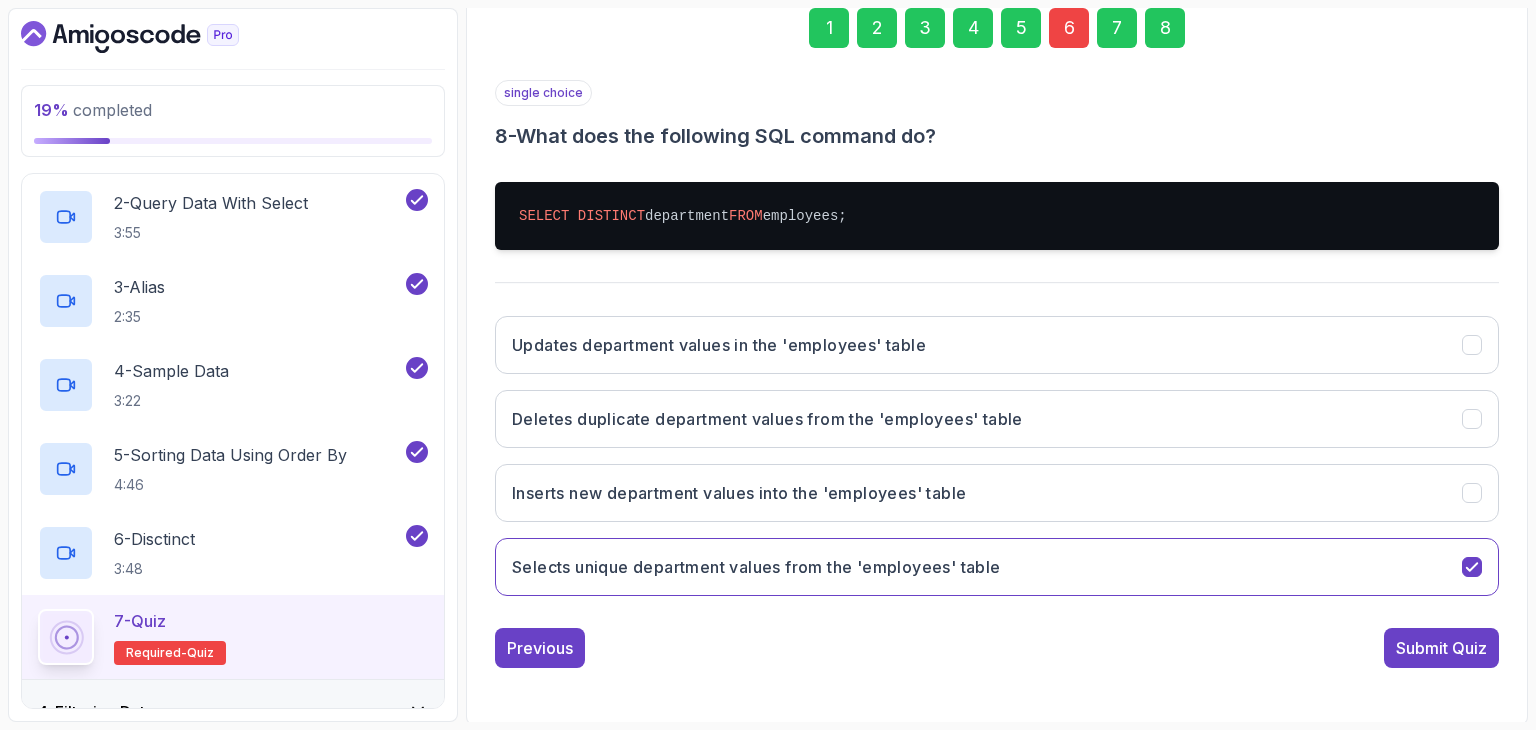 scroll, scrollTop: 228, scrollLeft: 0, axis: vertical 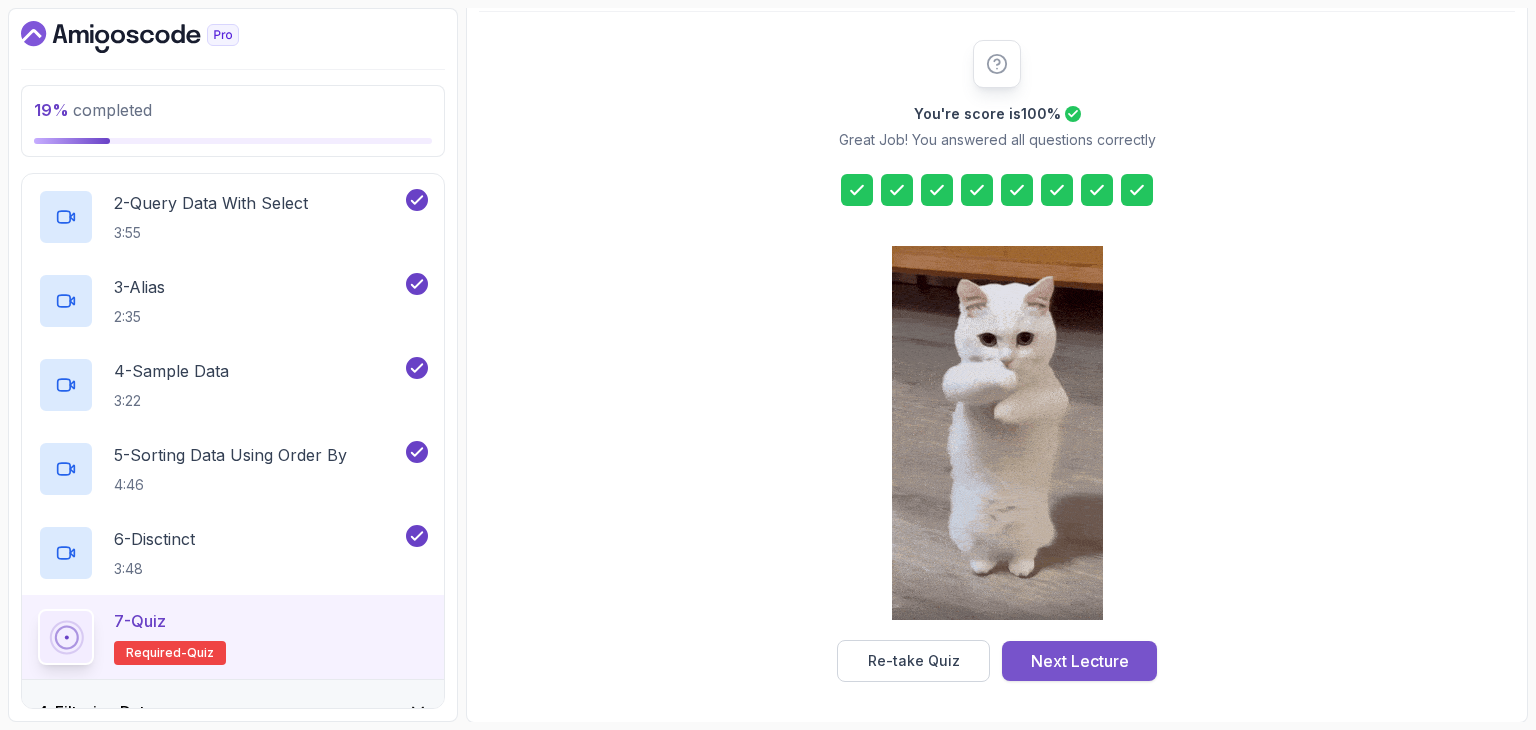 click on "Next Lecture" at bounding box center [1080, 661] 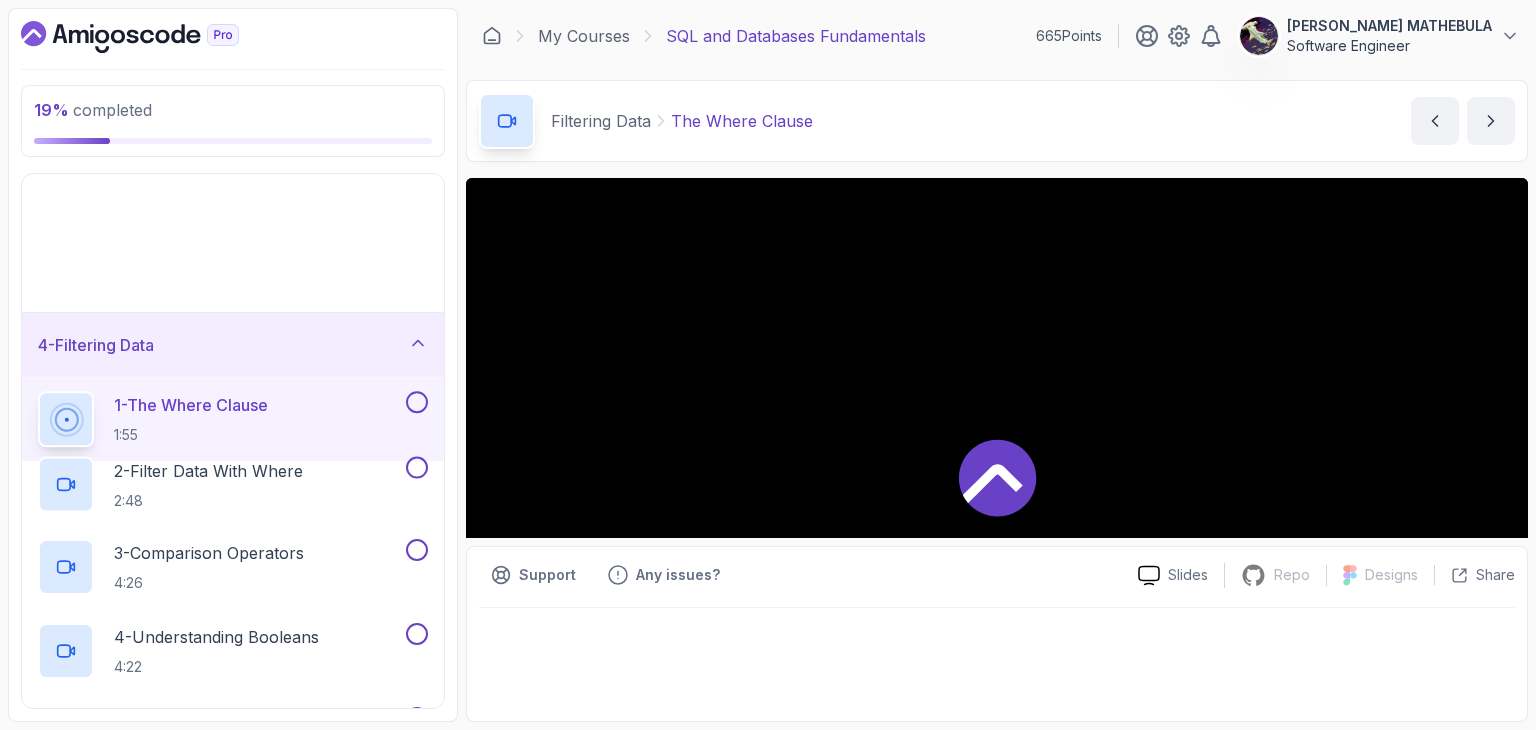 scroll, scrollTop: 0, scrollLeft: 0, axis: both 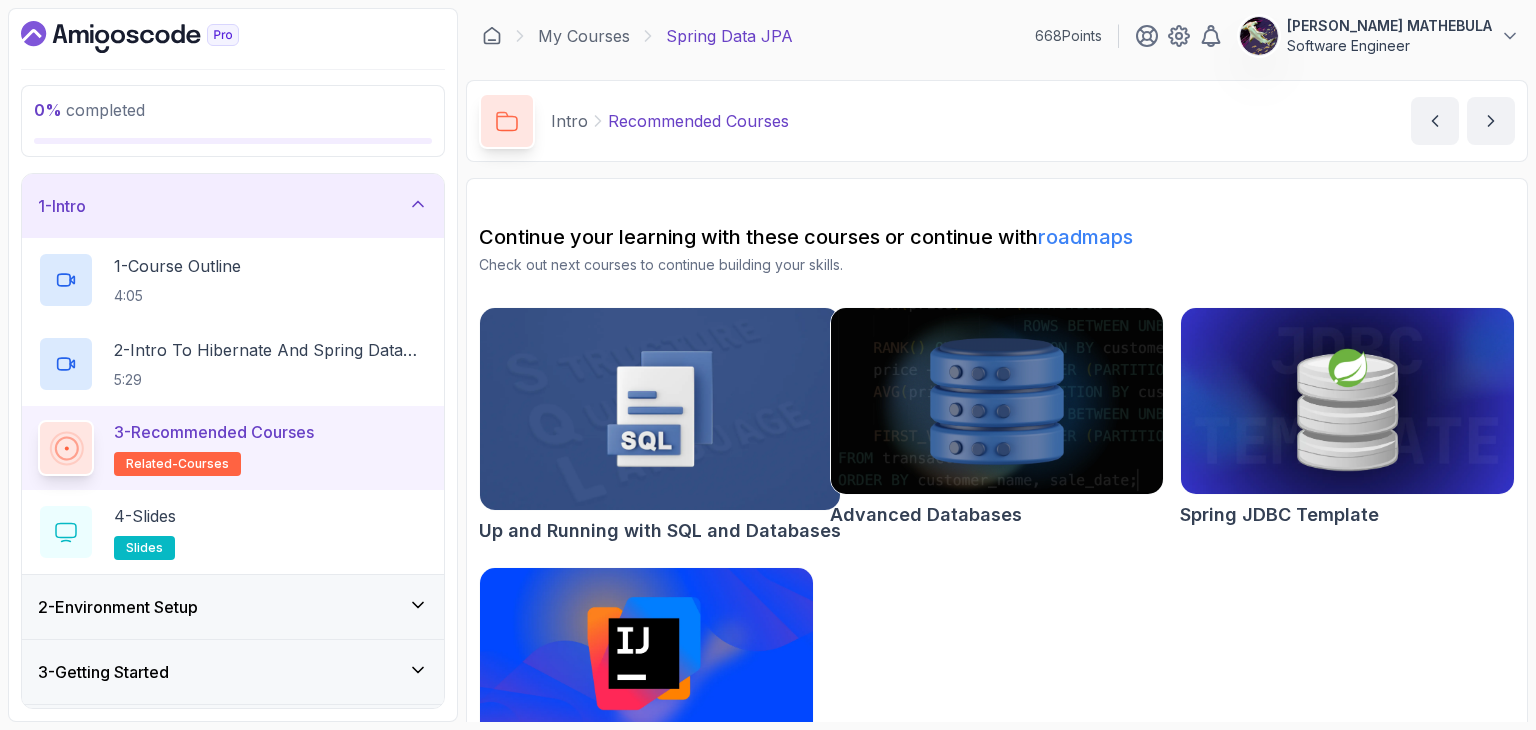 click at bounding box center (660, 409) 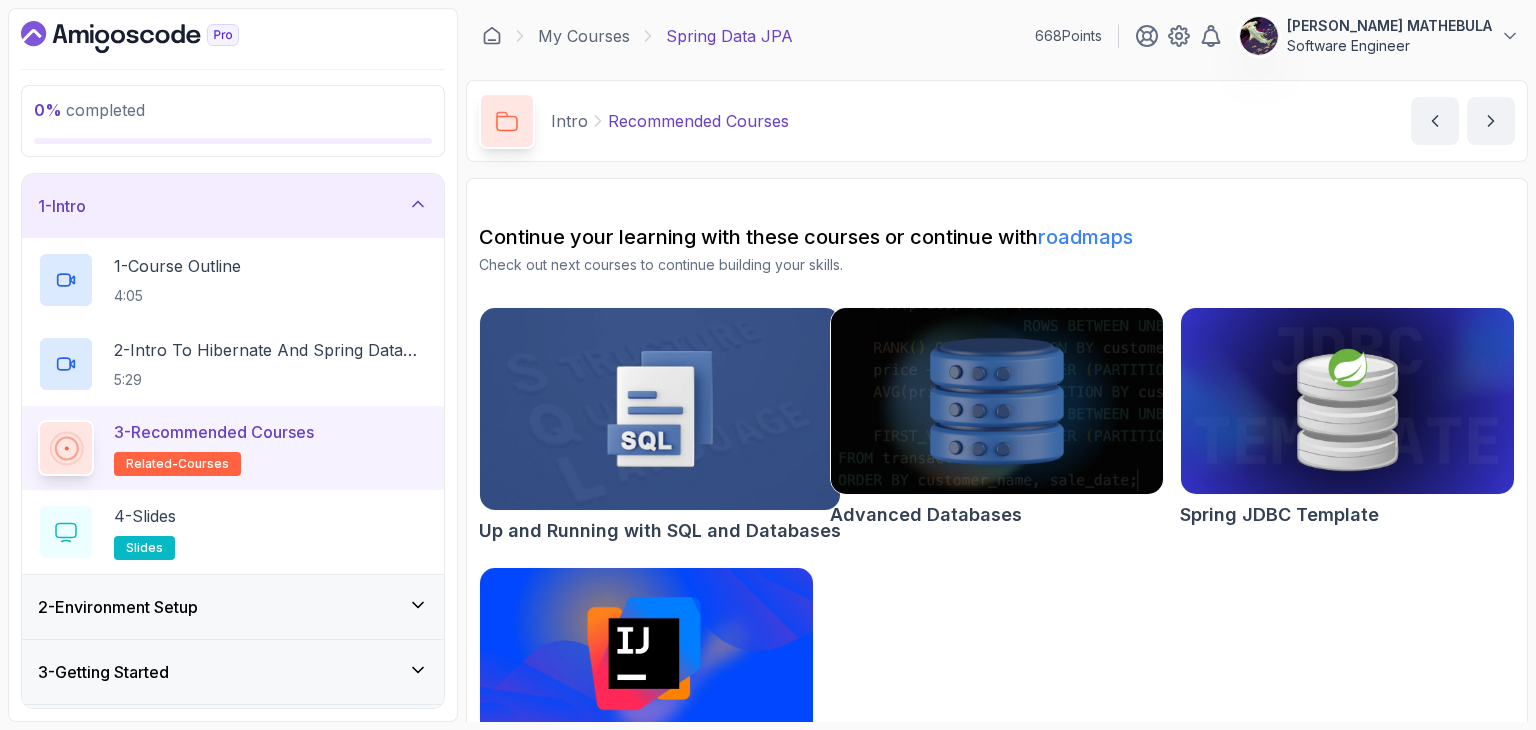 click on "Up and Running with SQL and Databases" at bounding box center [660, 531] 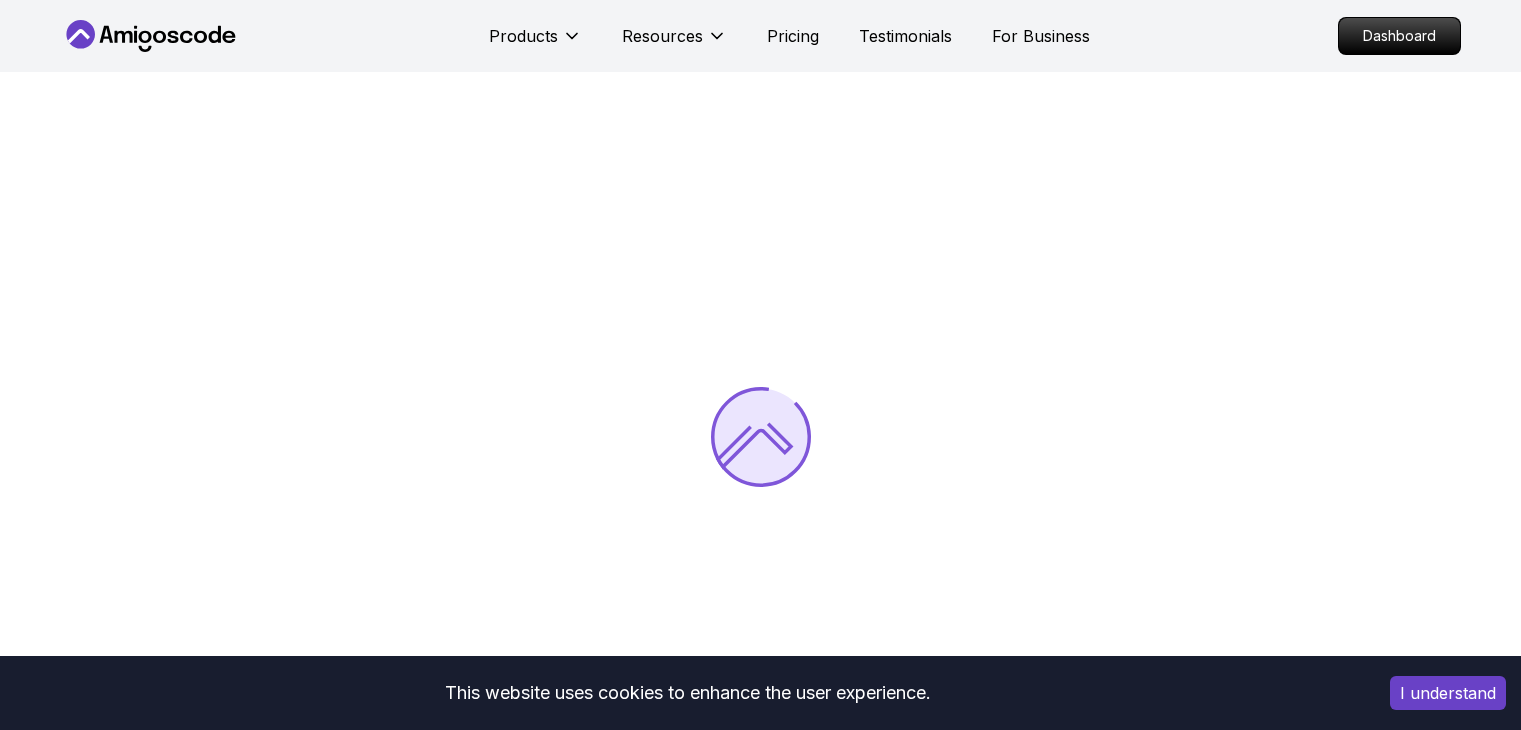 scroll, scrollTop: 0, scrollLeft: 0, axis: both 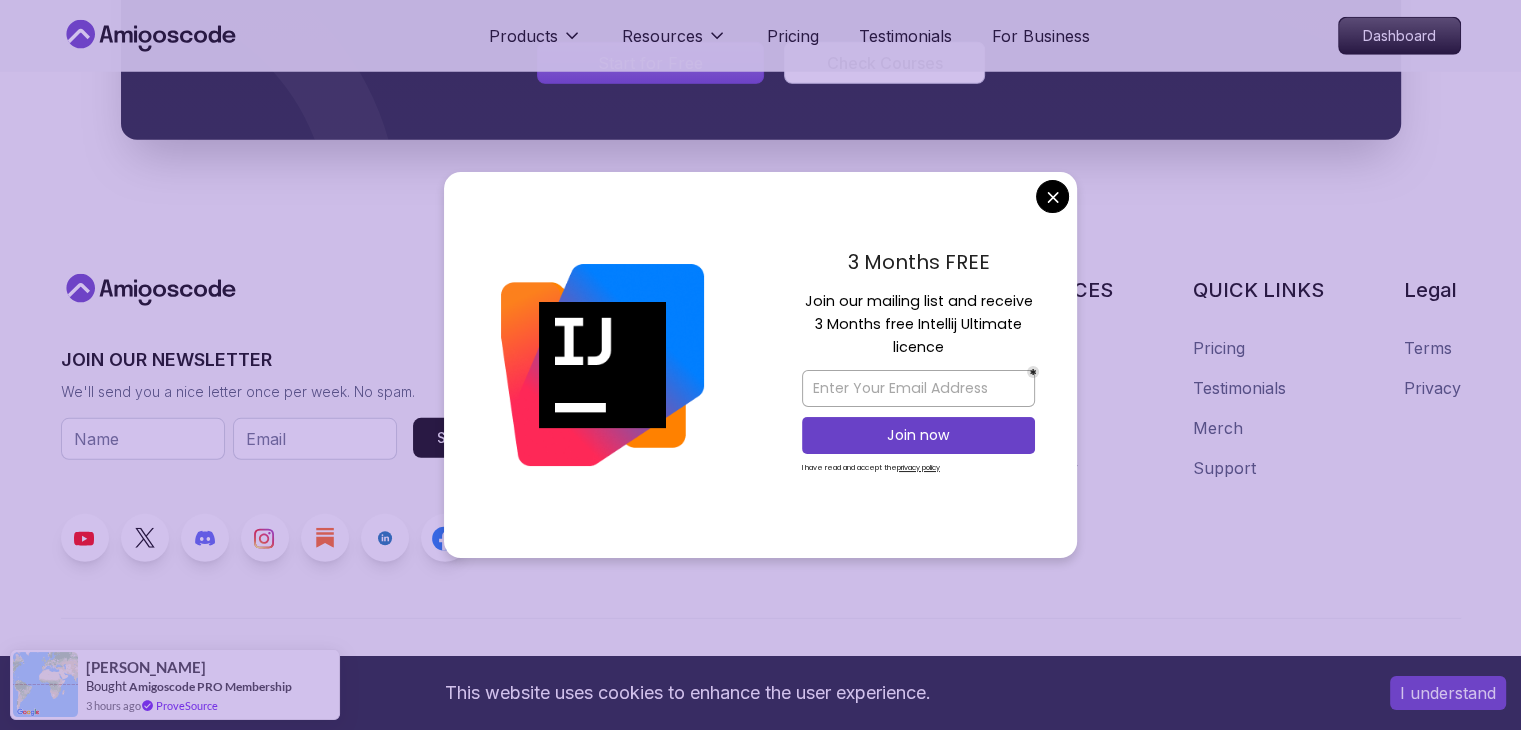 click on "This website uses cookies to enhance the user experience. I understand Products Resources Pricing Testimonials For Business Dashboard Products Resources Pricing Testimonials For Business Dashboard Up and Running with SQL and Databases Learn SQL and databases from the ground up. Mama Samba Braima Djalo  /   Instructor Free Course Includes: 1.91 Hours 38 Lectures Certificate of Completion English Subtitles Access to: AmigosCode Textbook Access to Discord Group IntelliJ IDEA Ultimate Continue Share this Course or Copy link Got a Team of 5 or More? With one subscription, give your entire team access to all courses and features. Check our Business Plan Mama Samba Braima Djalo  /   Instructor What you will learn sql postgres terminal Understanding Databases - Learn what databases are, the difference between SQL and NoSQL, and why relational databases are critical. Getting Started with PostgreSQL - Install PostgreSQL on macOS, Windows, and Linux, and understand its powerful features.
Comprehensive Start" at bounding box center [760, -2425] 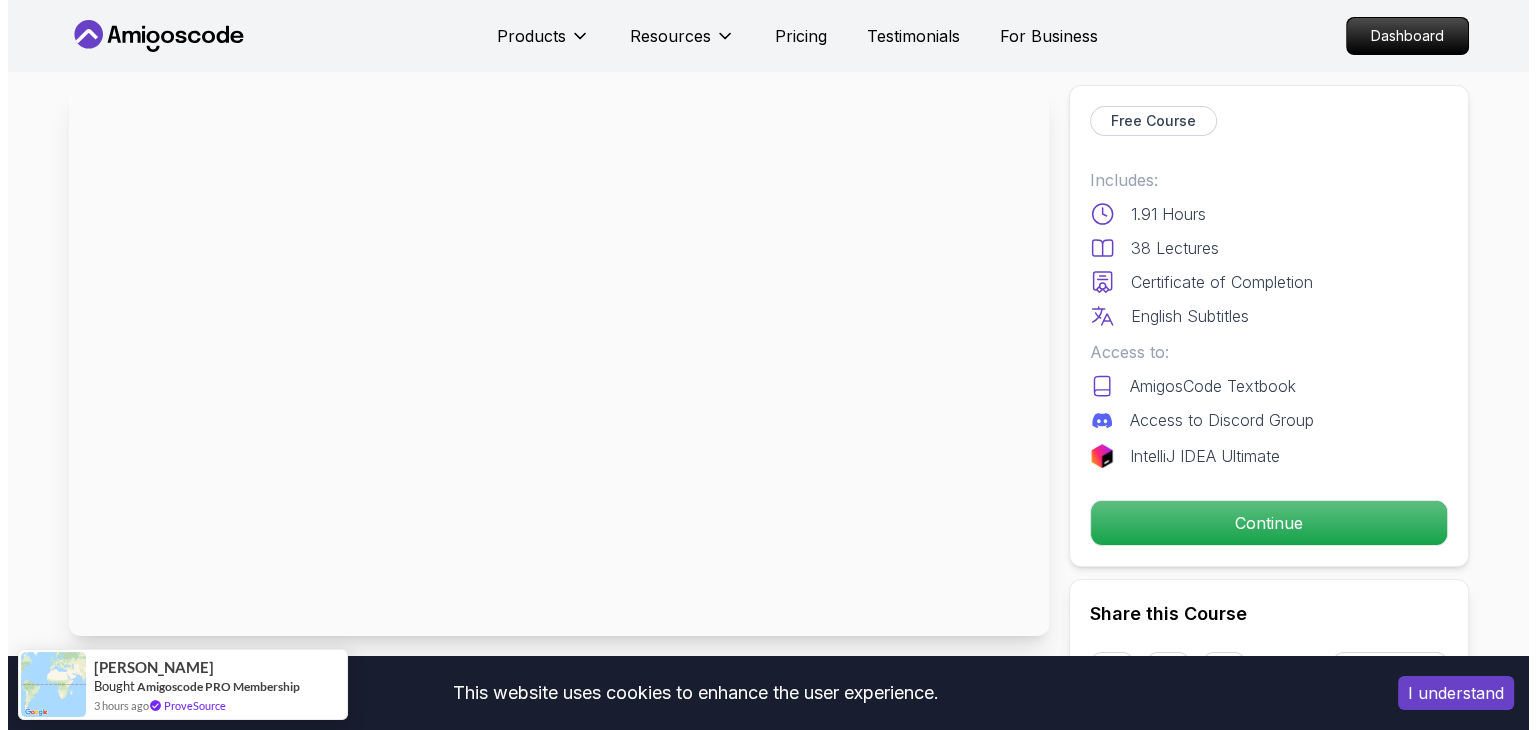 scroll, scrollTop: 0, scrollLeft: 0, axis: both 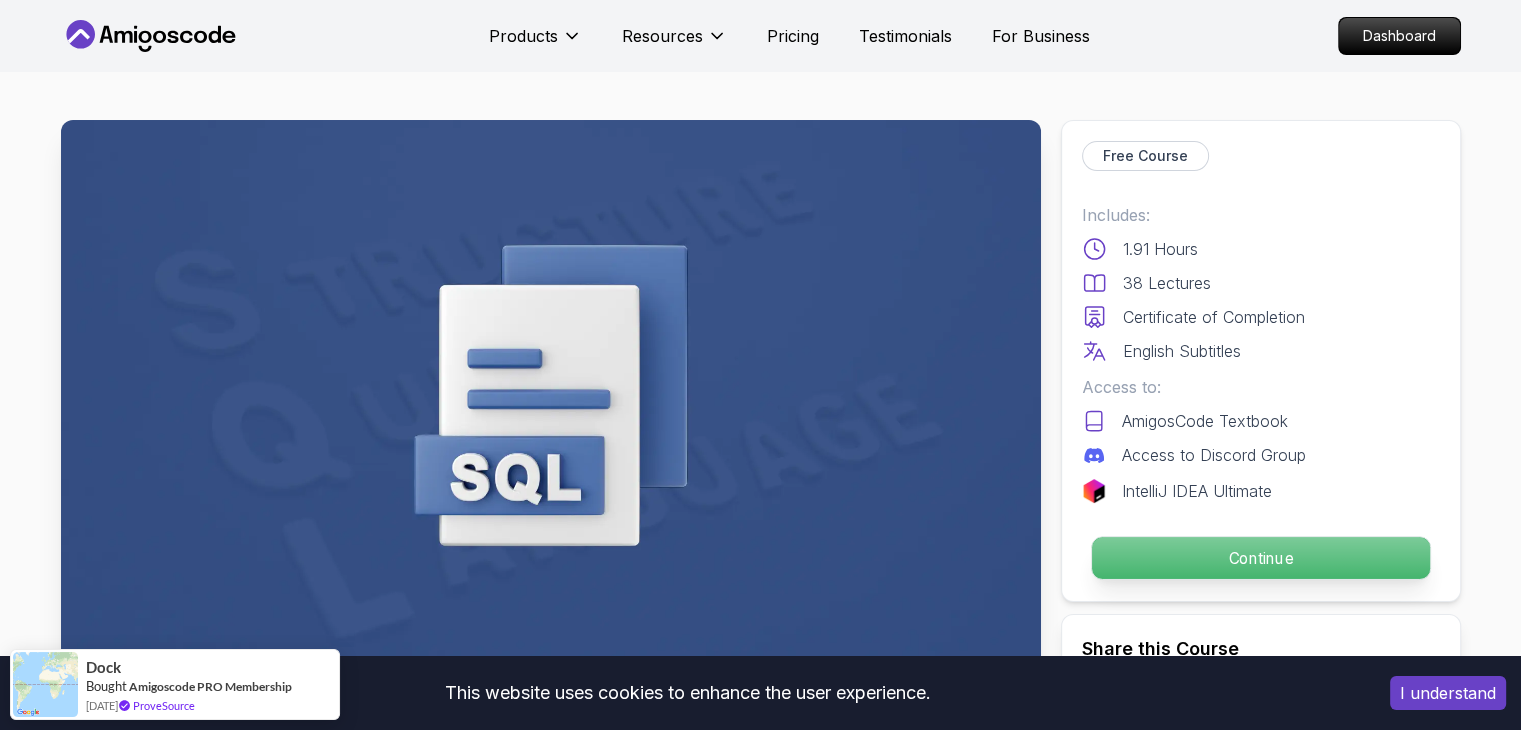 click on "Continue" at bounding box center (1260, 558) 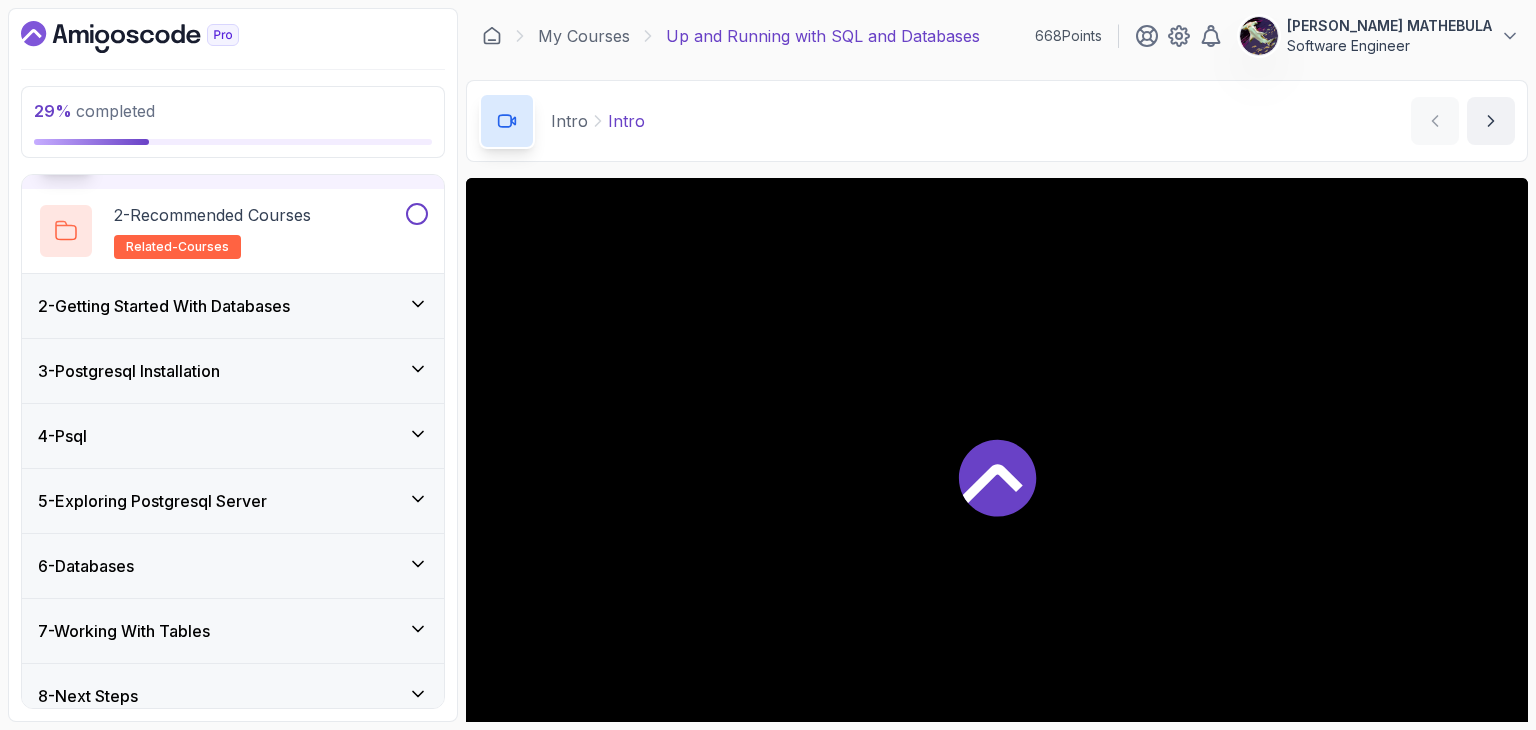 scroll, scrollTop: 151, scrollLeft: 0, axis: vertical 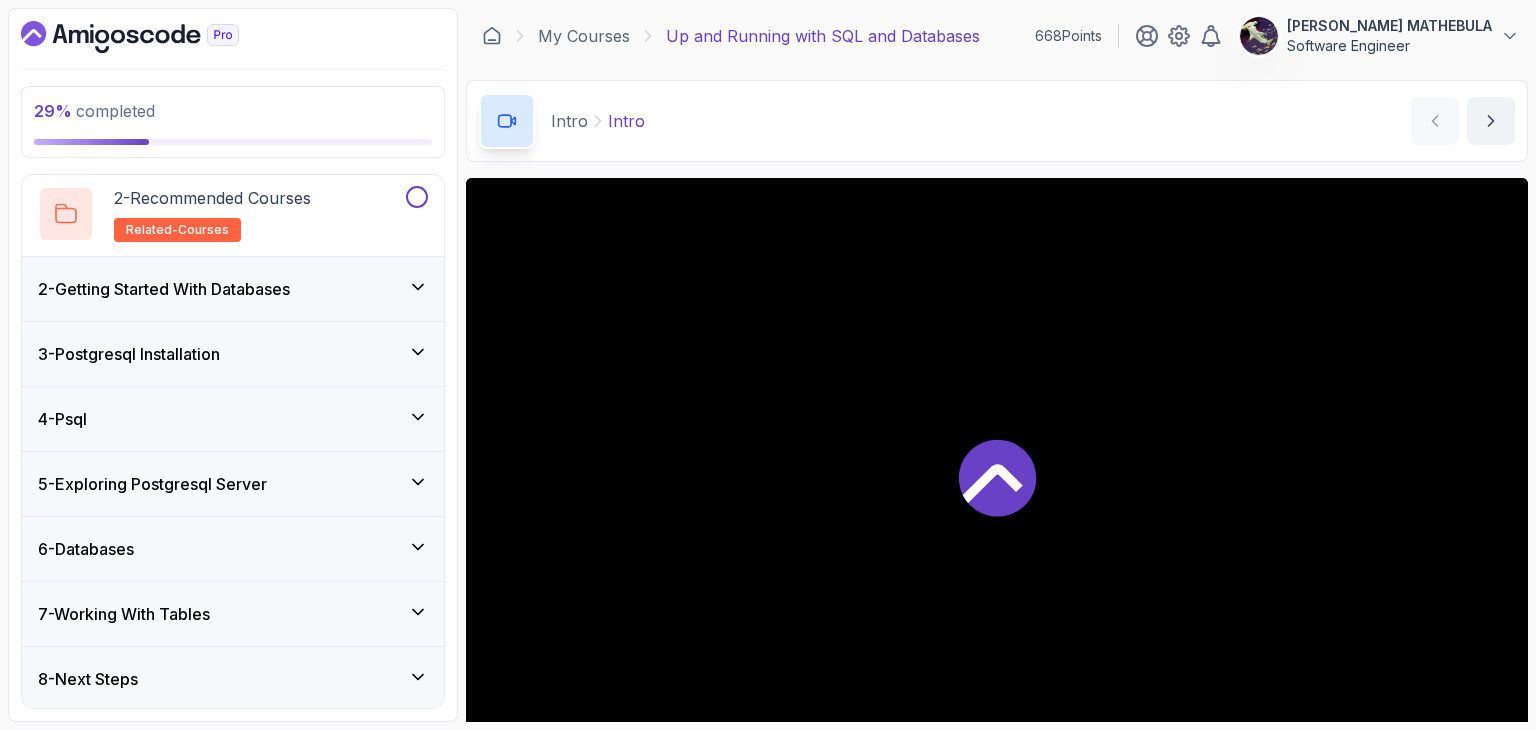 click on "2  -  Getting Started With Databases" at bounding box center [233, 289] 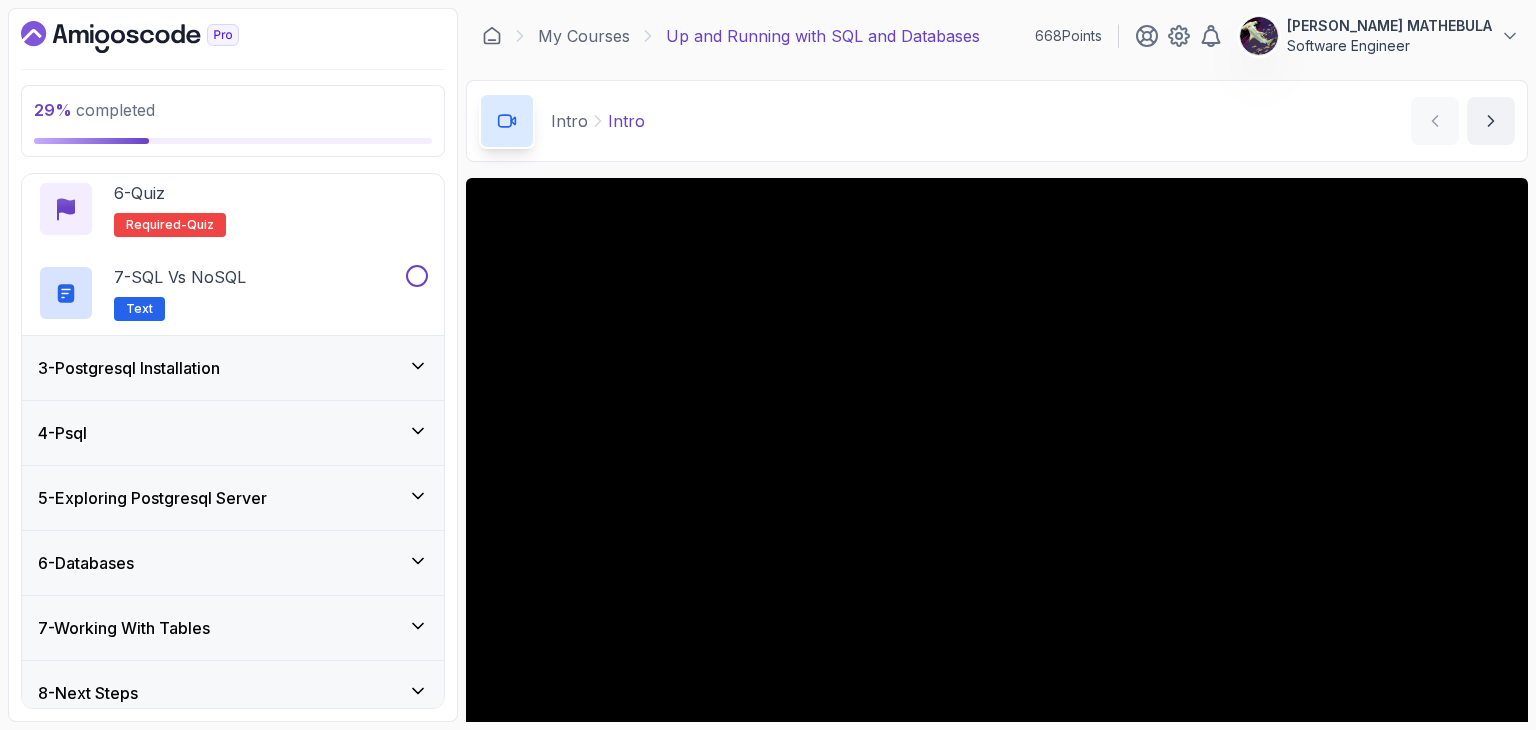 scroll, scrollTop: 571, scrollLeft: 0, axis: vertical 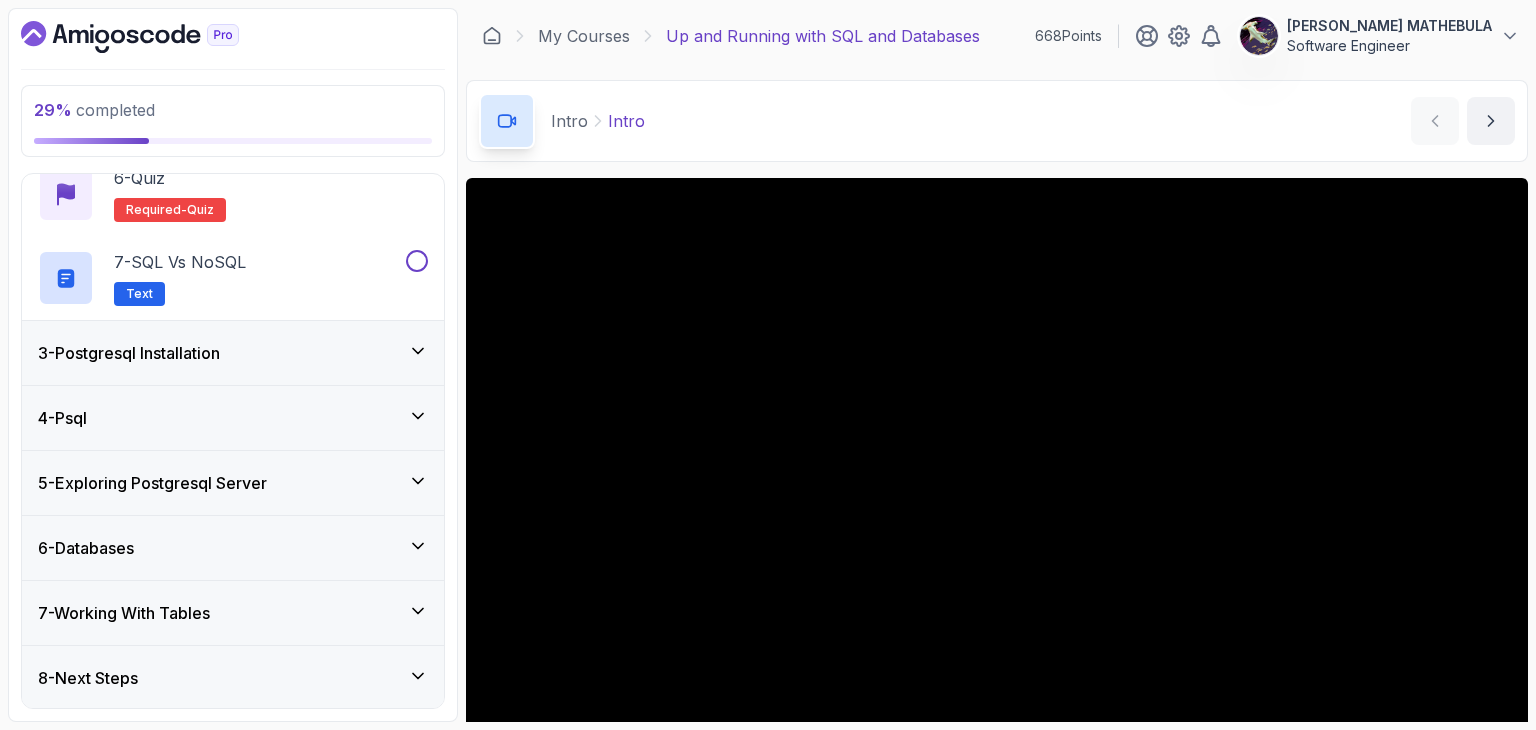 click on "4  -  Psql" at bounding box center [233, 418] 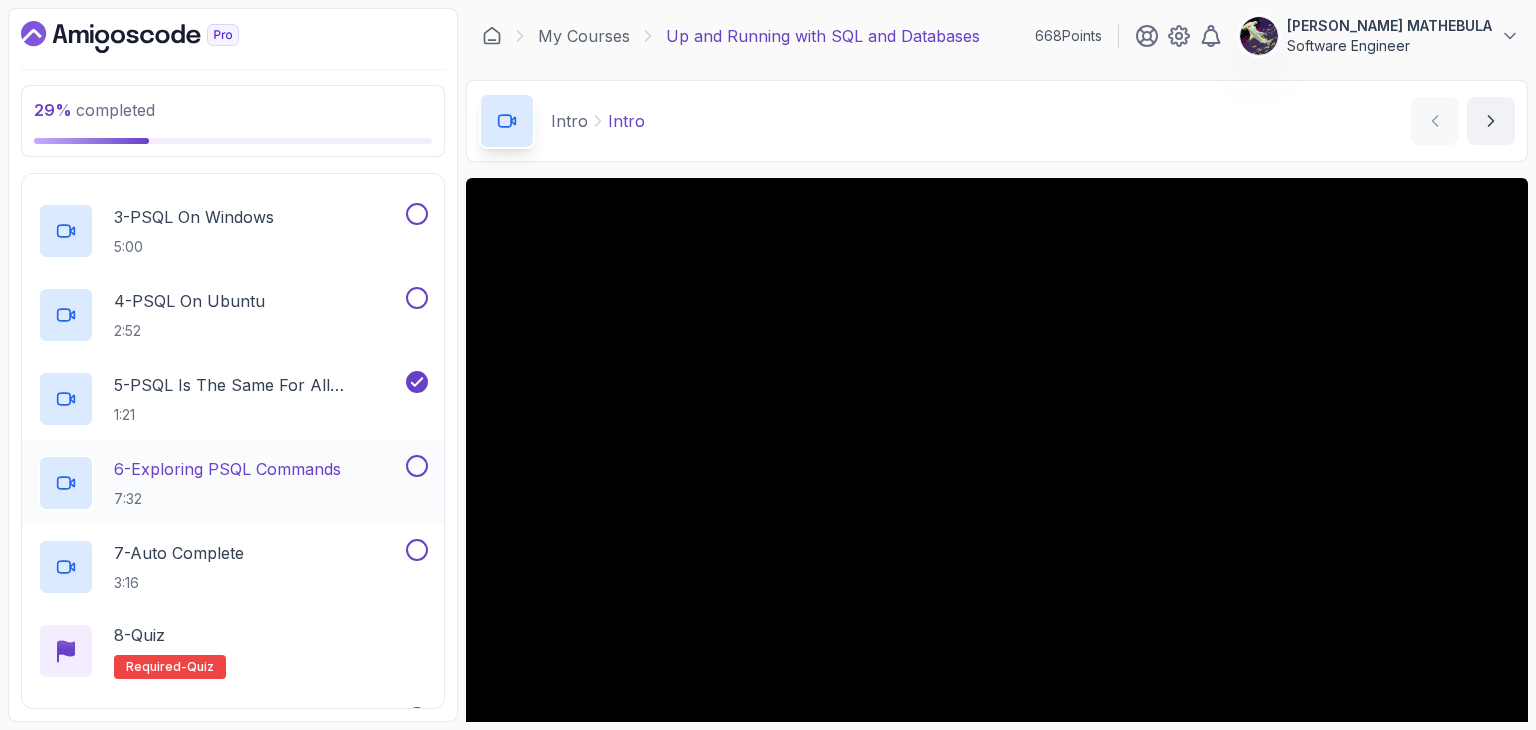 scroll, scrollTop: 500, scrollLeft: 0, axis: vertical 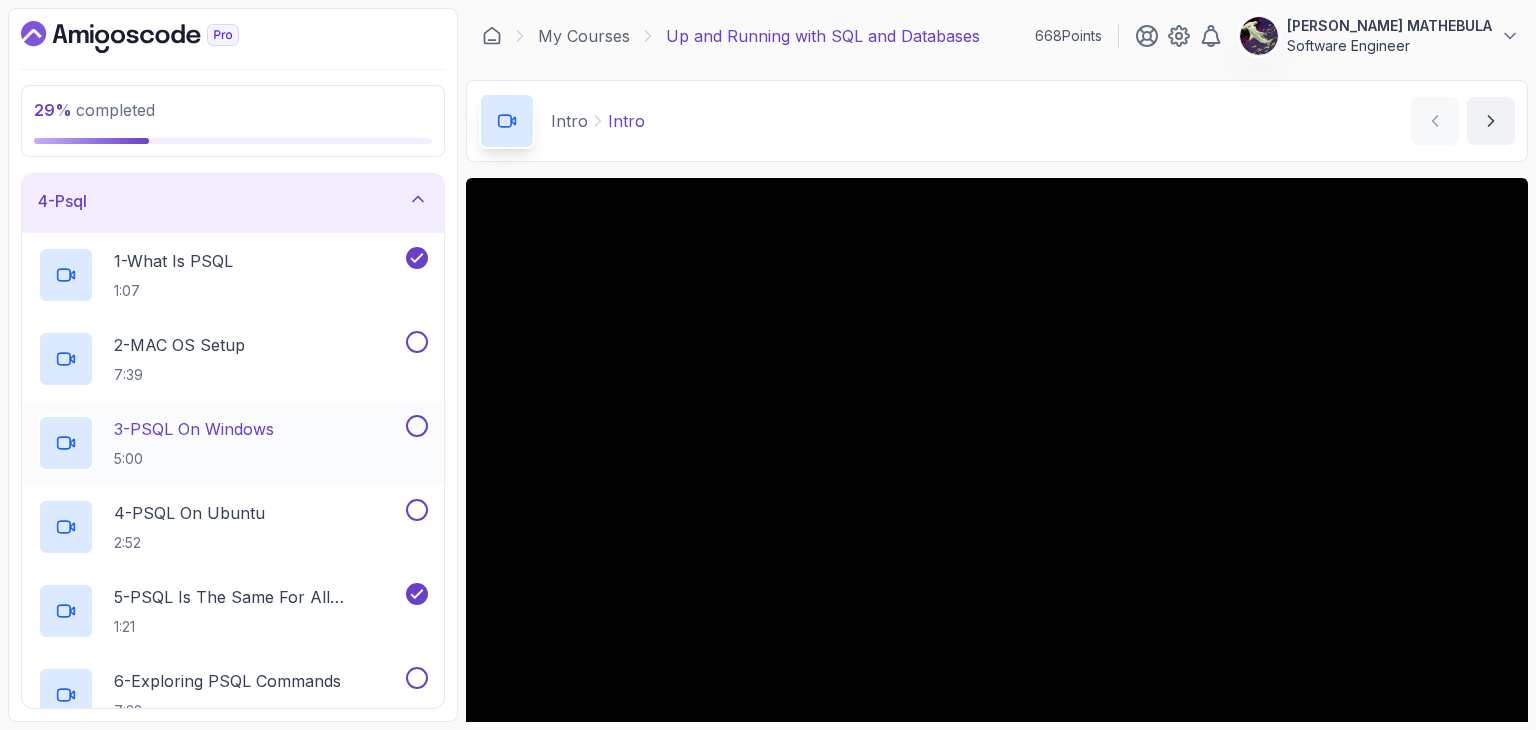 click on "3  -  PSQL On Windows 5:00" at bounding box center (233, 443) 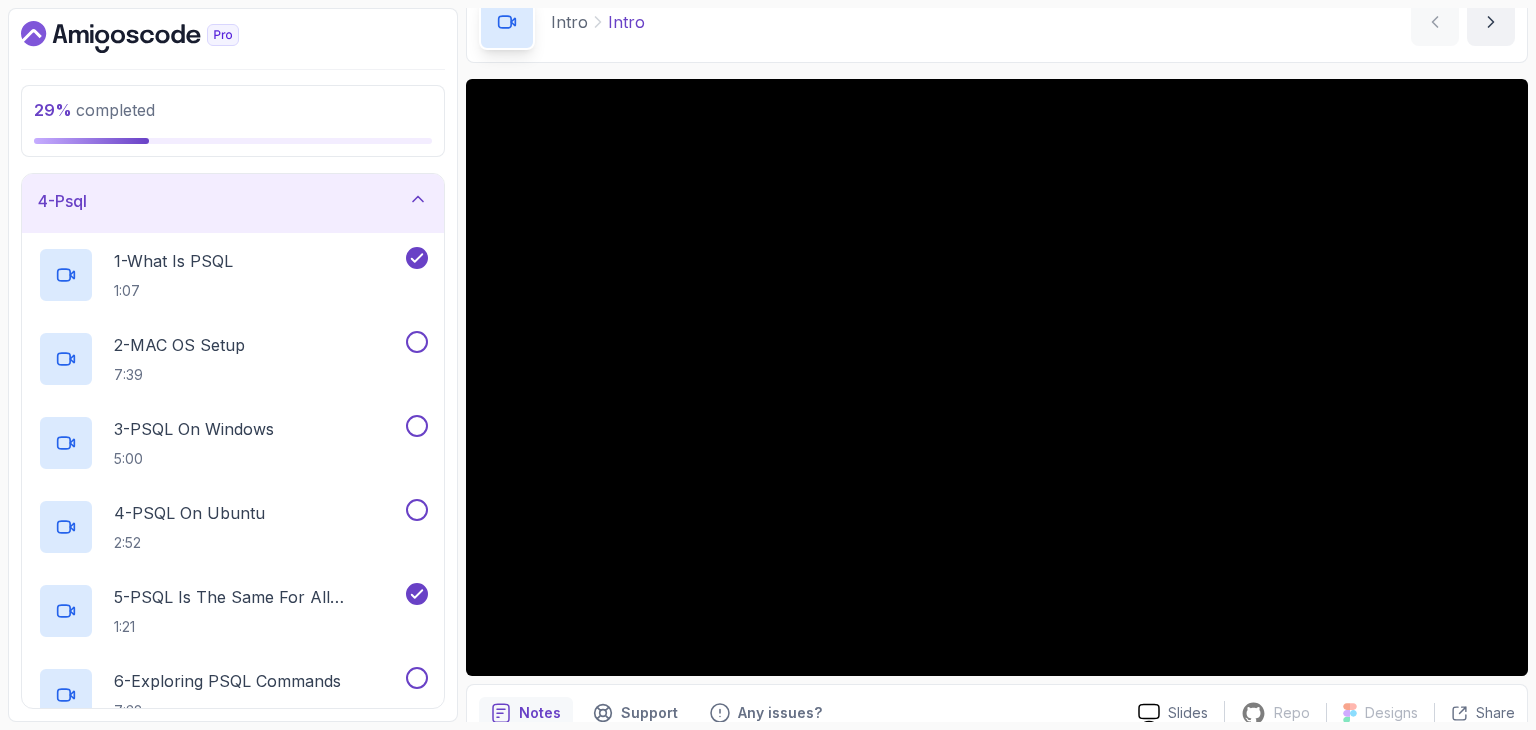scroll, scrollTop: 100, scrollLeft: 0, axis: vertical 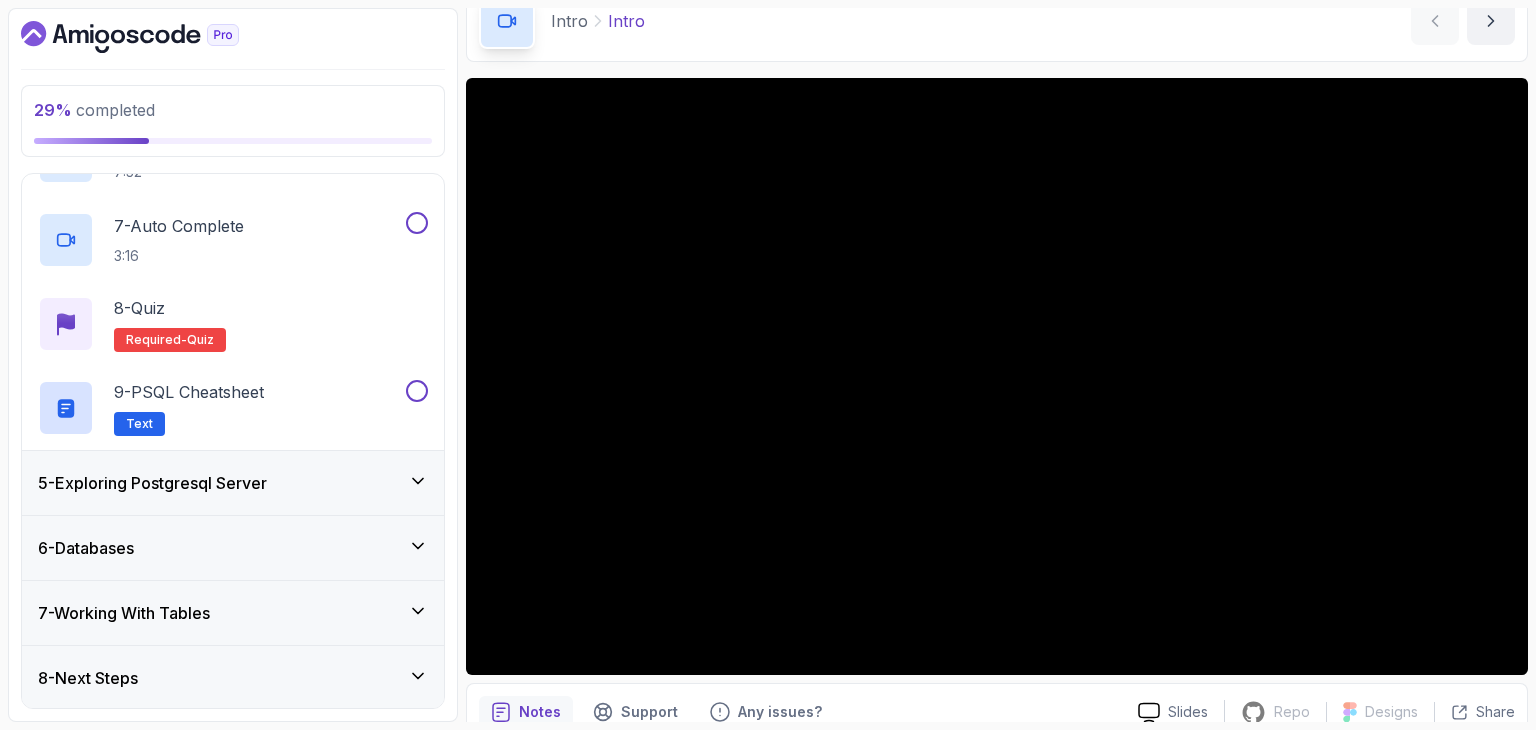 click on "5  -  Exploring Postgresql Server" at bounding box center (233, 483) 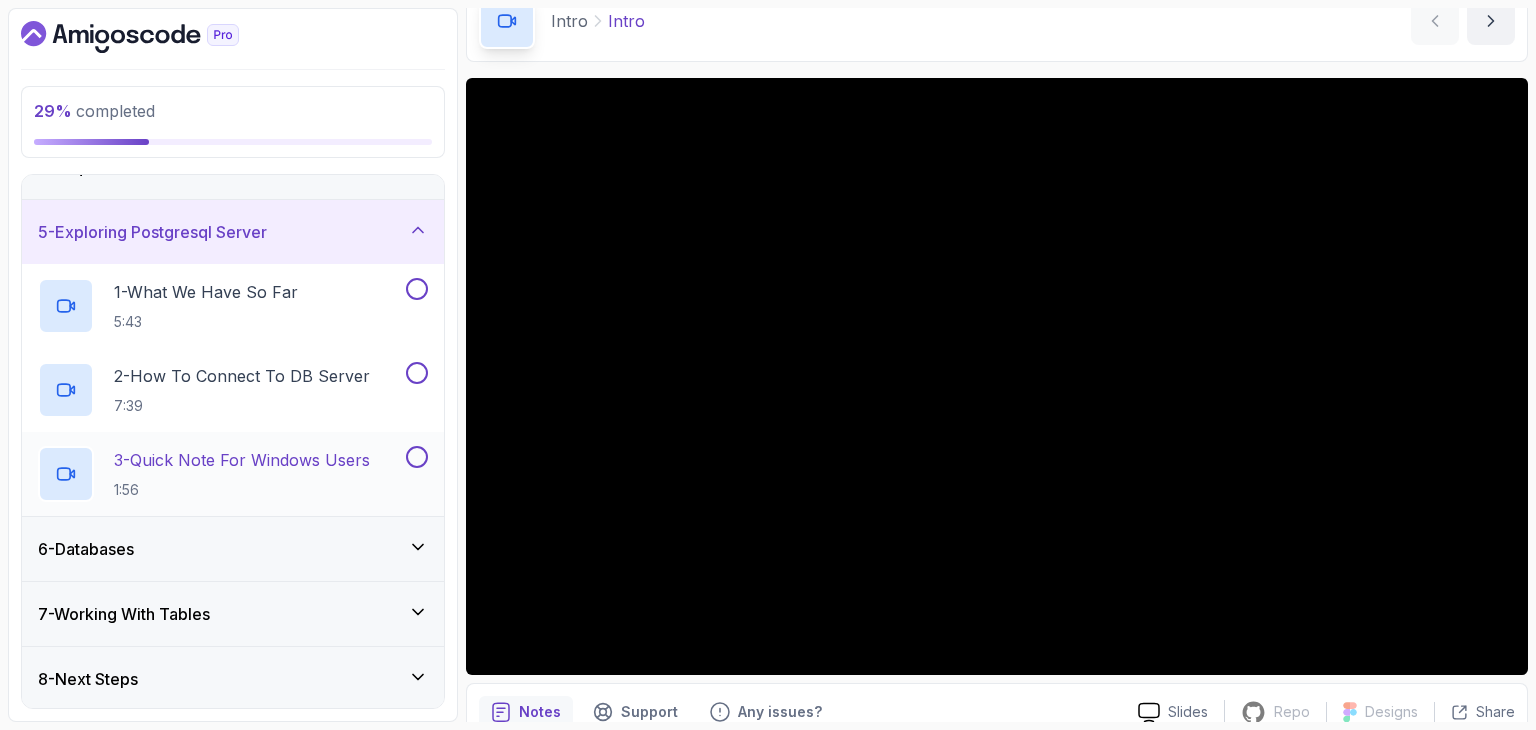 scroll, scrollTop: 135, scrollLeft: 0, axis: vertical 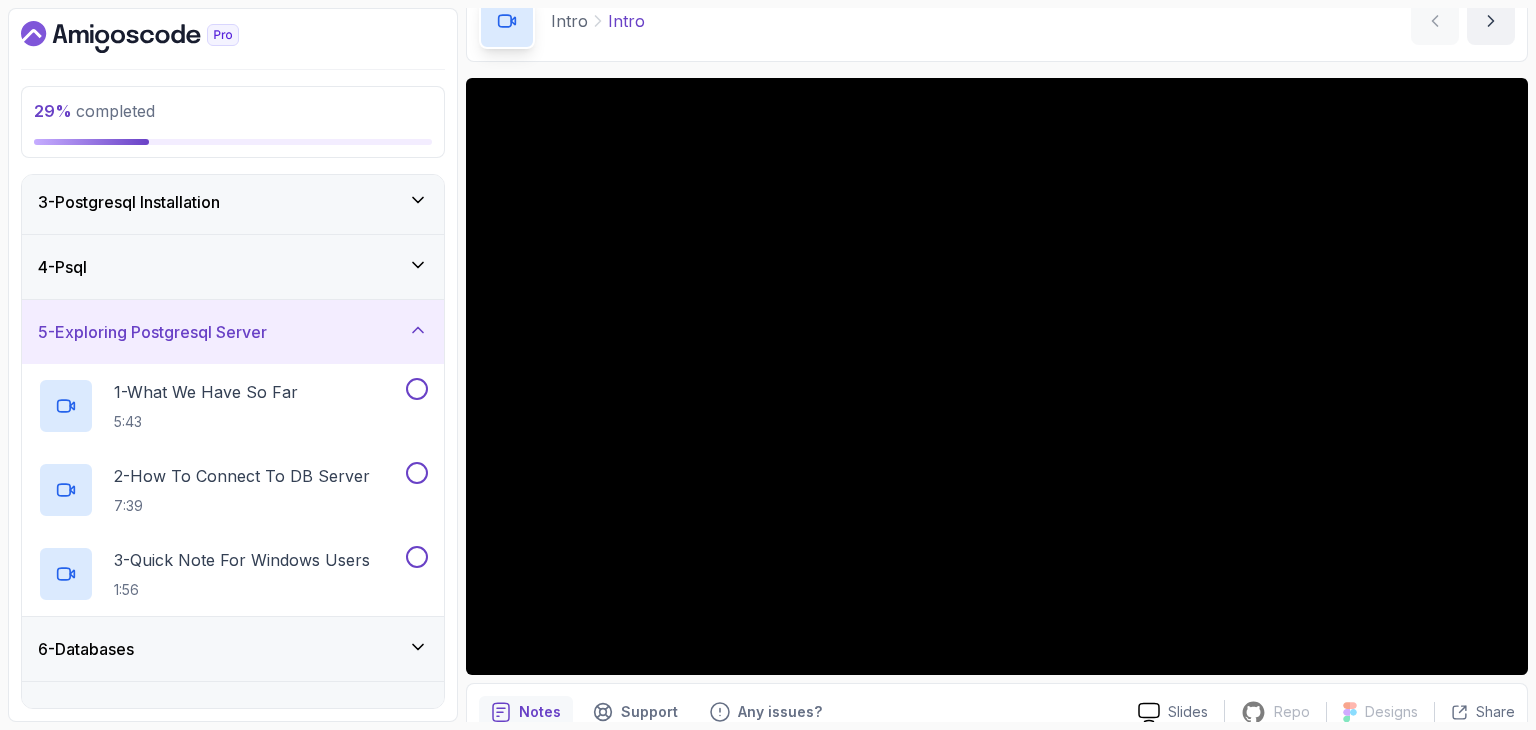 click on "5  -  Exploring Postgresql Server" at bounding box center (233, 332) 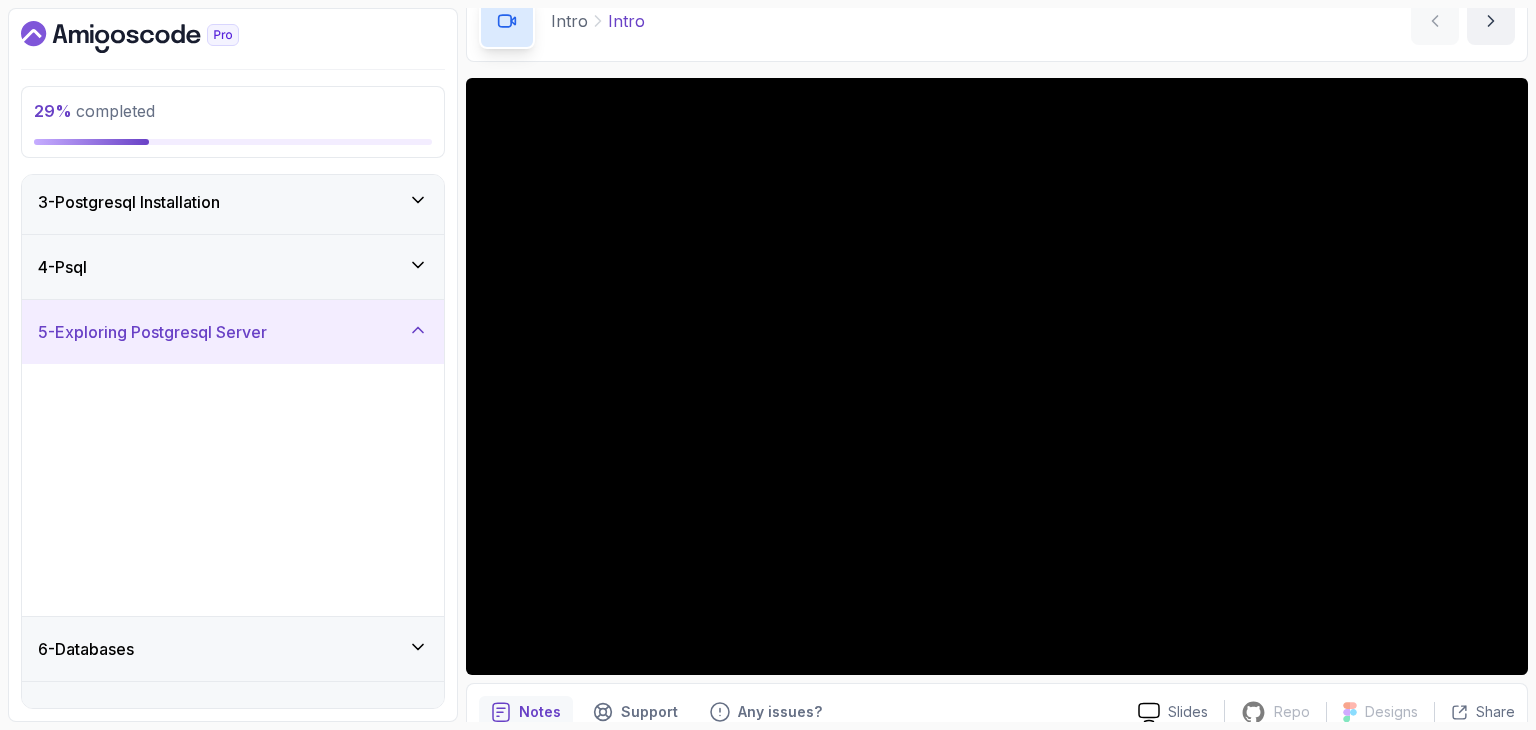 scroll, scrollTop: 0, scrollLeft: 0, axis: both 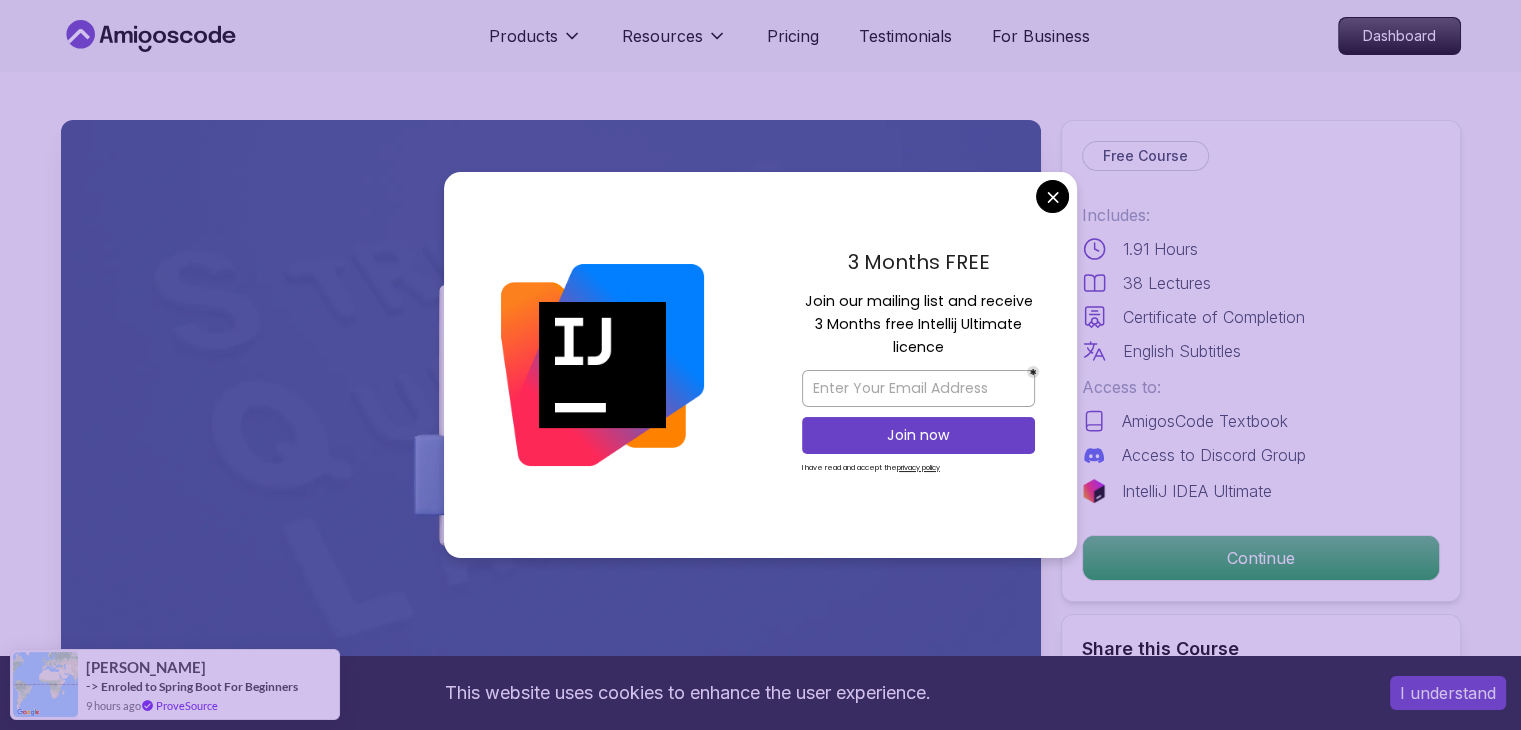 drag, startPoint x: 1046, startPoint y: 193, endPoint x: 1033, endPoint y: 196, distance: 13.341664 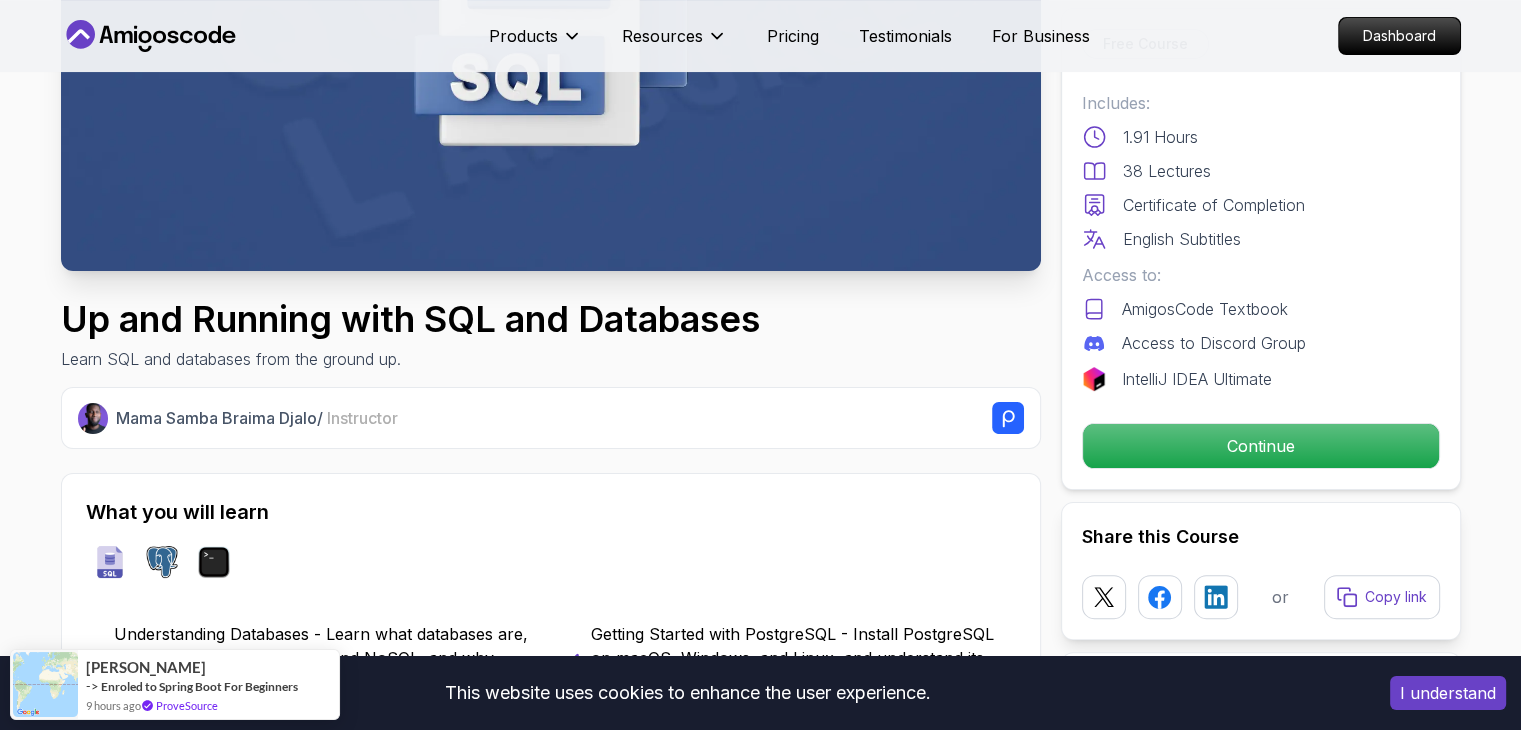 scroll, scrollTop: 0, scrollLeft: 0, axis: both 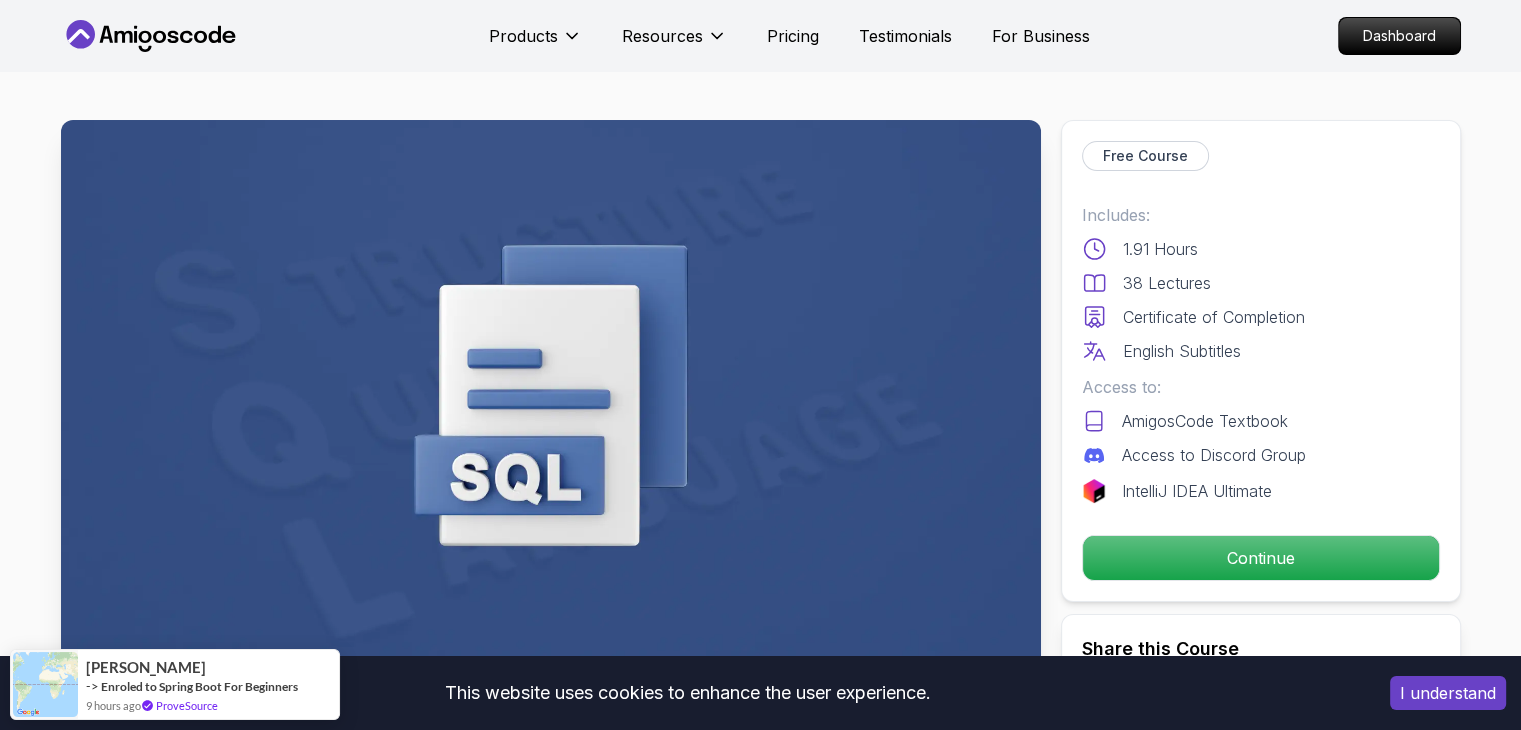 drag, startPoint x: 415, startPoint y: 107, endPoint x: 452, endPoint y: 34, distance: 81.84131 